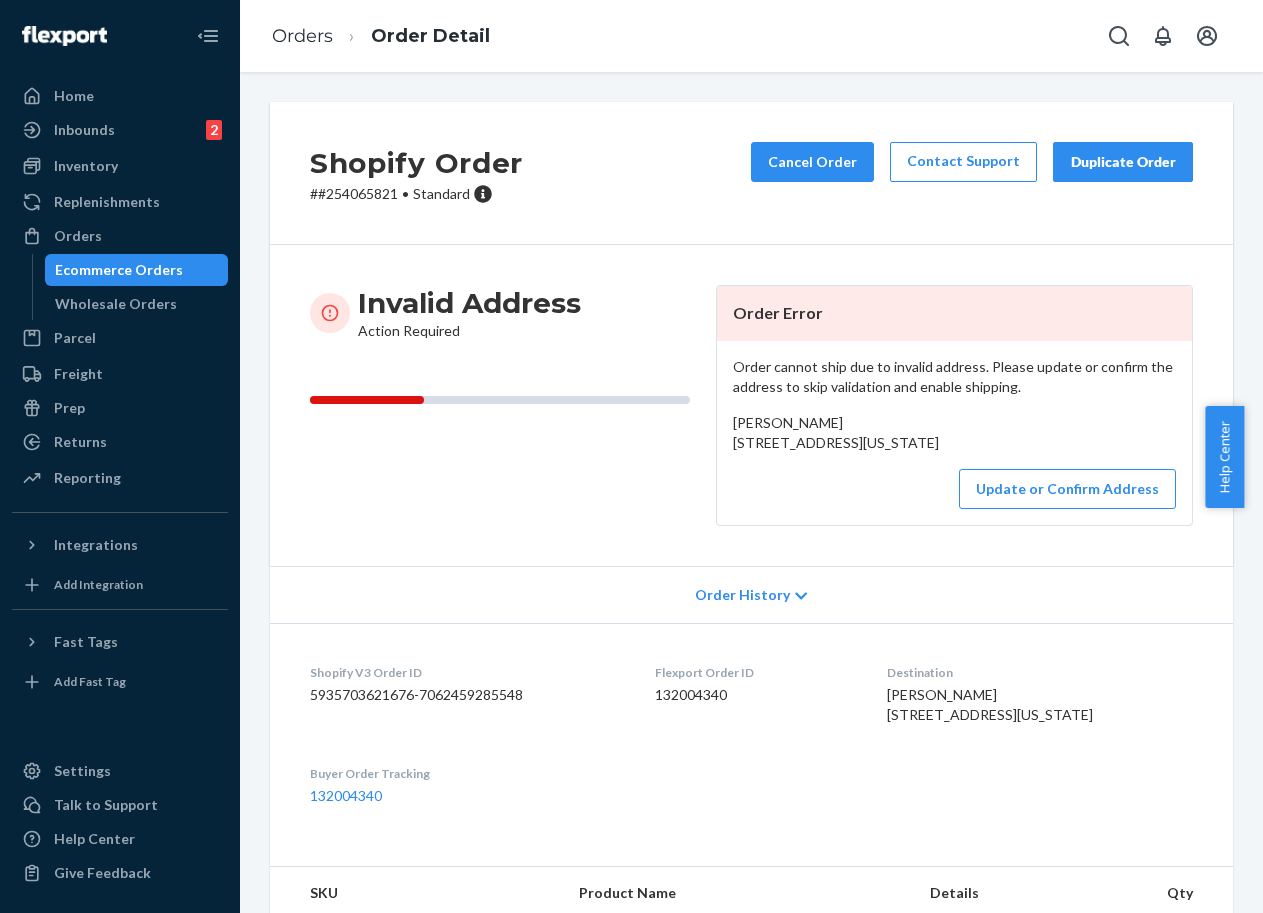 scroll, scrollTop: 0, scrollLeft: 0, axis: both 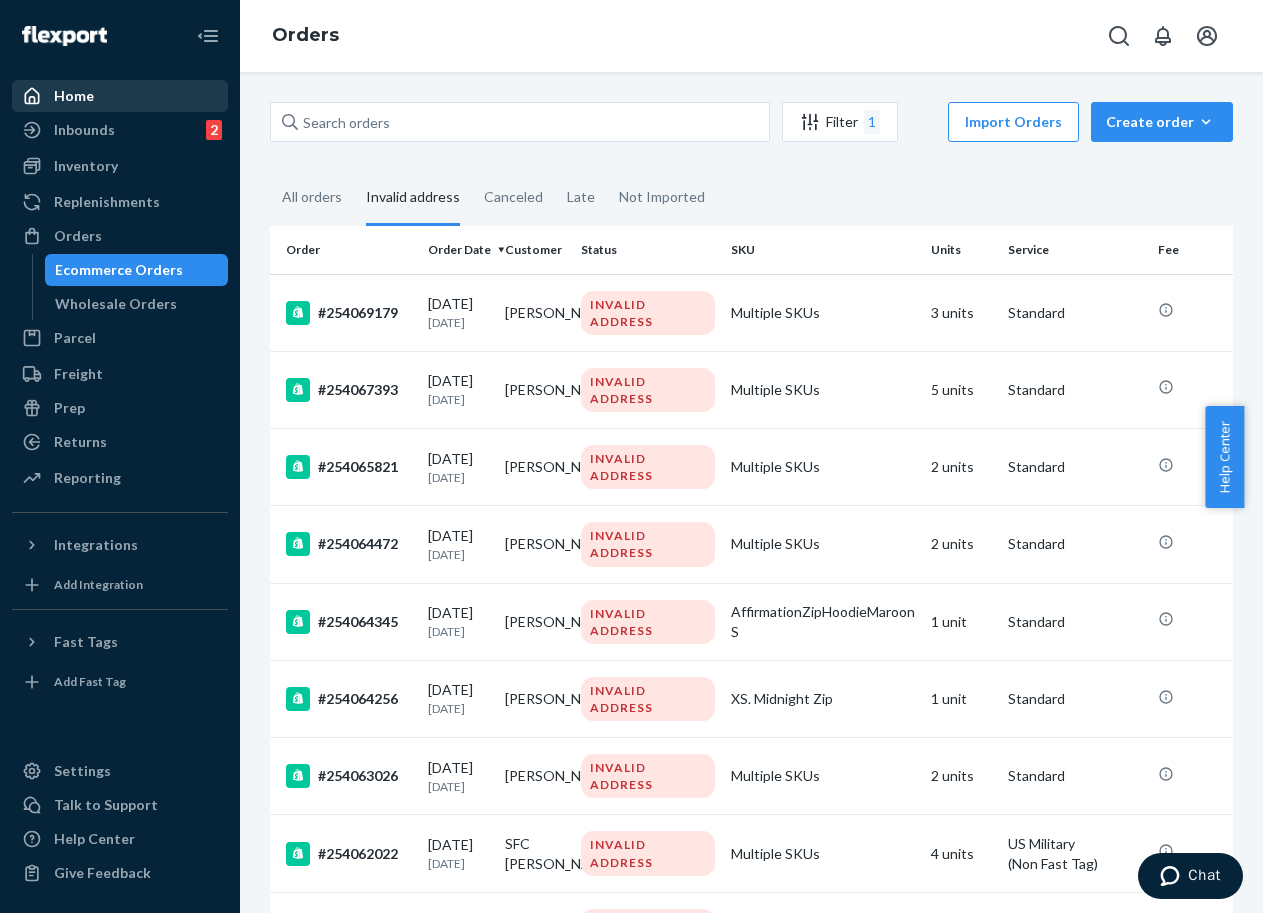 click on "Home" at bounding box center [74, 96] 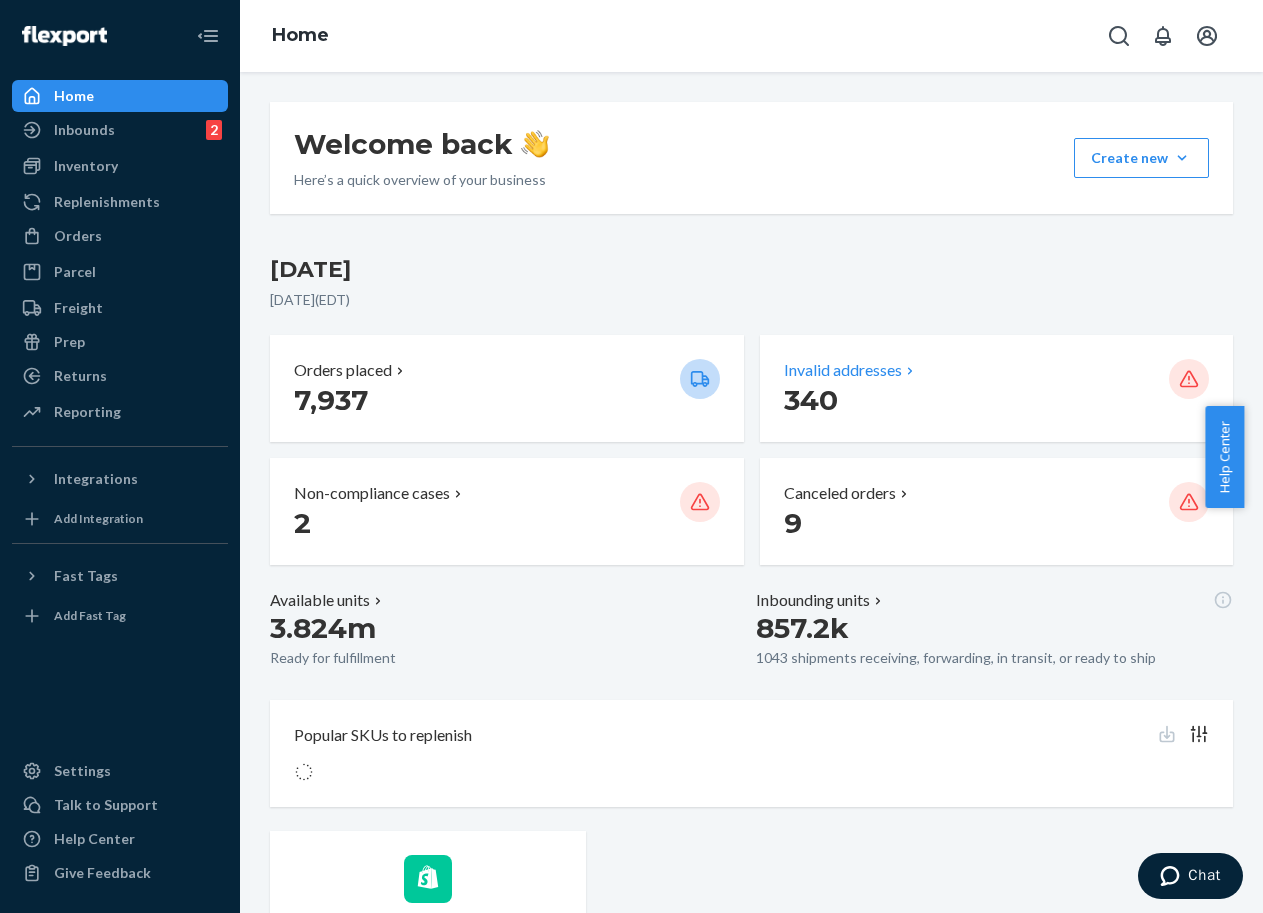 click on "340" at bounding box center [811, 400] 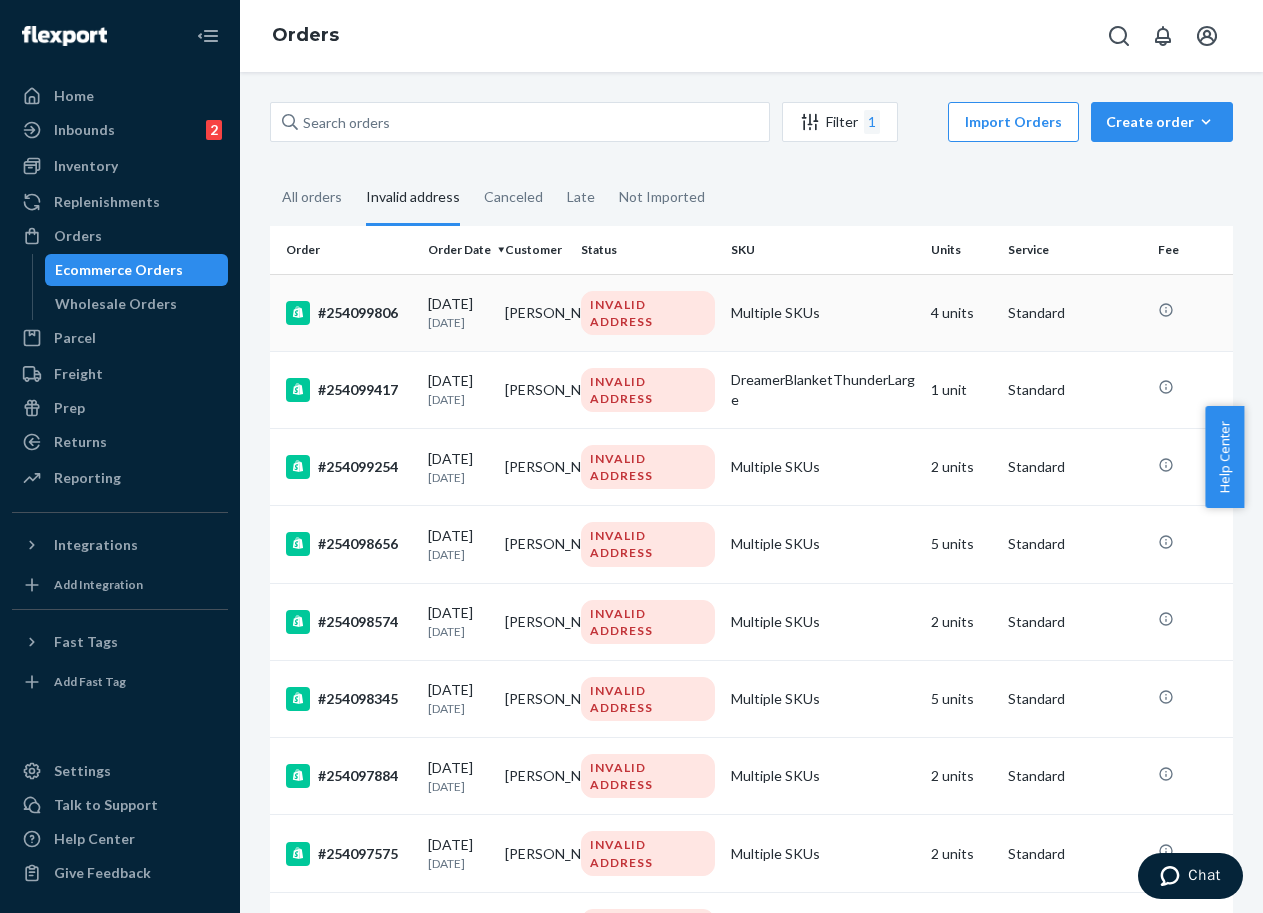 click on "#254099806" at bounding box center [349, 313] 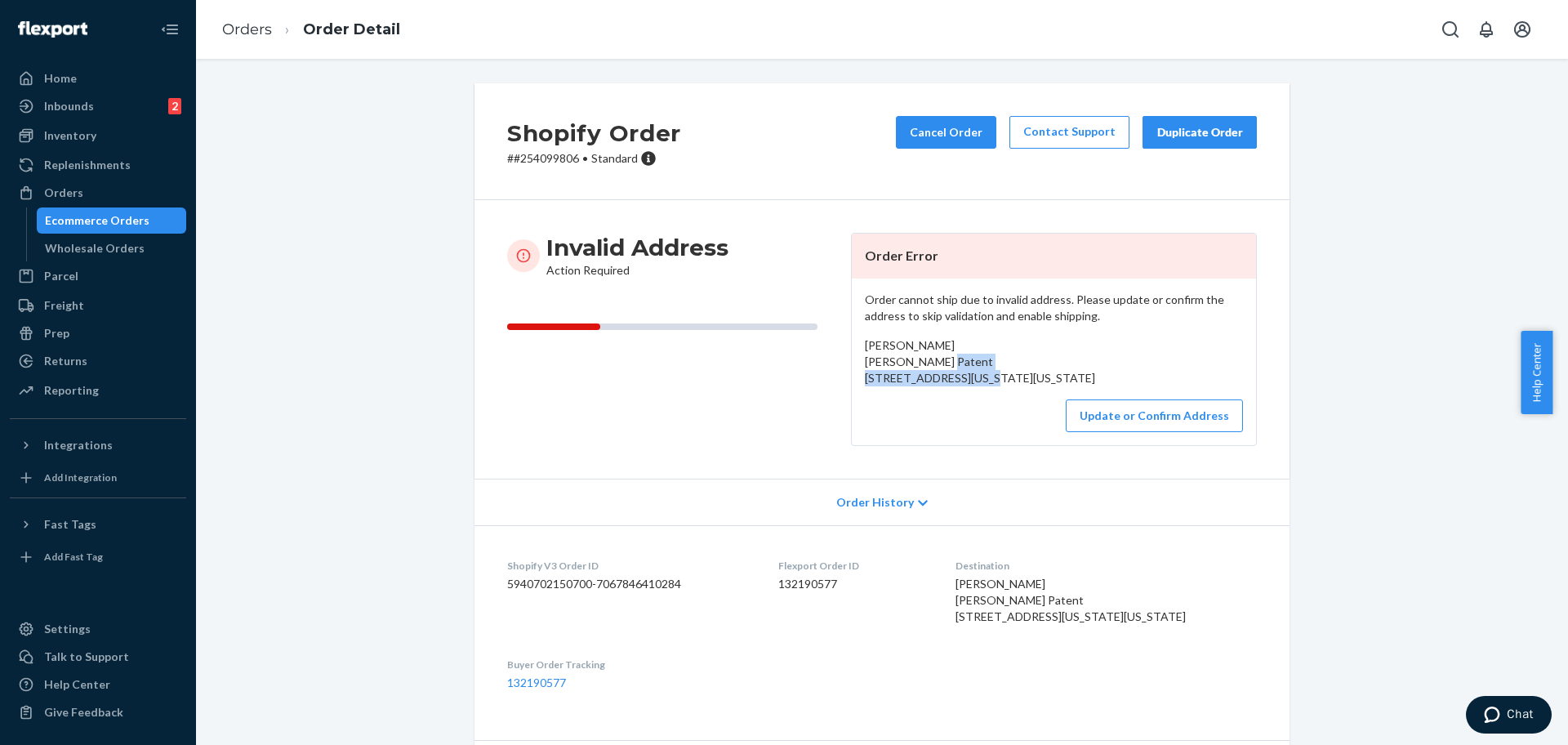 drag, startPoint x: 1014, startPoint y: 390, endPoint x: 845, endPoint y: 381, distance: 169.23948 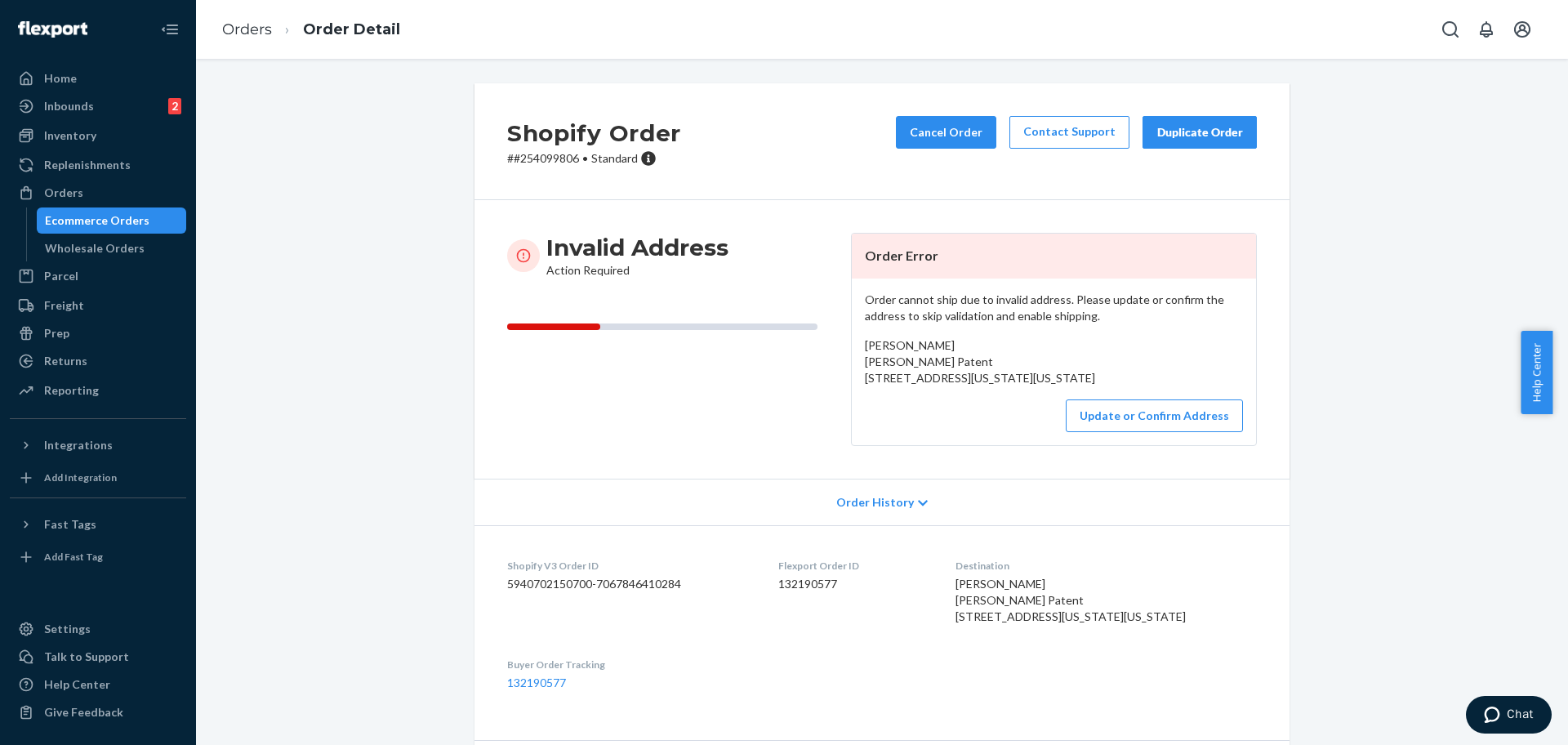 click on "# #254099806 • Standard" at bounding box center (594, 158) 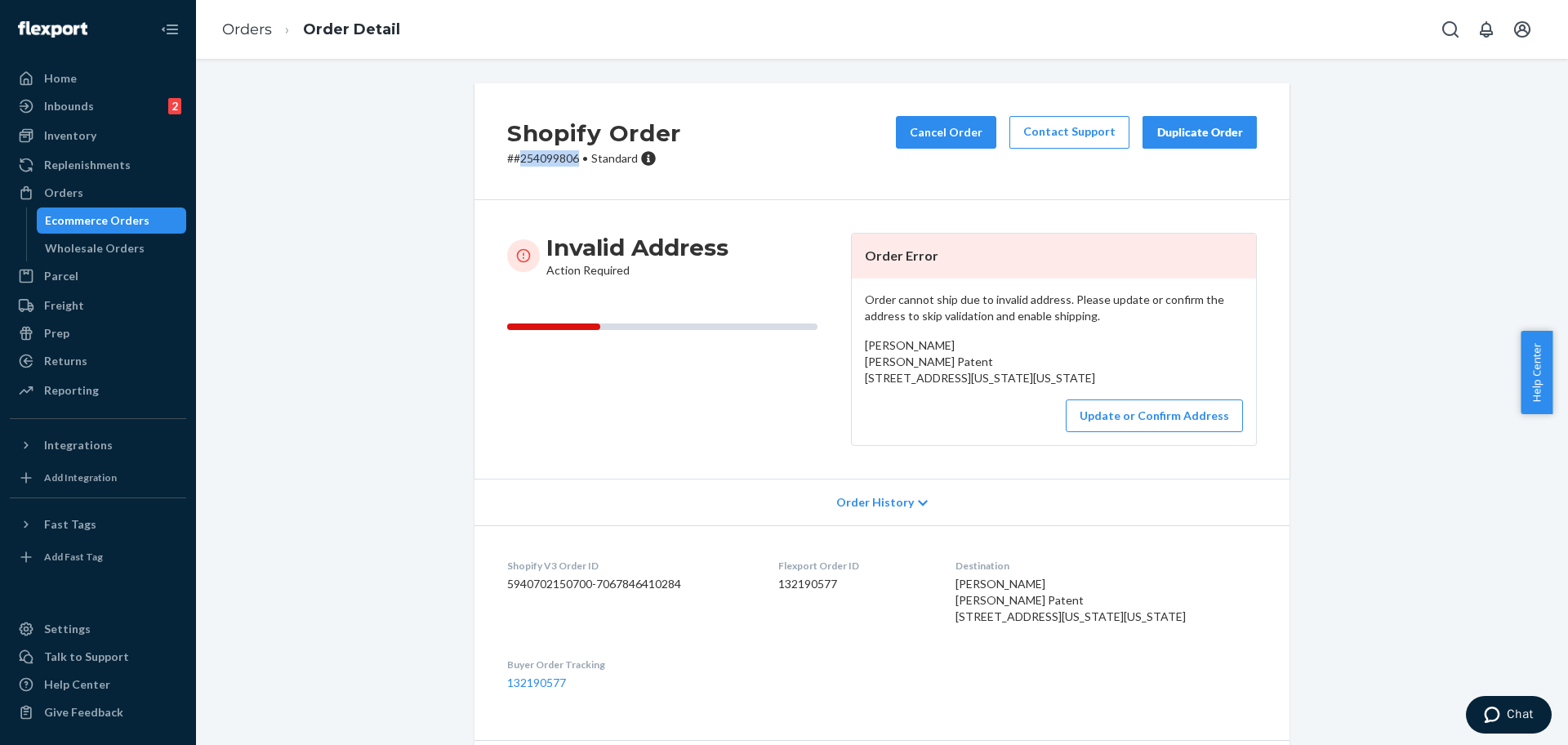 click on "# #254099806 • Standard" at bounding box center (594, 158) 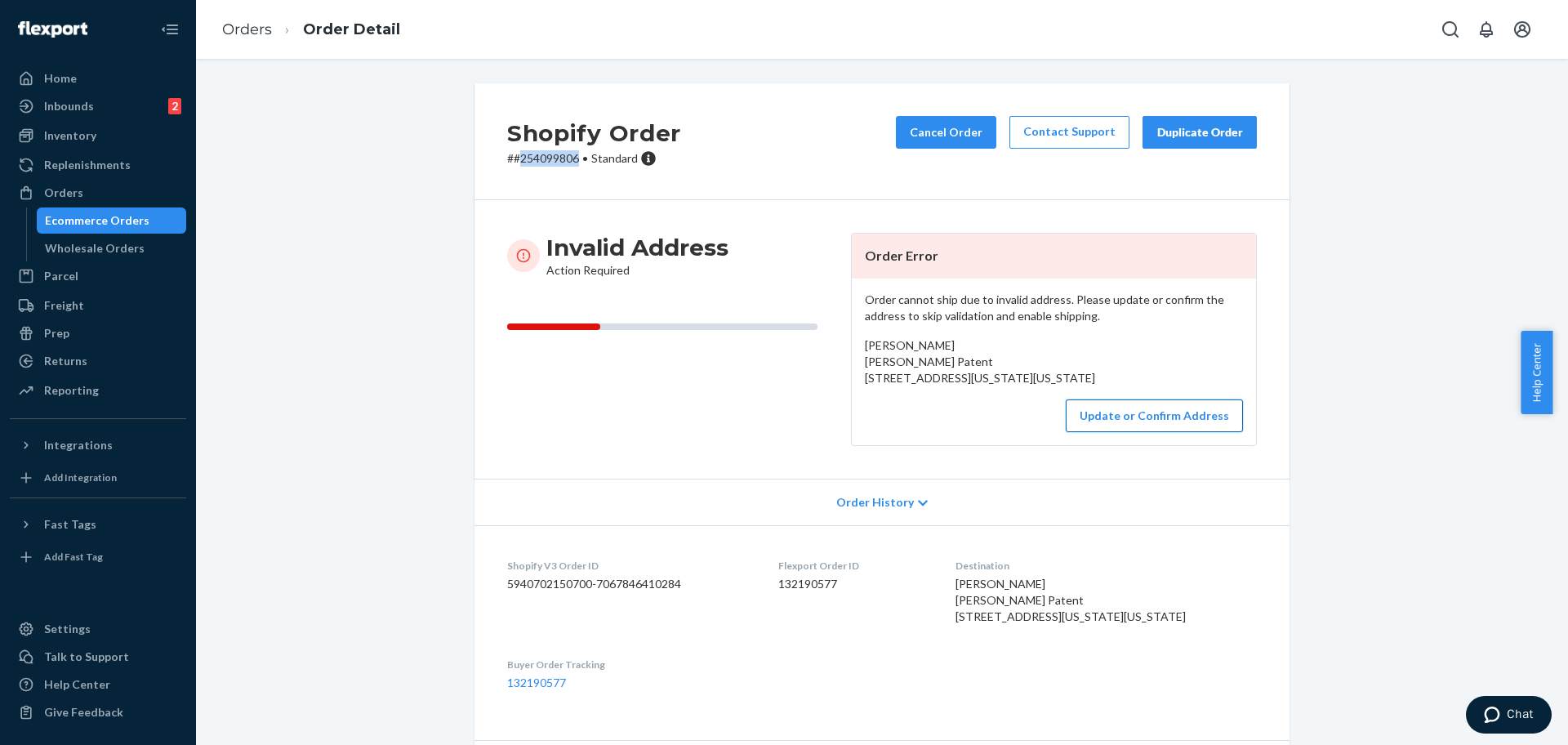 click on "Update or Confirm Address" at bounding box center (1154, 416) 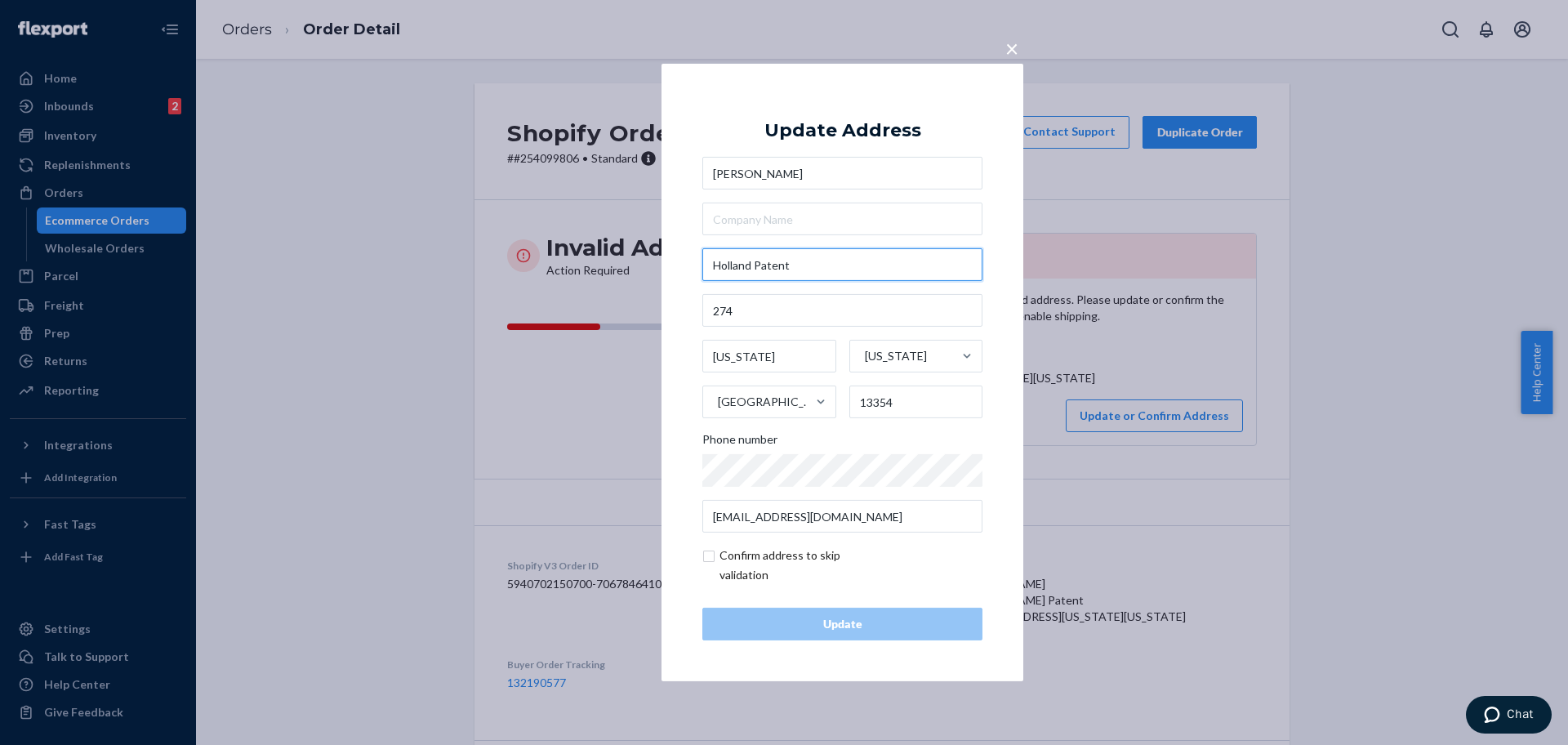 click on "Holland Patent" at bounding box center [842, 265] 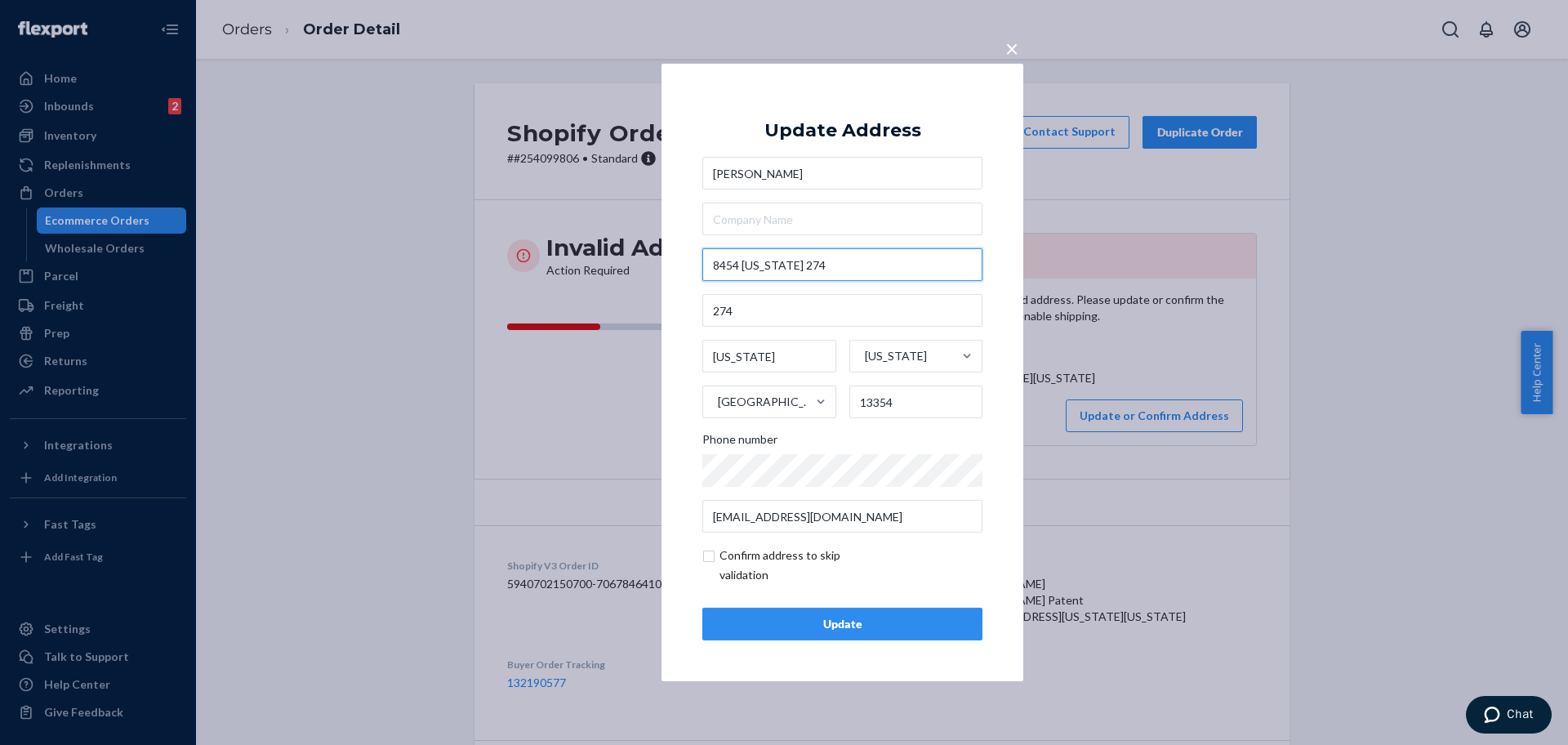 type on "8454 [US_STATE] 274" 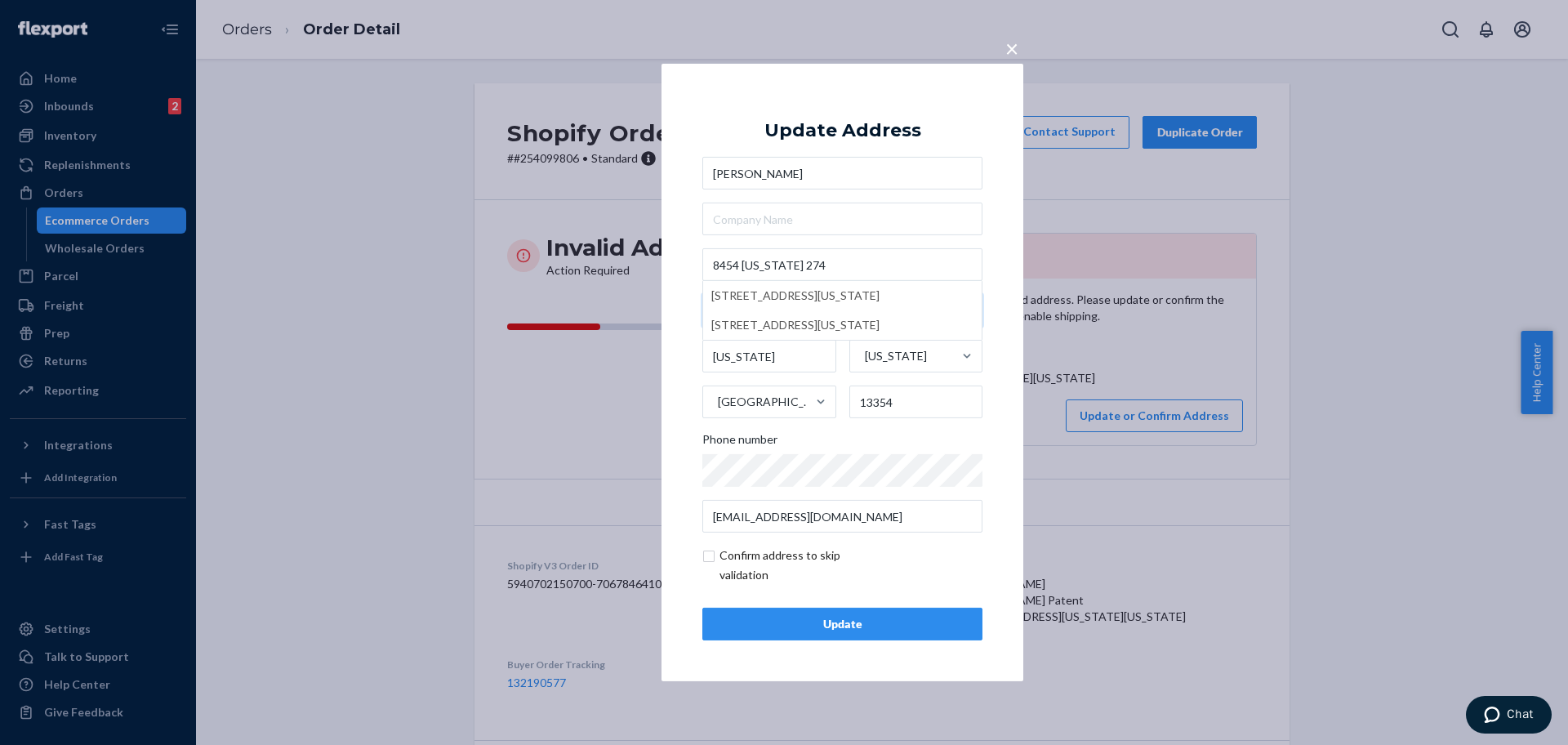 type 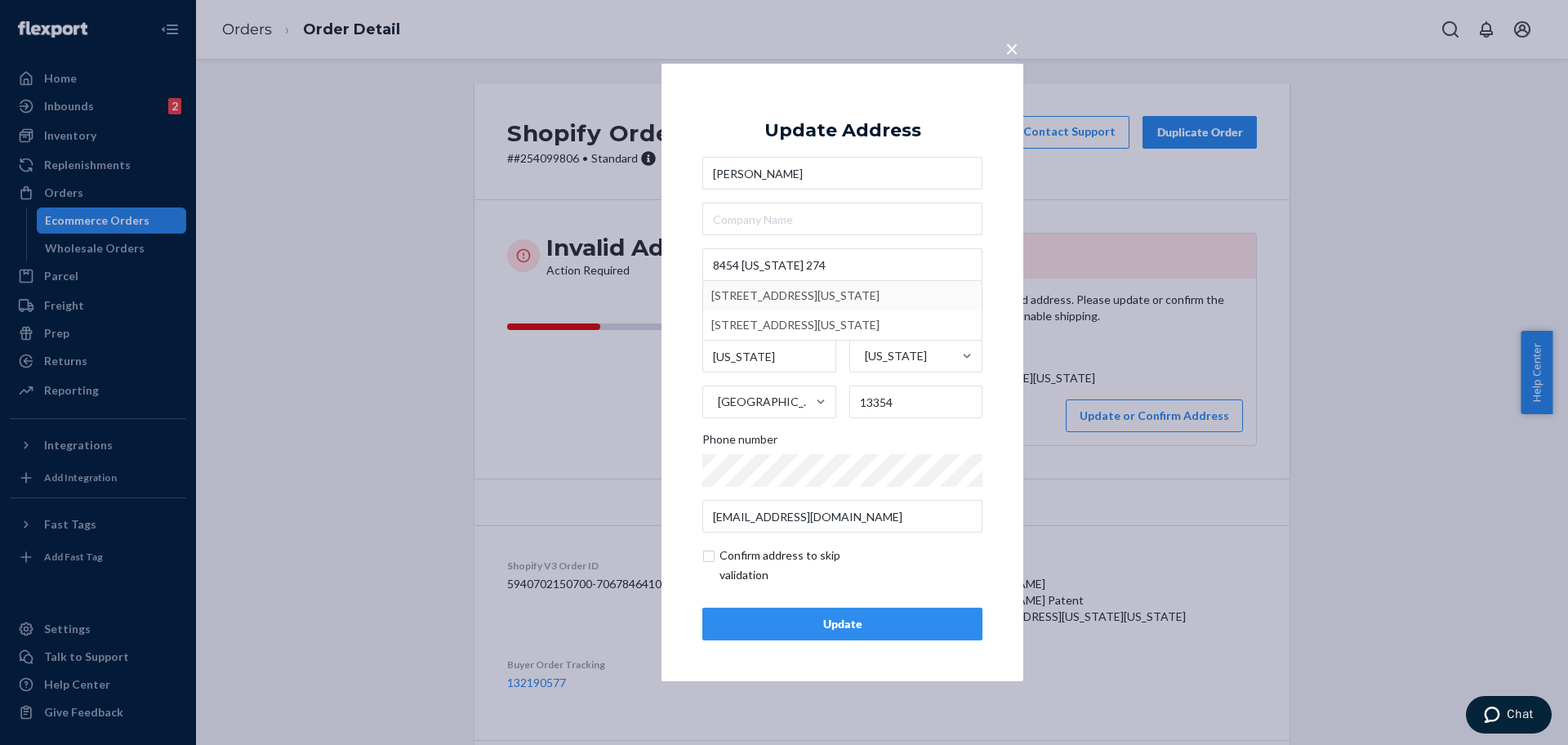 click on "× Update Address [PERSON_NAME][GEOGRAPHIC_DATA][US_STATE][STREET_ADDRESS][US_STATE] [STREET_ADDRESS][US_STATE][US_STATE][US_STATE] Phone number [EMAIL_ADDRESS][DOMAIN_NAME] Confirm address to skip validation Update" at bounding box center (842, 372) 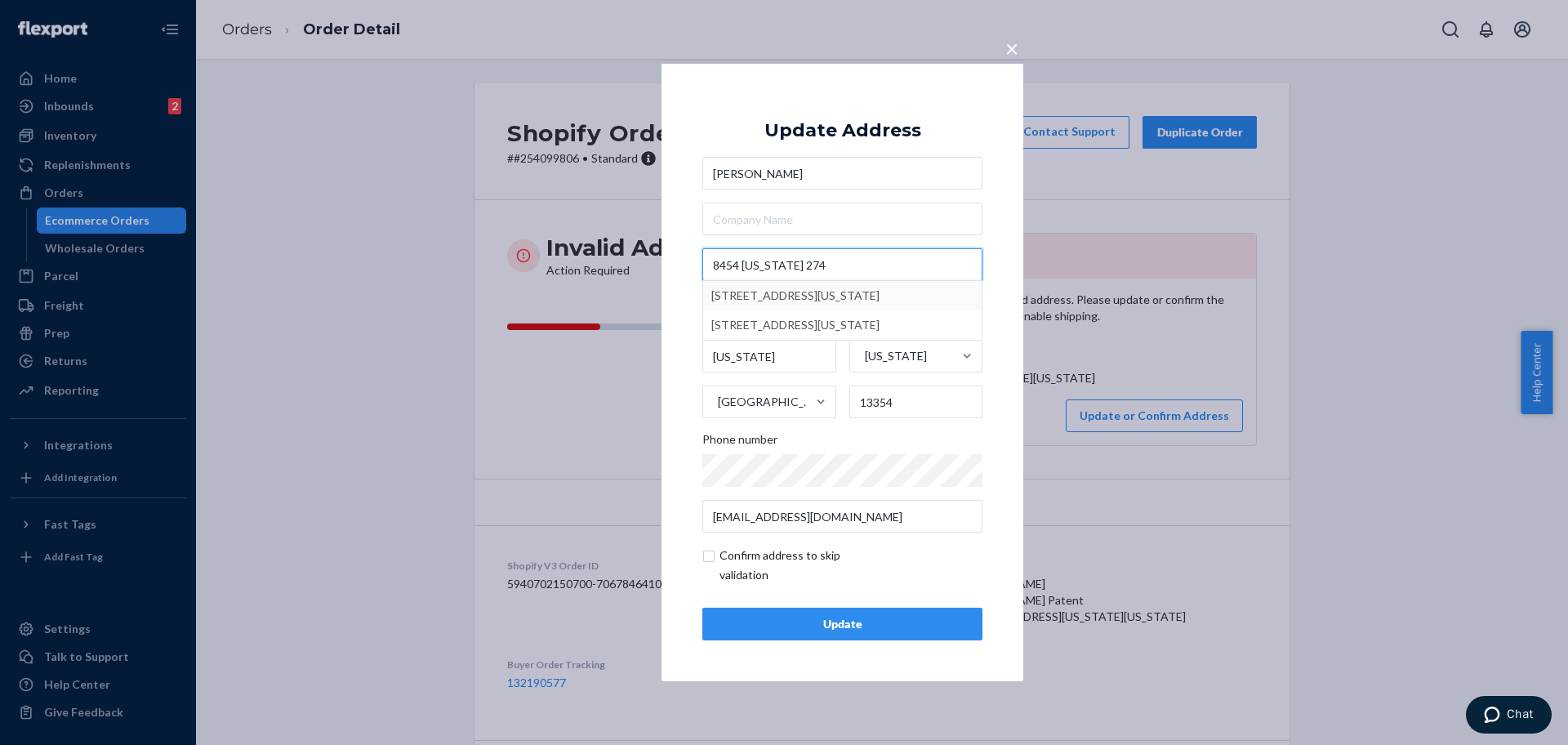 click on "8454 [US_STATE] 274" at bounding box center [842, 265] 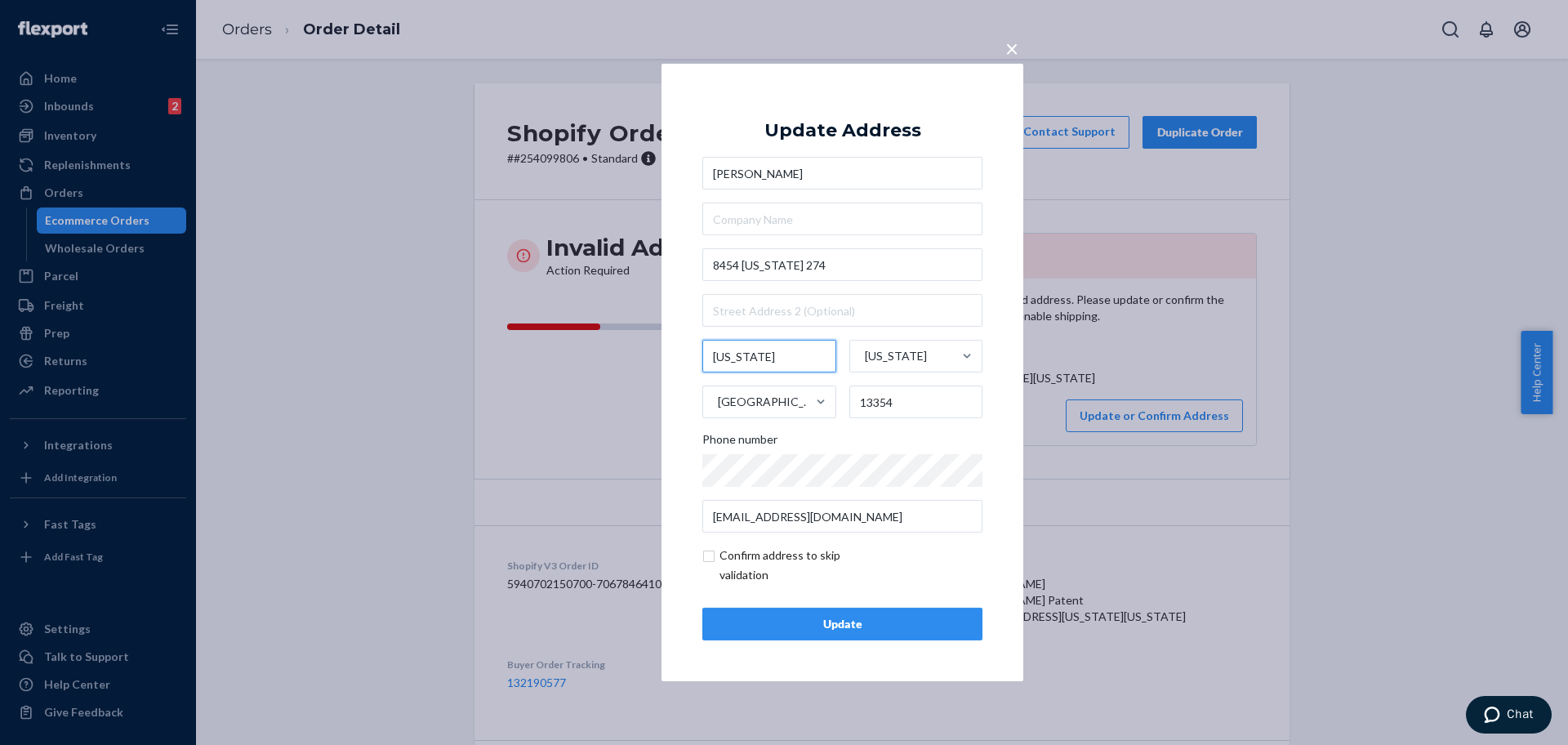 click on "[US_STATE]" at bounding box center [769, 356] 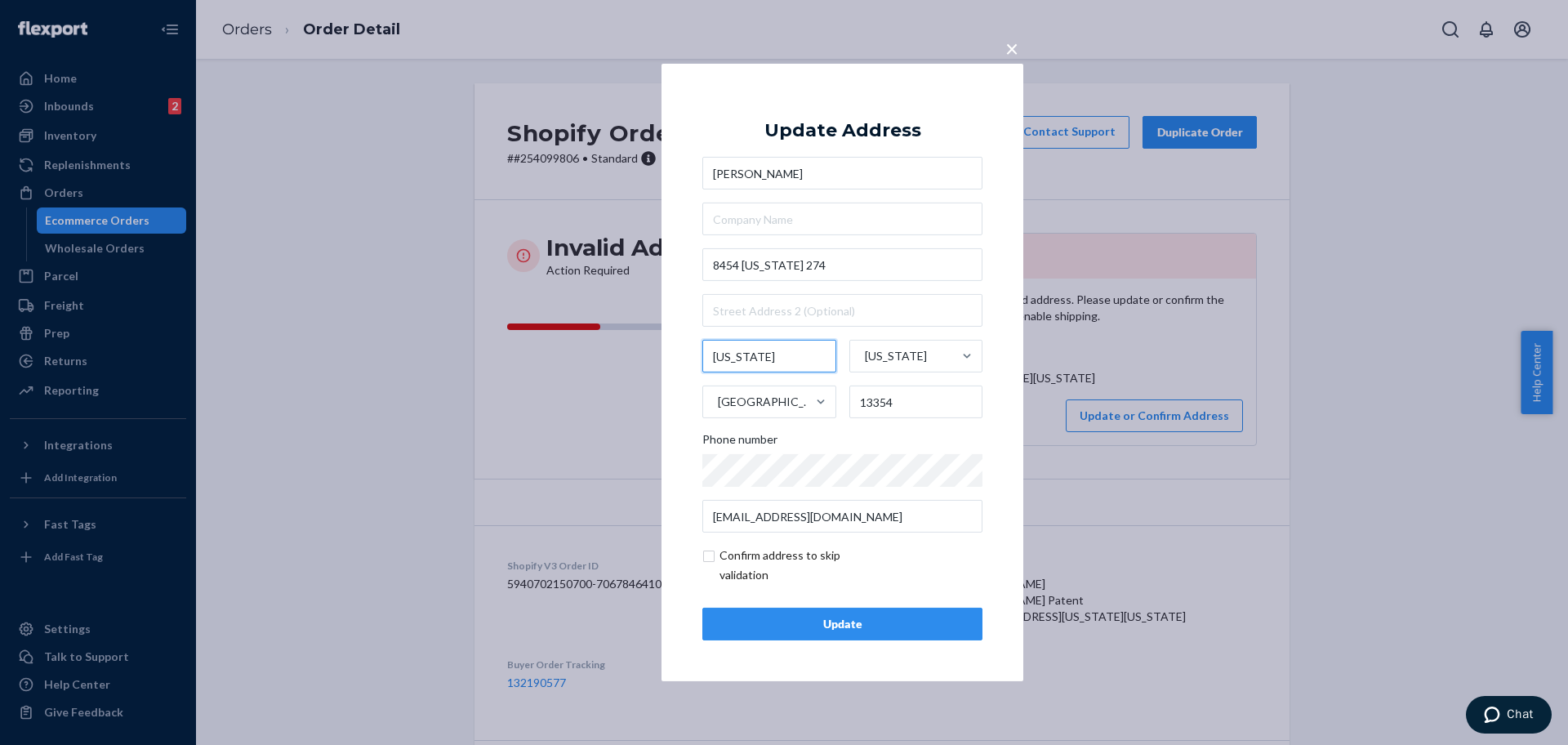 paste on "Holland Patent" 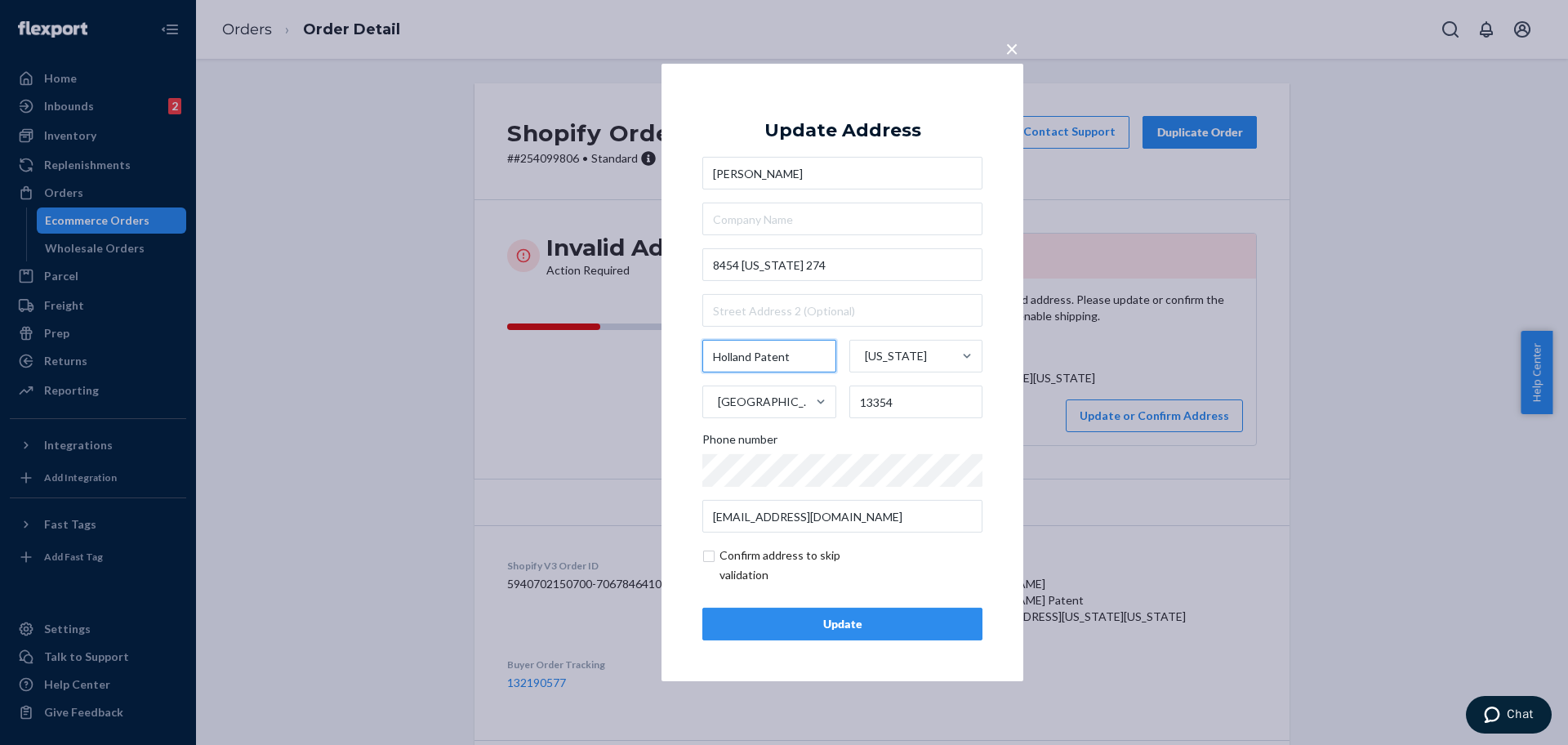 type on "Holland Patent" 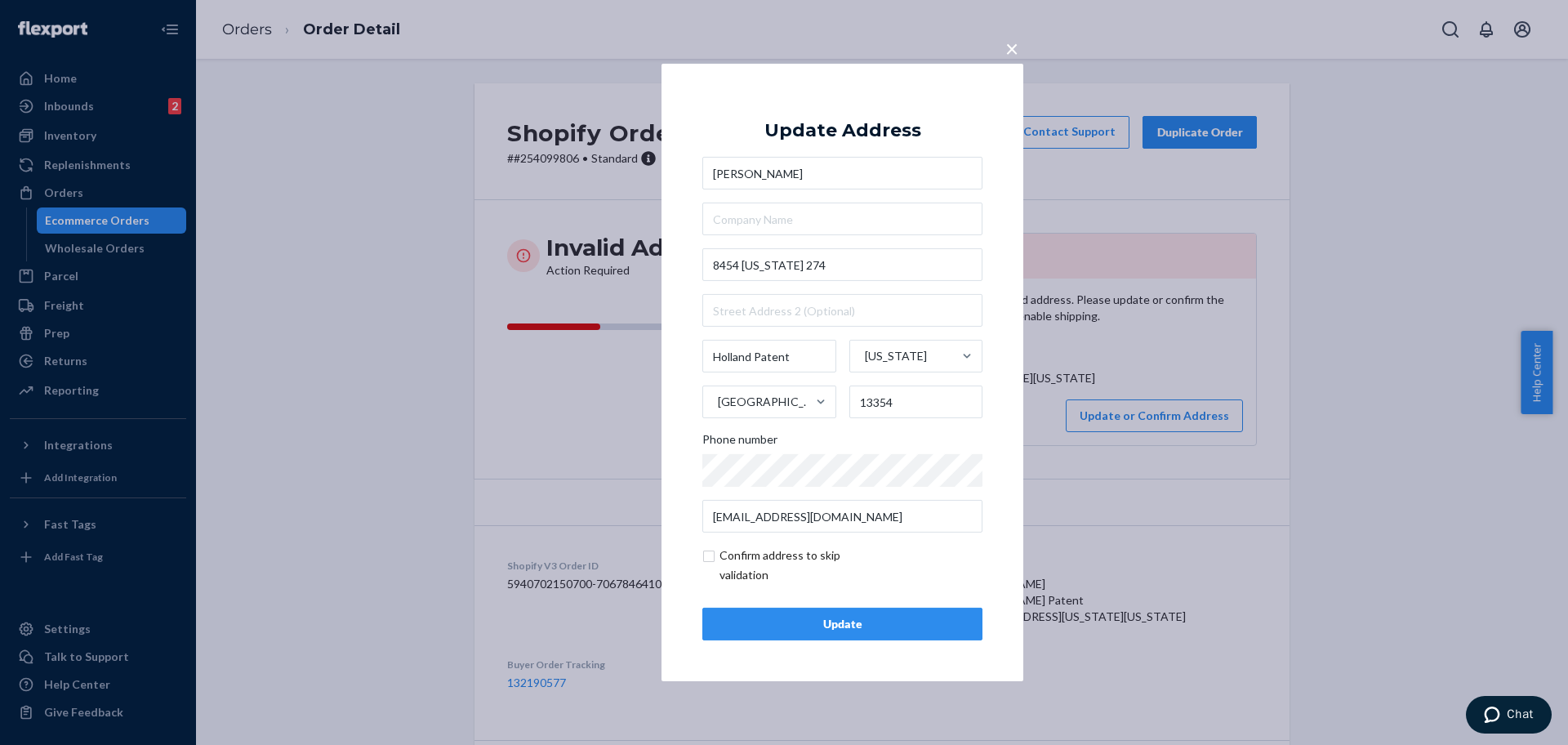 click on "Update" at bounding box center (842, 624) 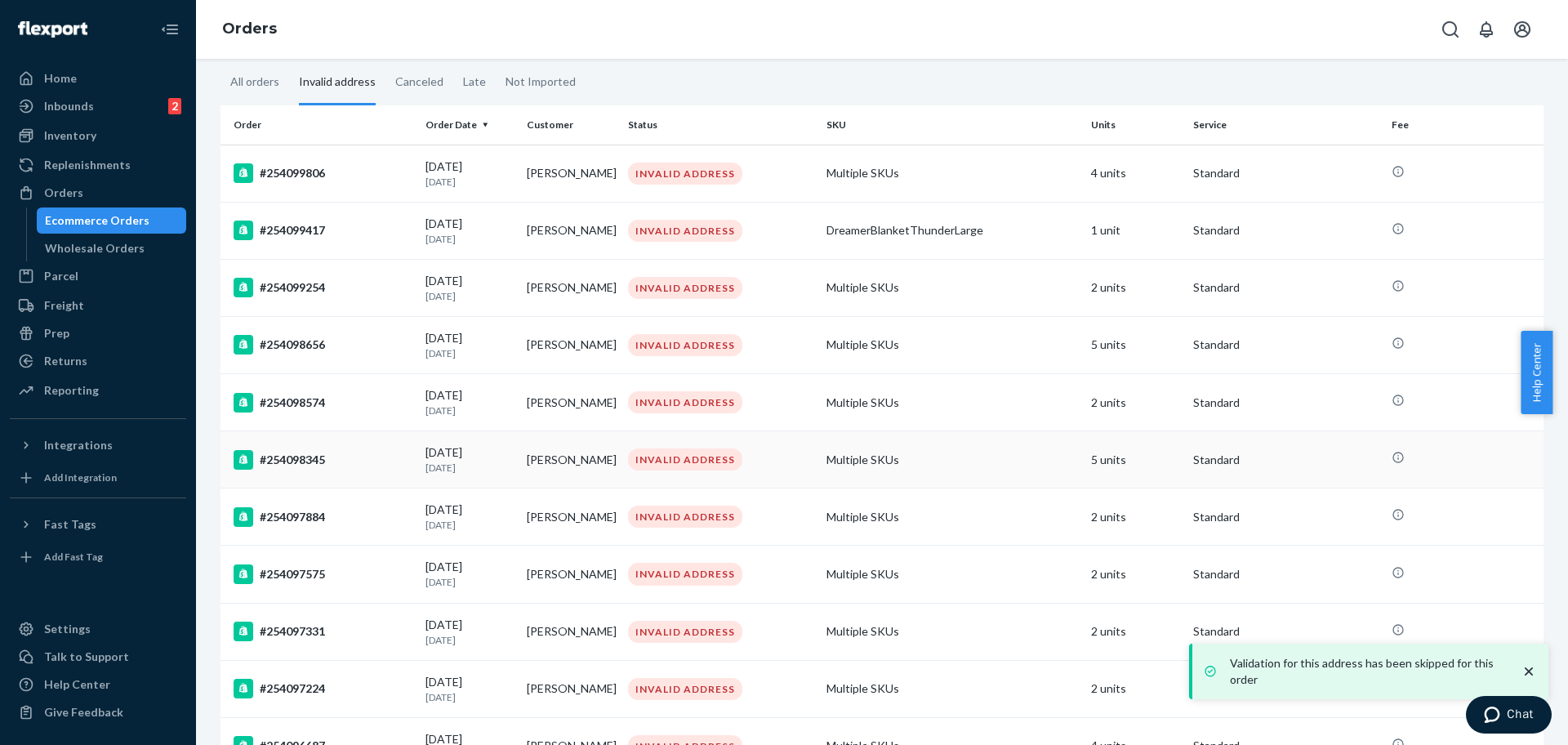 scroll, scrollTop: 102, scrollLeft: 0, axis: vertical 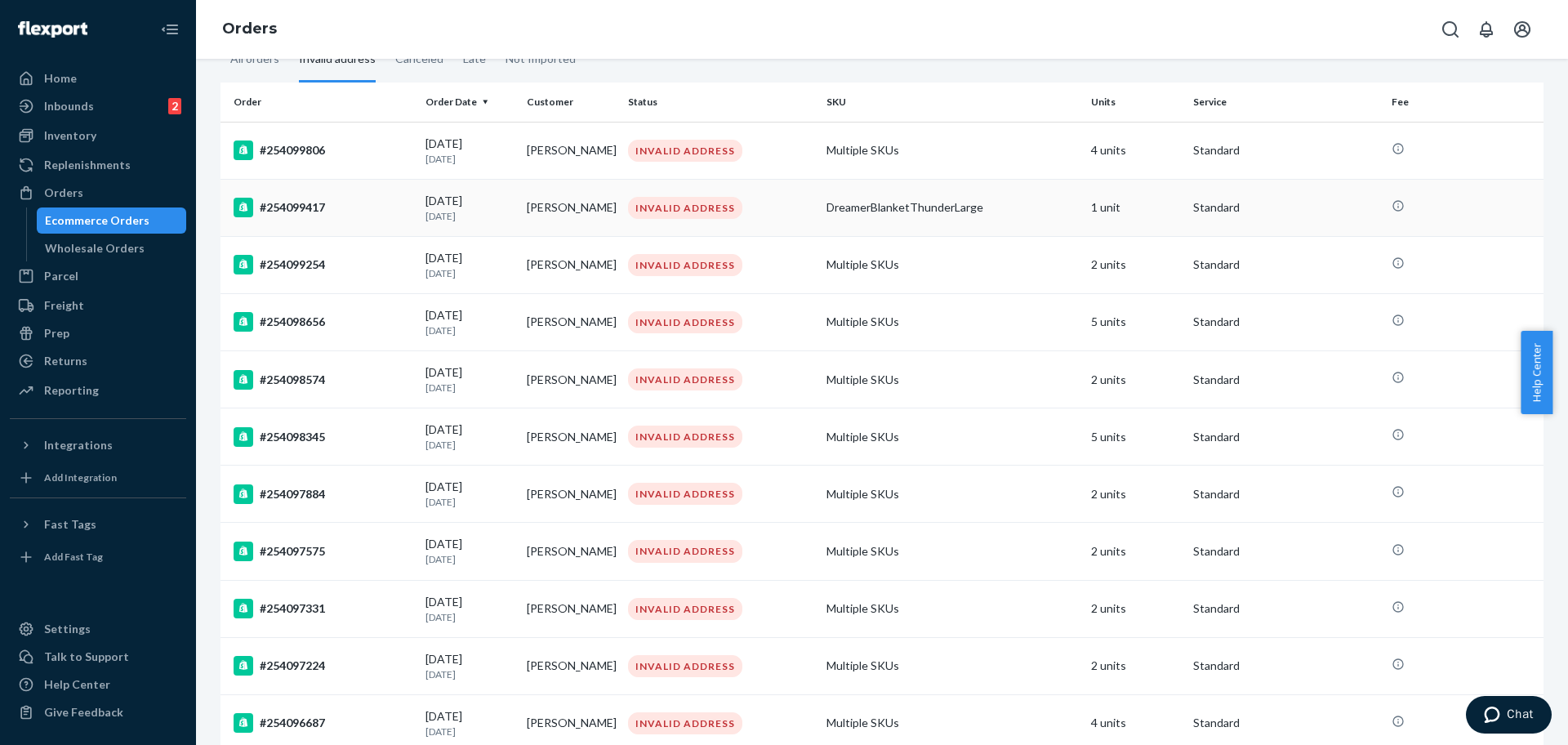 click on "#254099417" at bounding box center (323, 207) 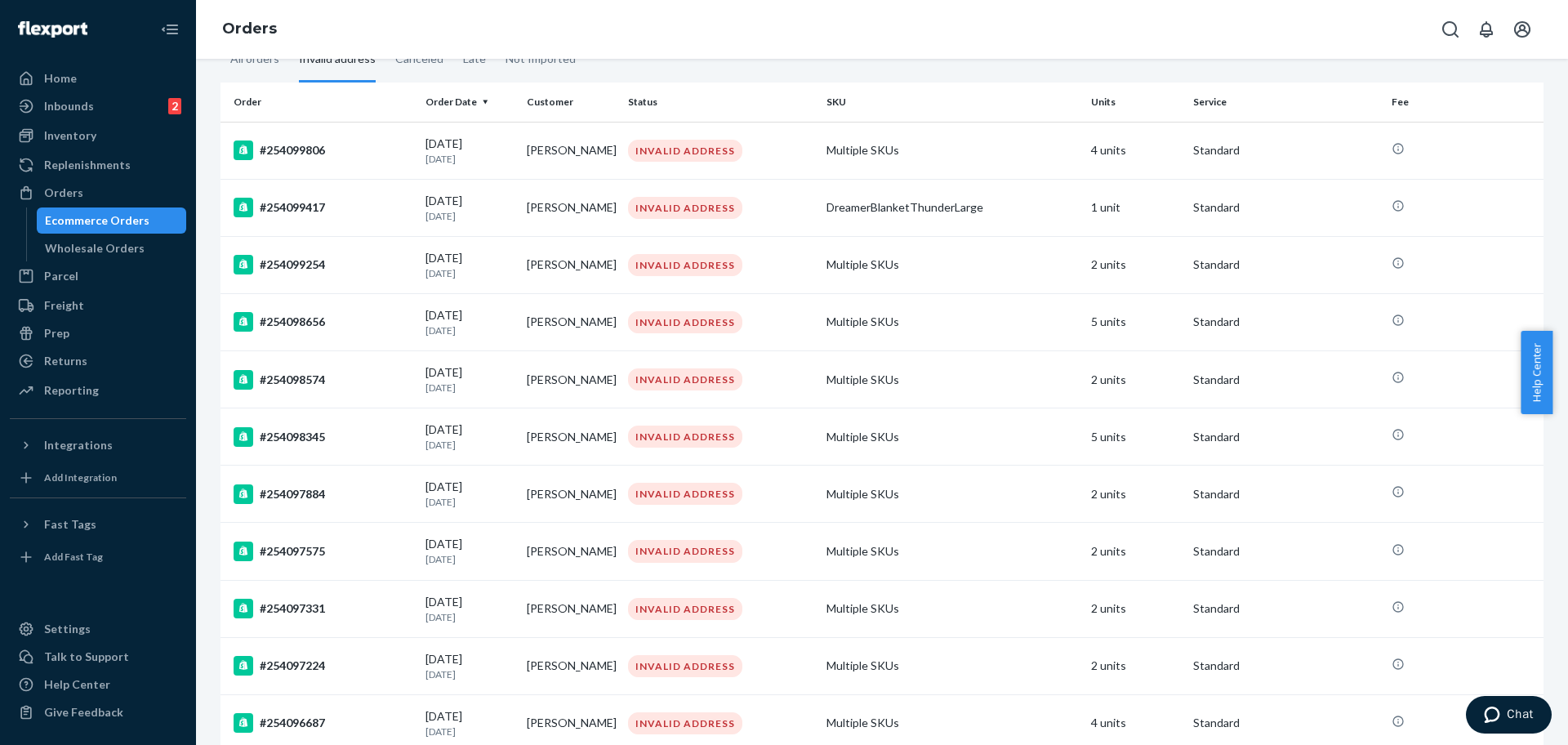 scroll, scrollTop: 0, scrollLeft: 0, axis: both 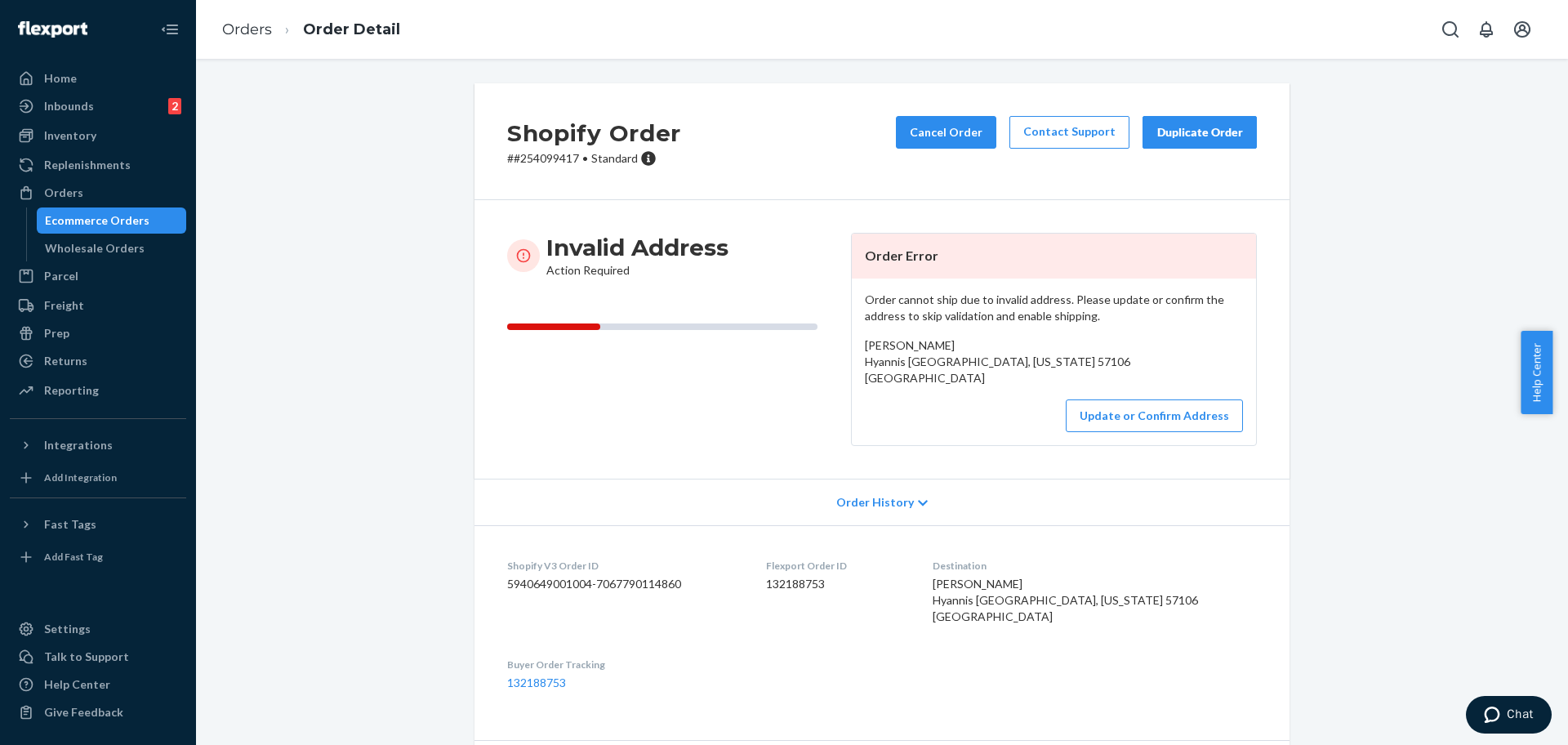 click on "Shopify Order # #254099417 • Standard Cancel Order Contact Support Duplicate Order" at bounding box center (882, 141) 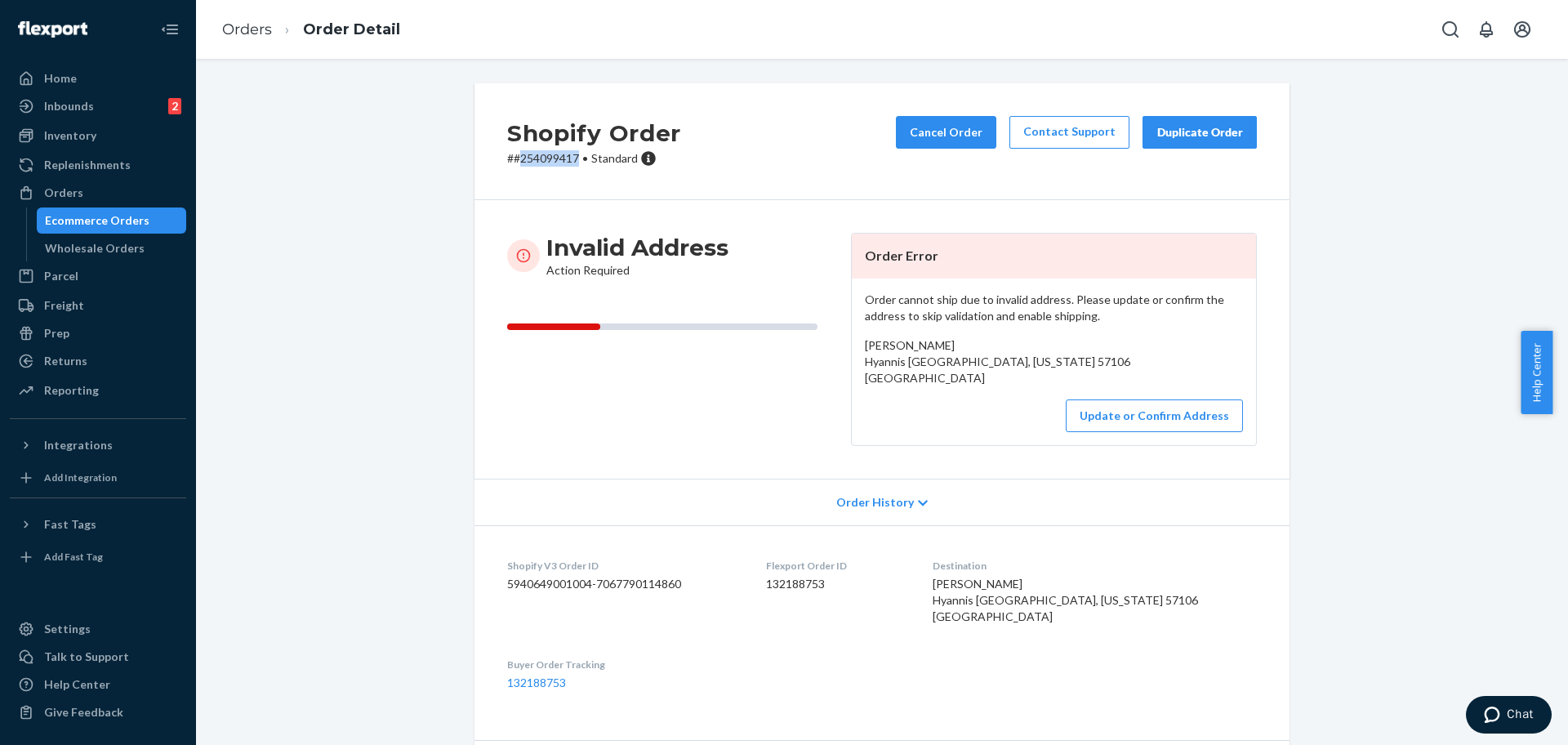 click on "Shopify Order # #254099417 • Standard Cancel Order Contact Support Duplicate Order" at bounding box center [882, 141] 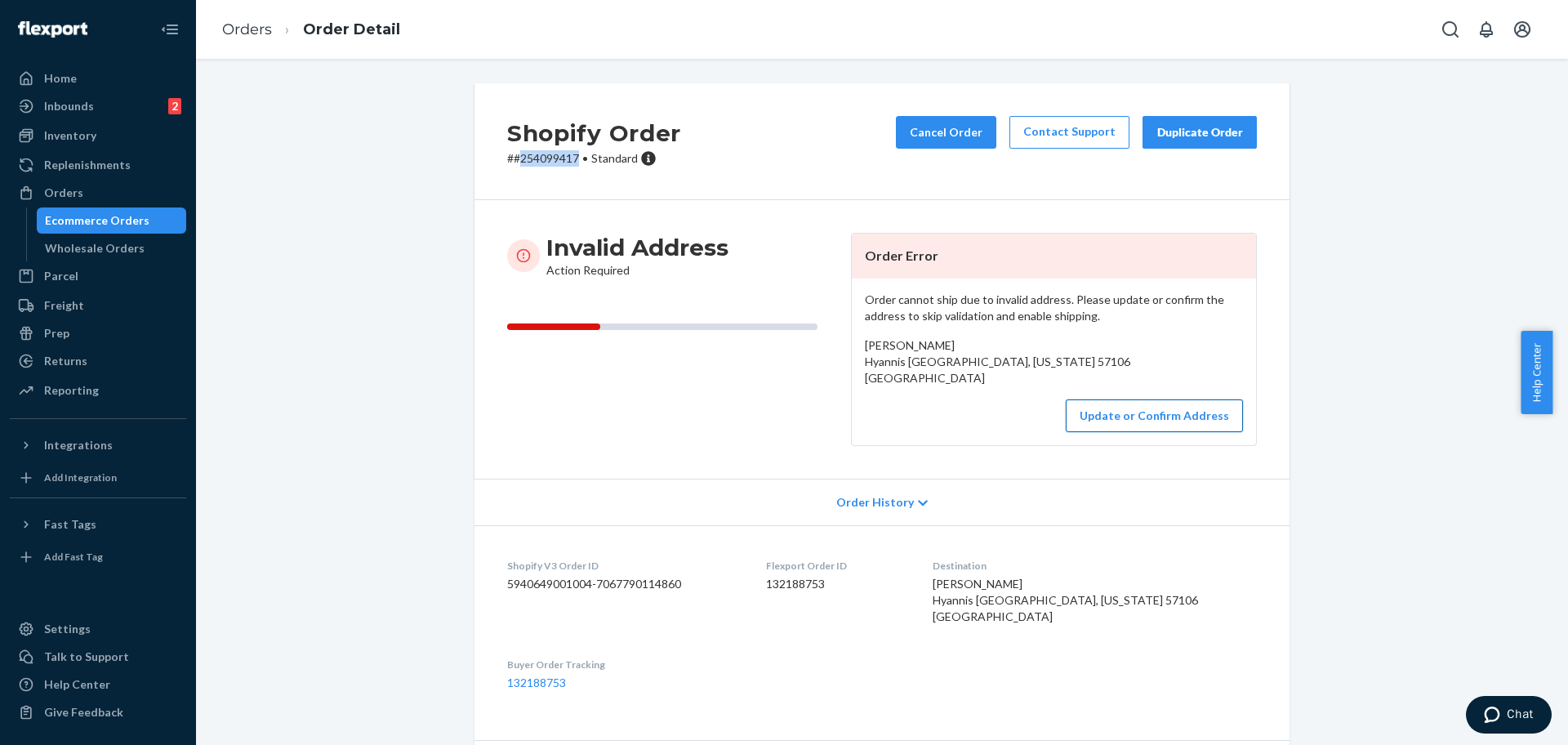 click on "Update or Confirm Address" at bounding box center [1154, 416] 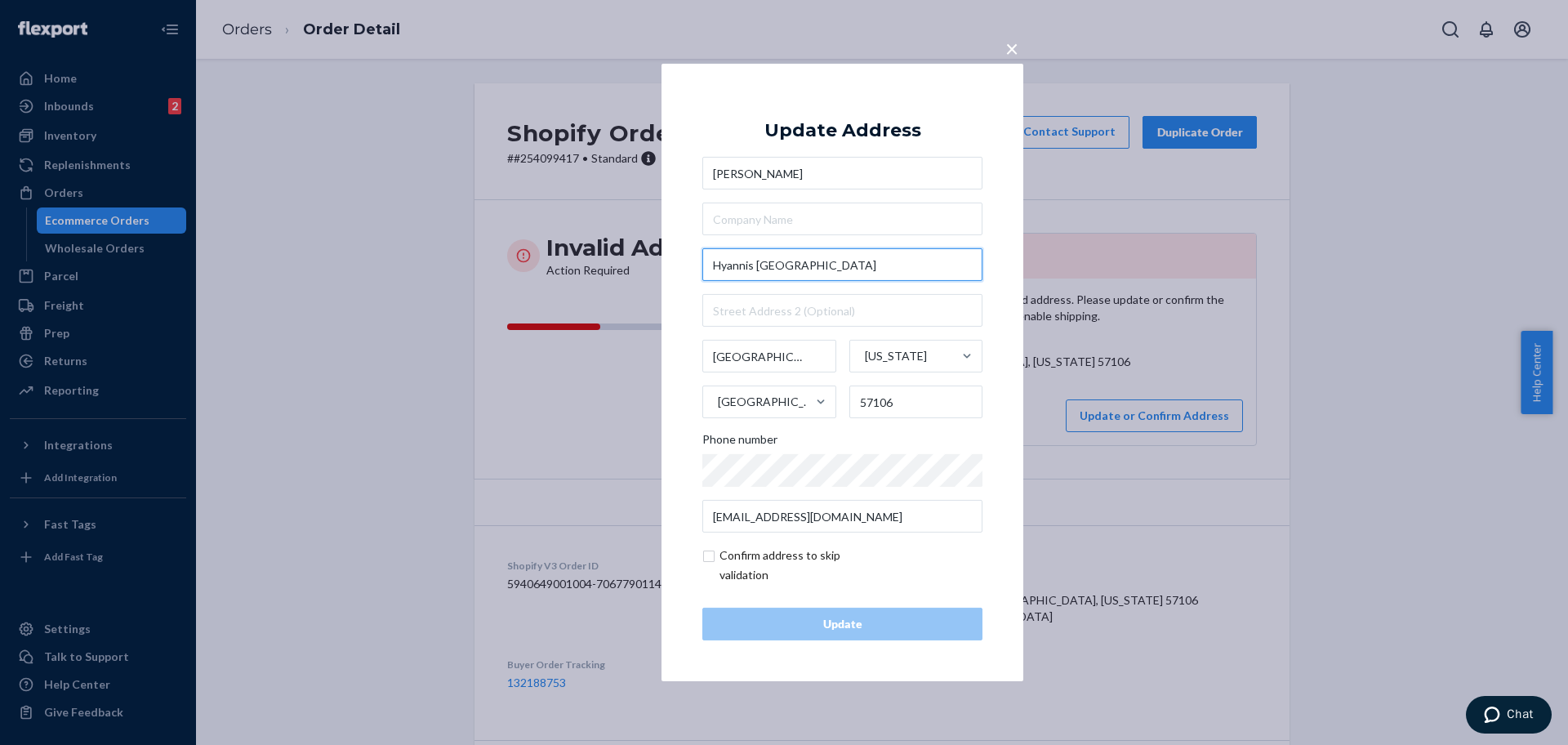 click on "Hyannis [GEOGRAPHIC_DATA]" at bounding box center (842, 265) 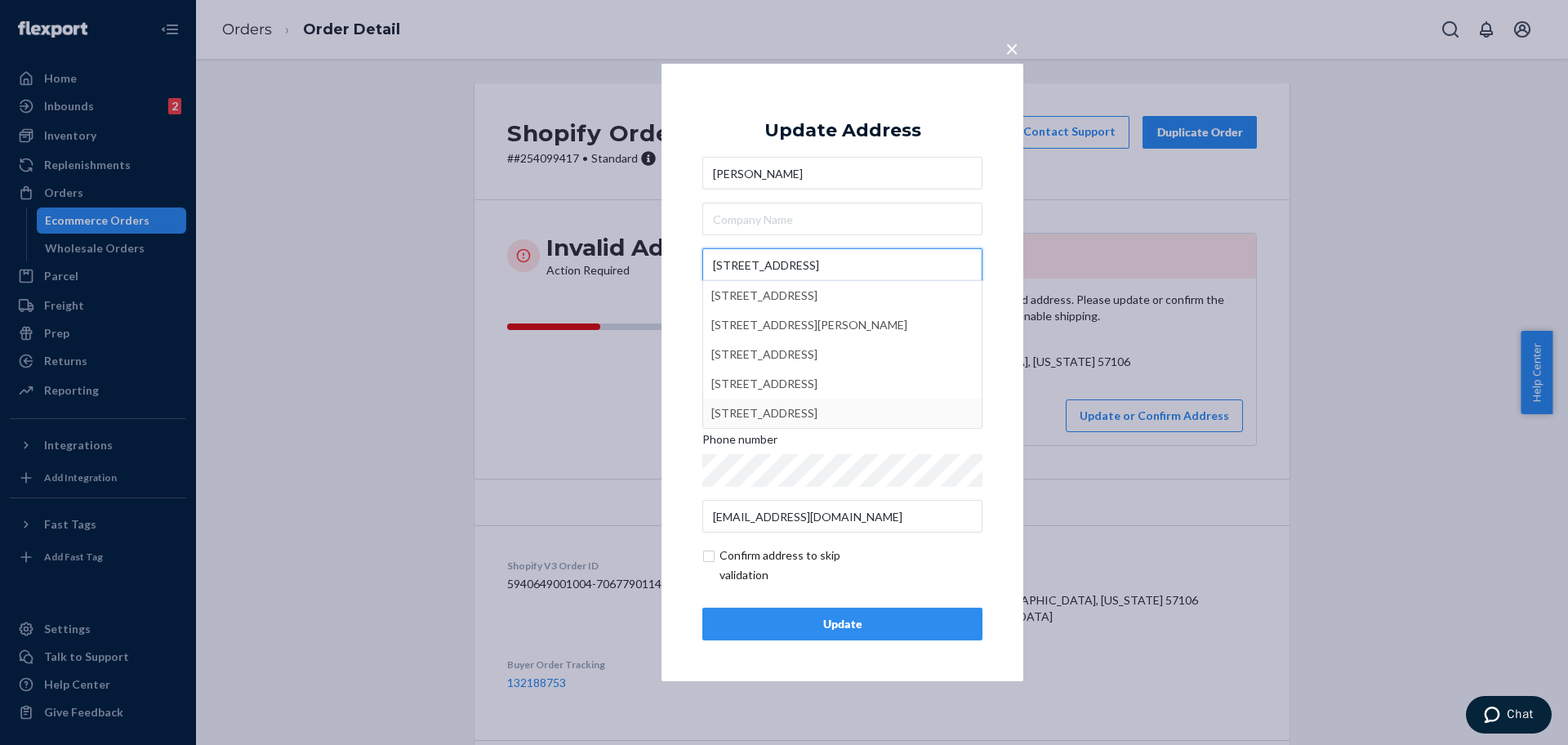 type on "[STREET_ADDRESS]" 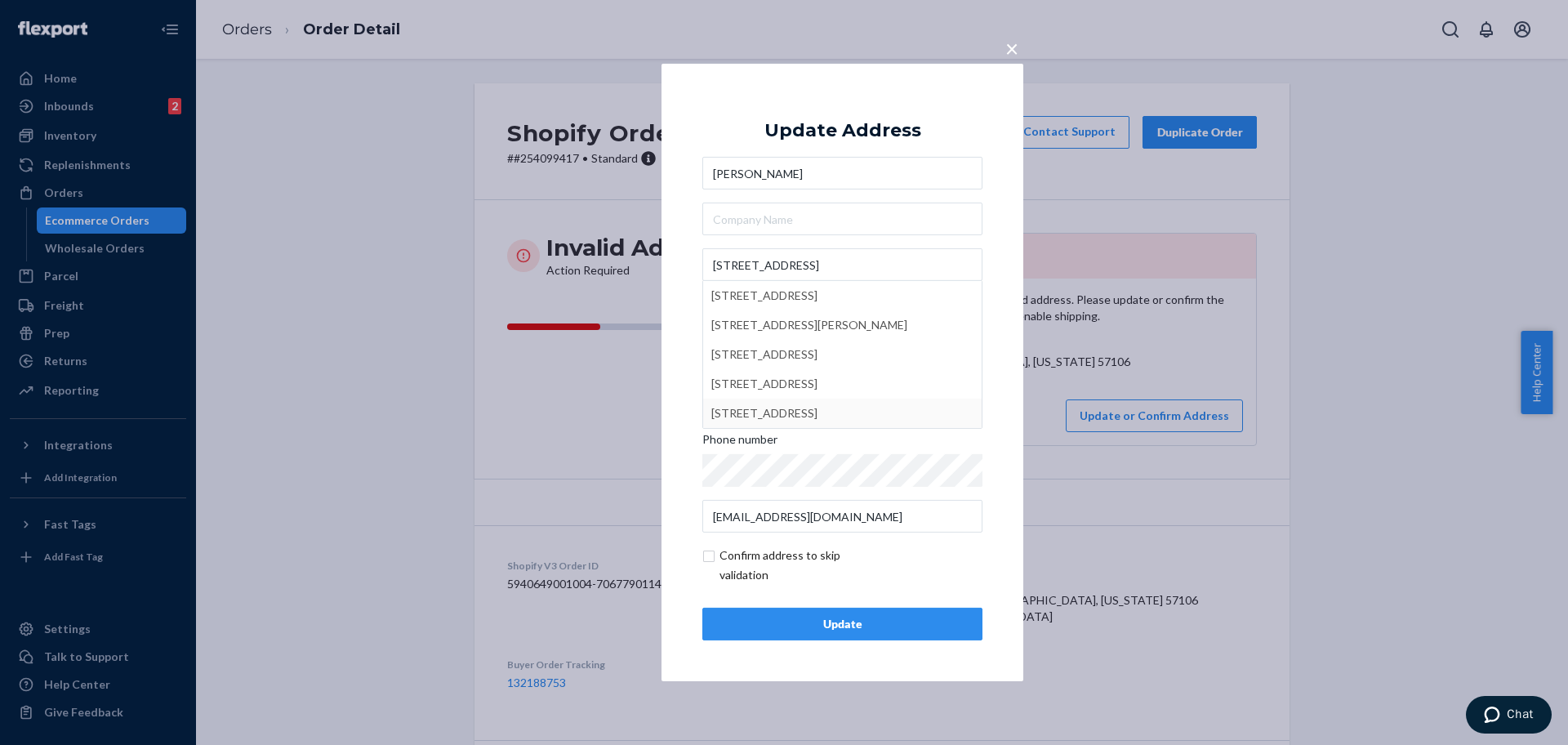 click on "Update" at bounding box center (842, 624) 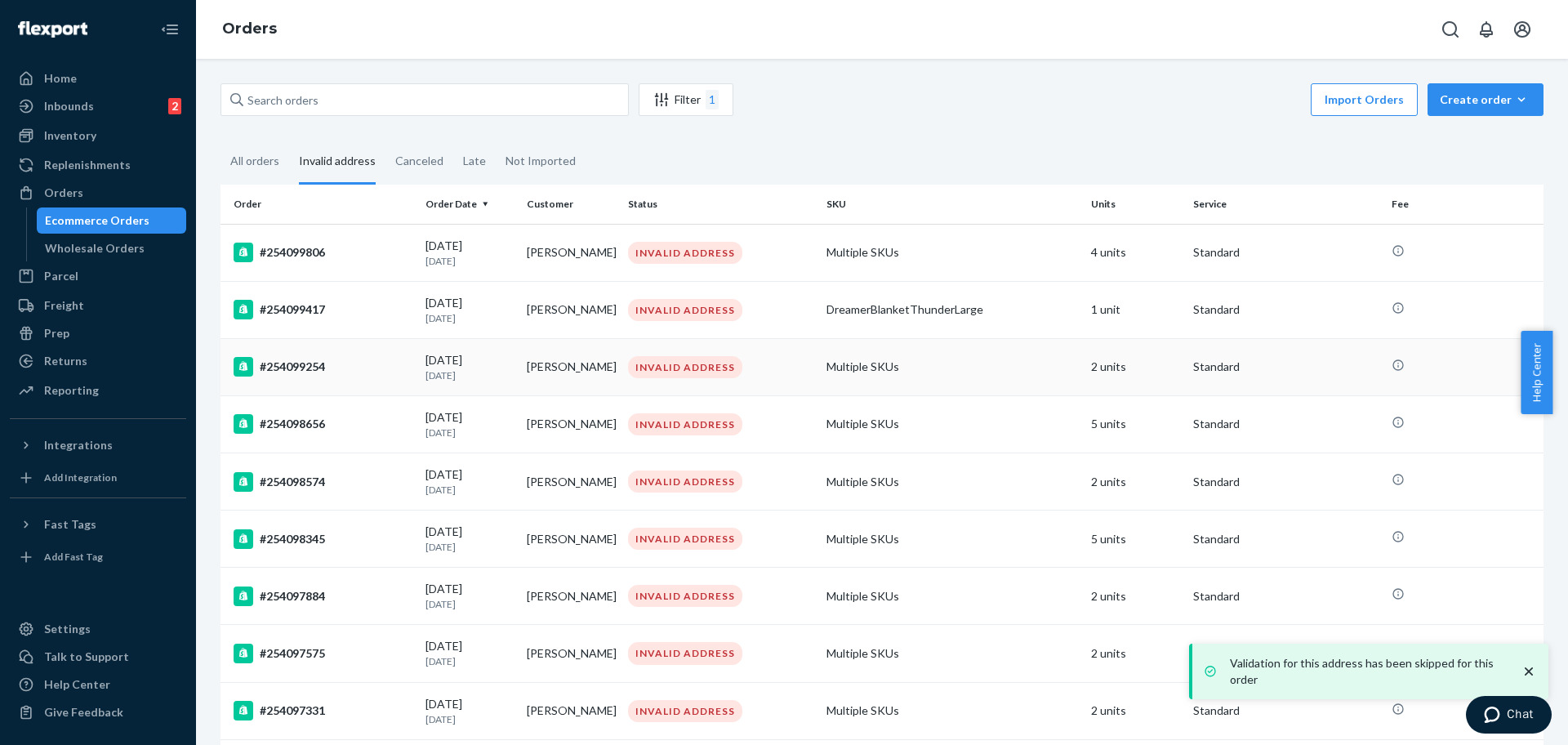 click on "#254099254" at bounding box center (323, 367) 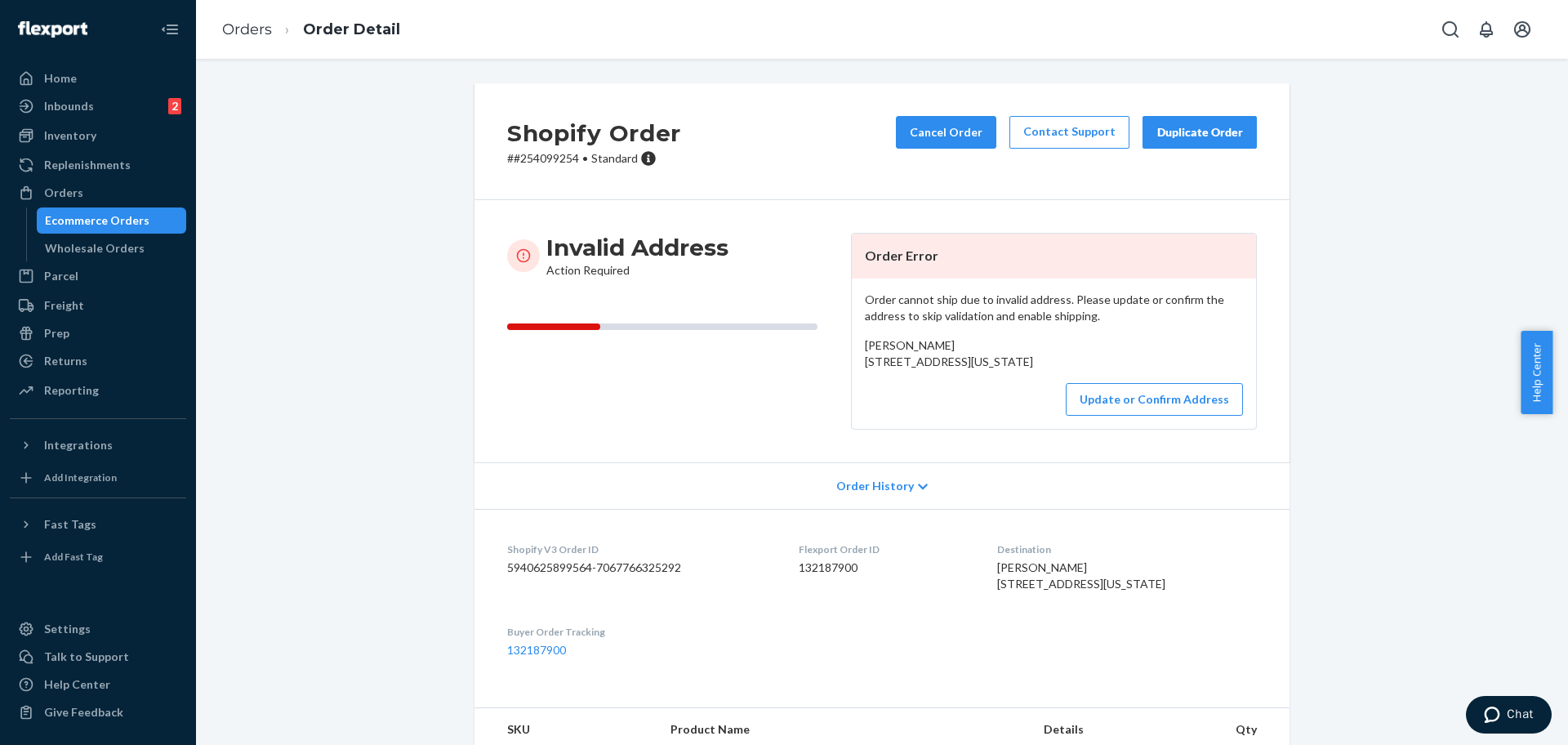 click on "[PERSON_NAME]
[STREET_ADDRESS][US_STATE]" at bounding box center [949, 353] 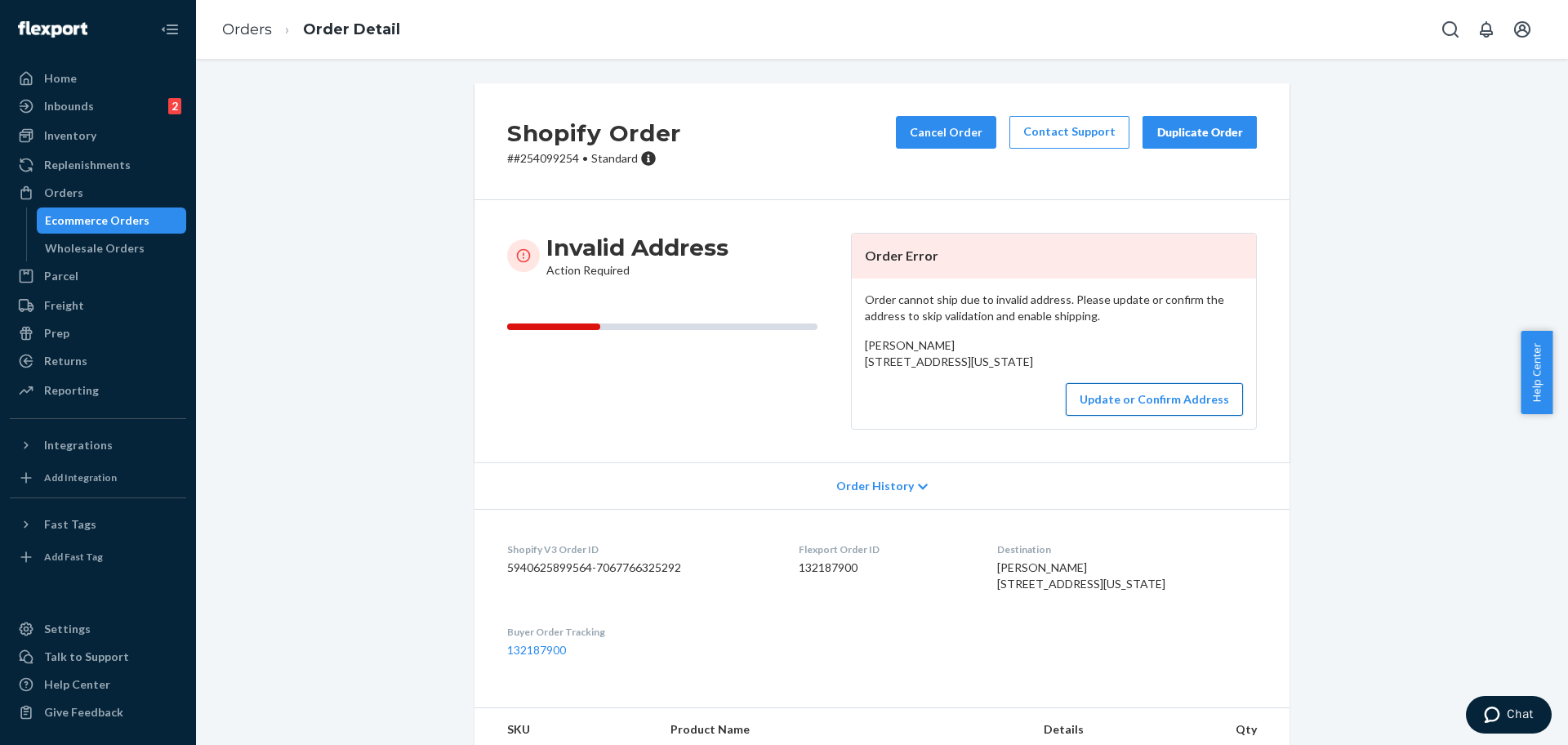 click on "Update or Confirm Address" at bounding box center (1154, 399) 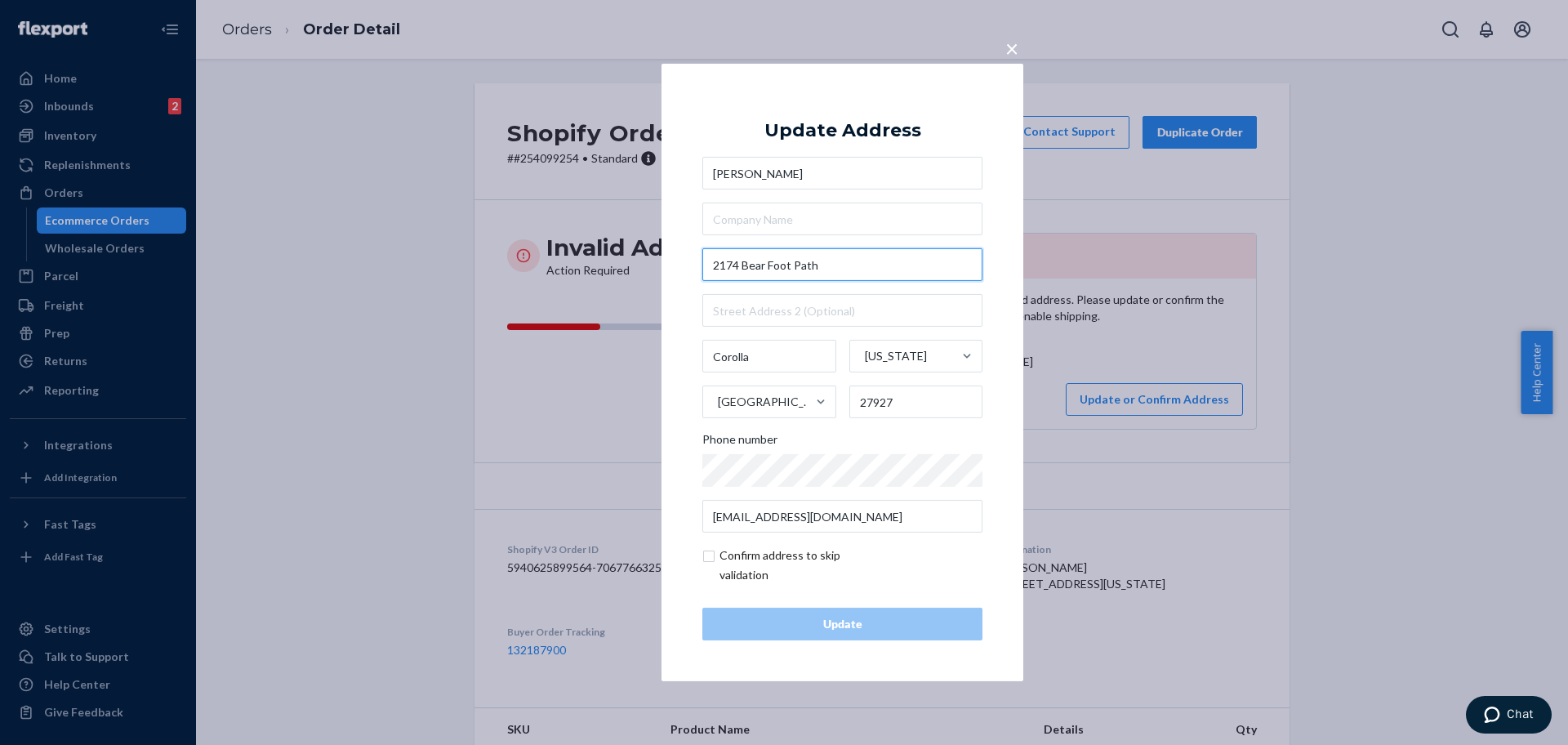 click on "2174 Bear Foot Path" at bounding box center (842, 265) 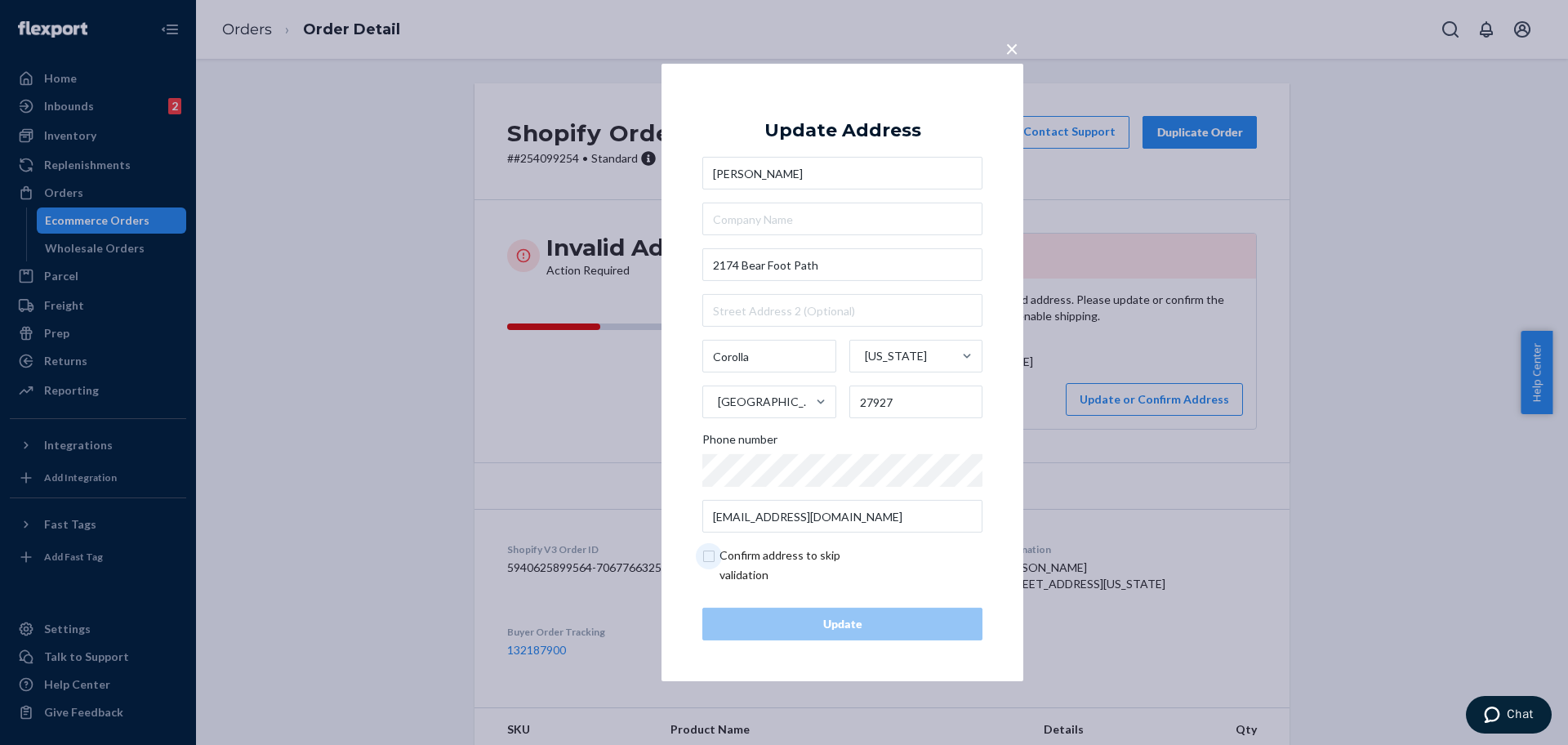 click at bounding box center (797, 565) 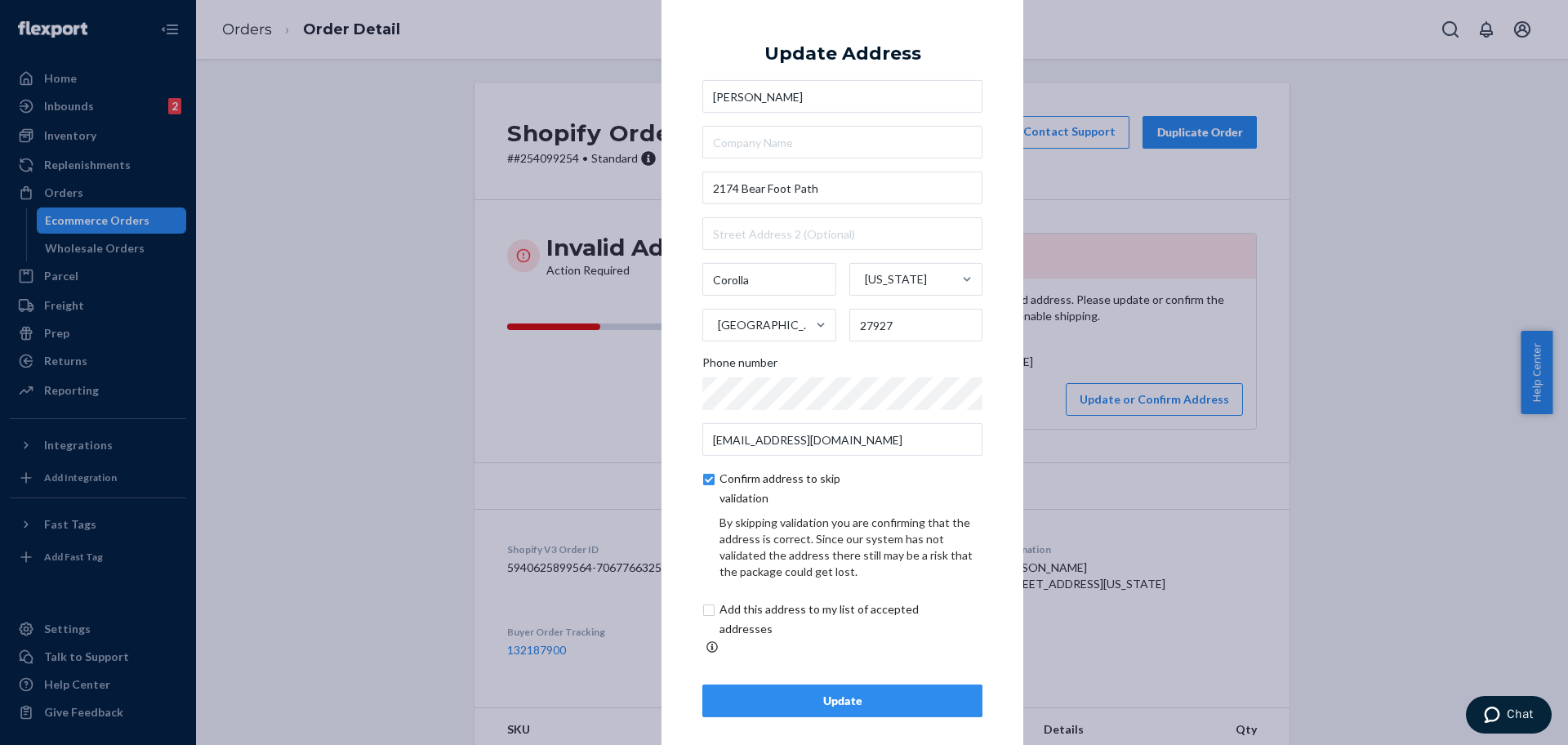 click on "Update" at bounding box center [842, 701] 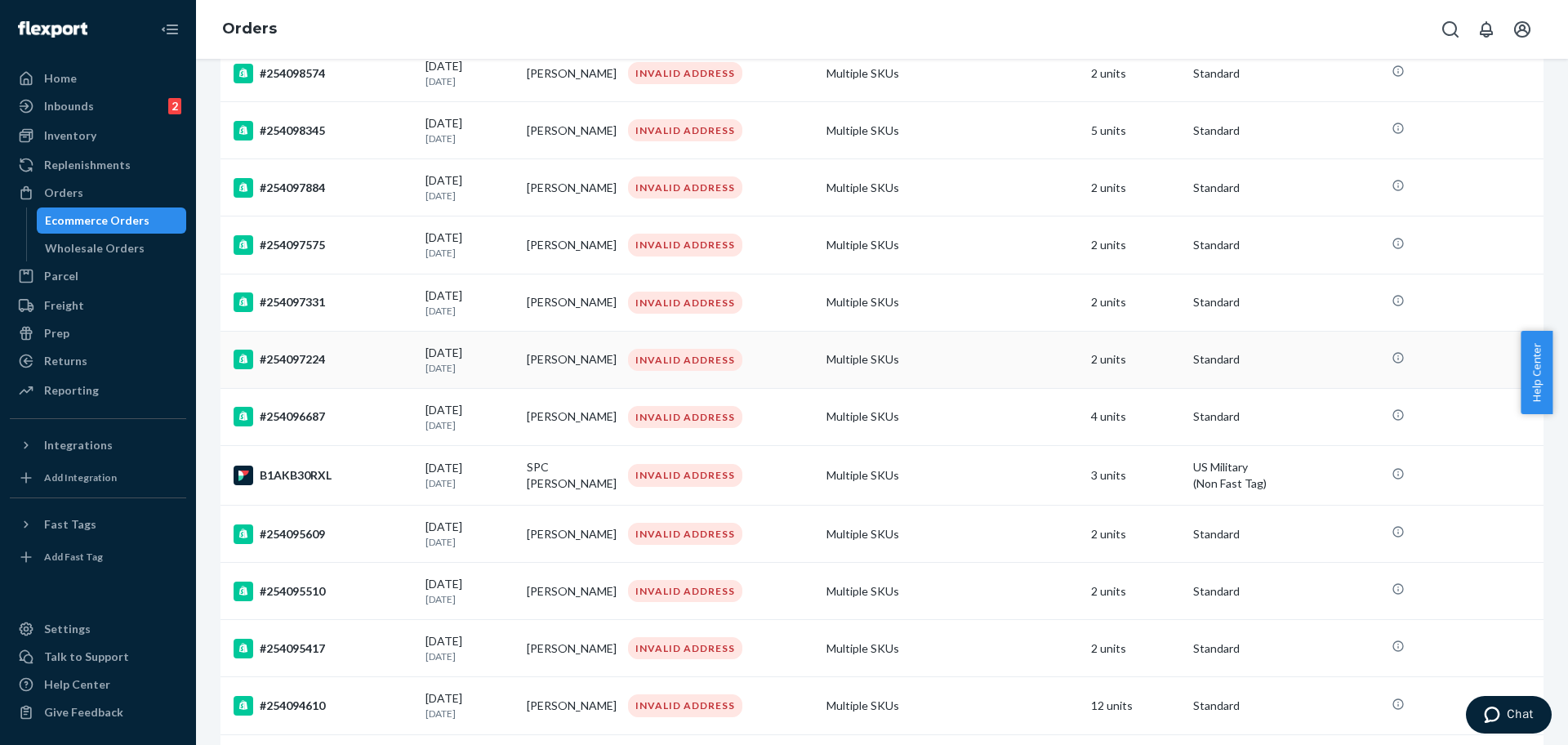 scroll, scrollTop: 0, scrollLeft: 0, axis: both 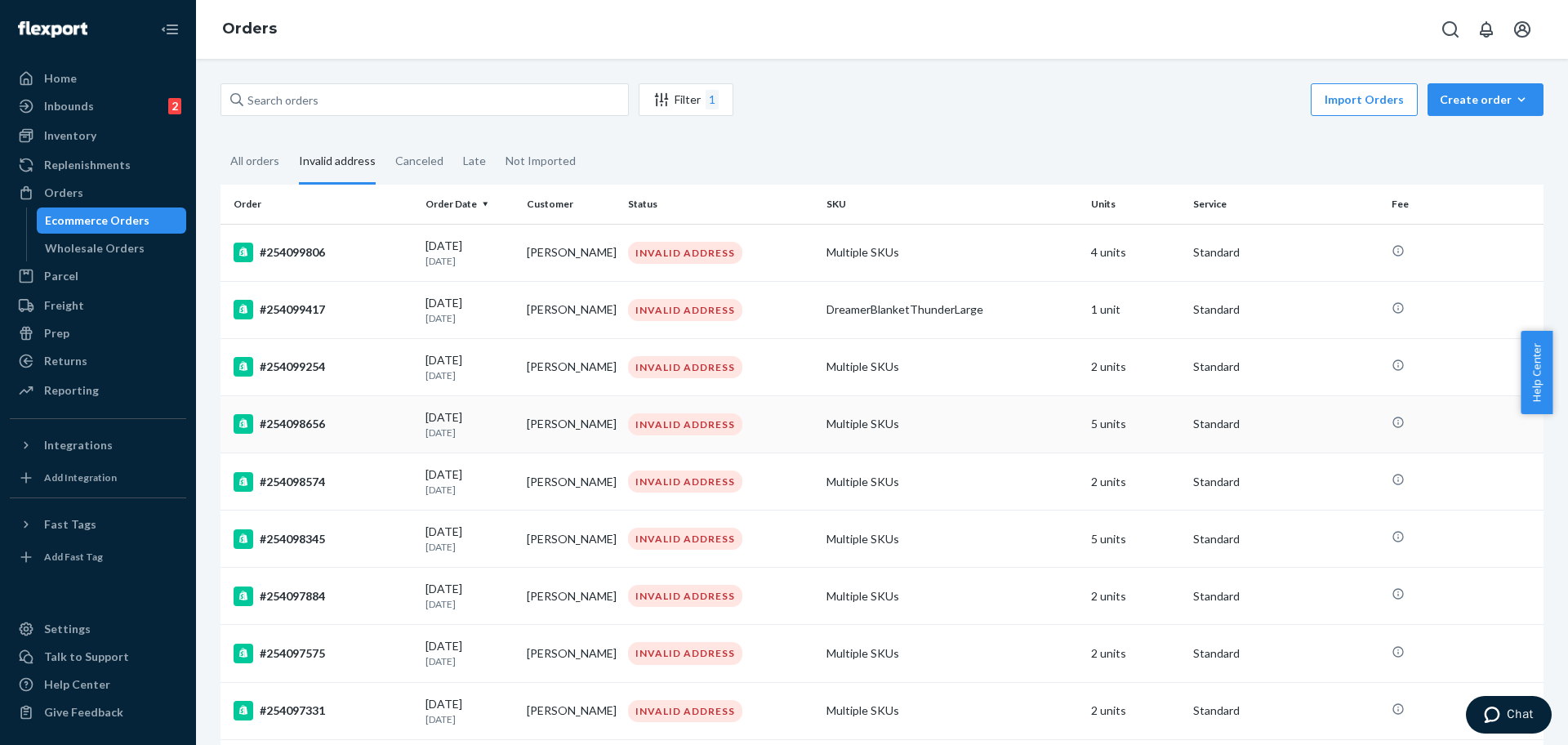 click on "#254098656" at bounding box center [323, 424] 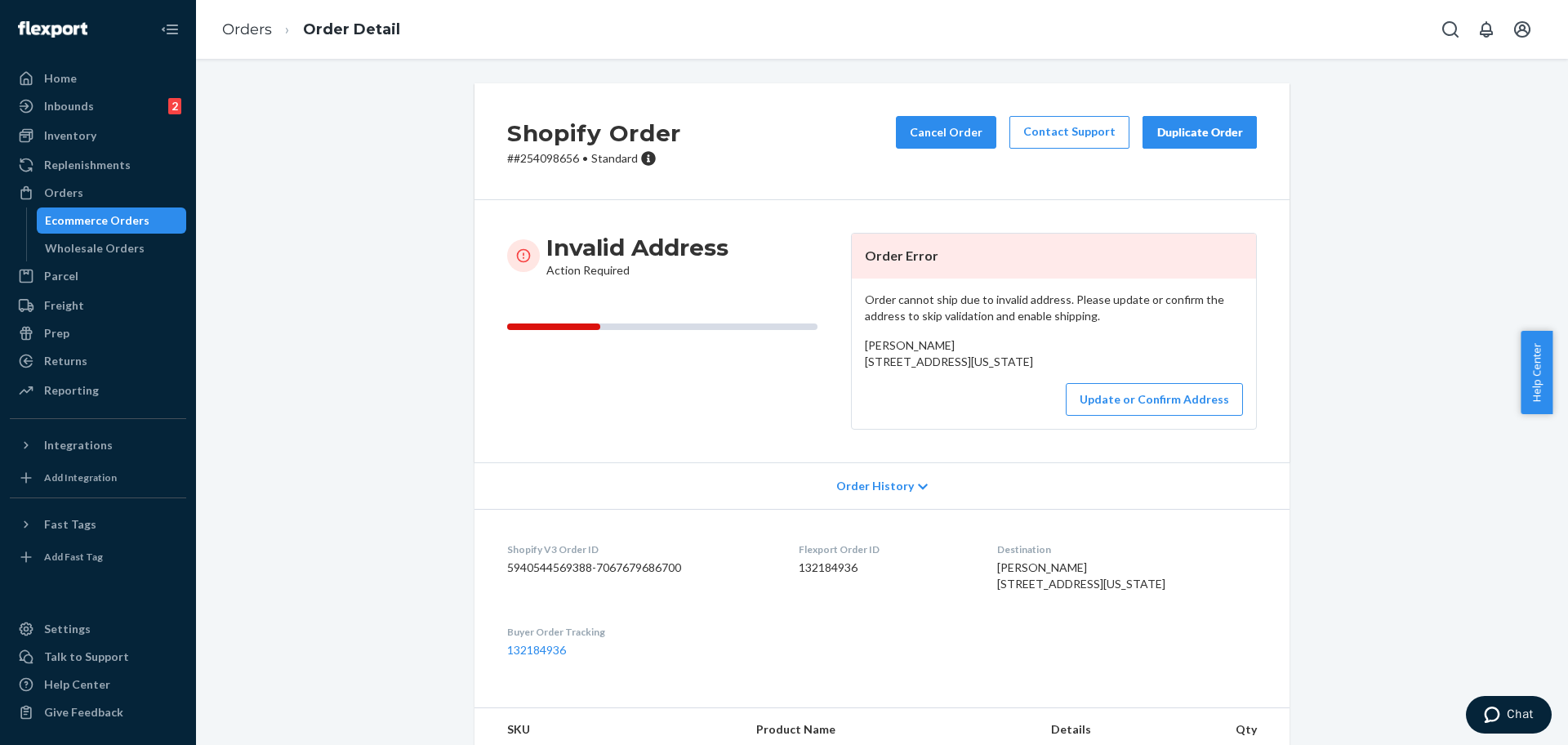 drag, startPoint x: 939, startPoint y: 378, endPoint x: 855, endPoint y: 362, distance: 85.51023 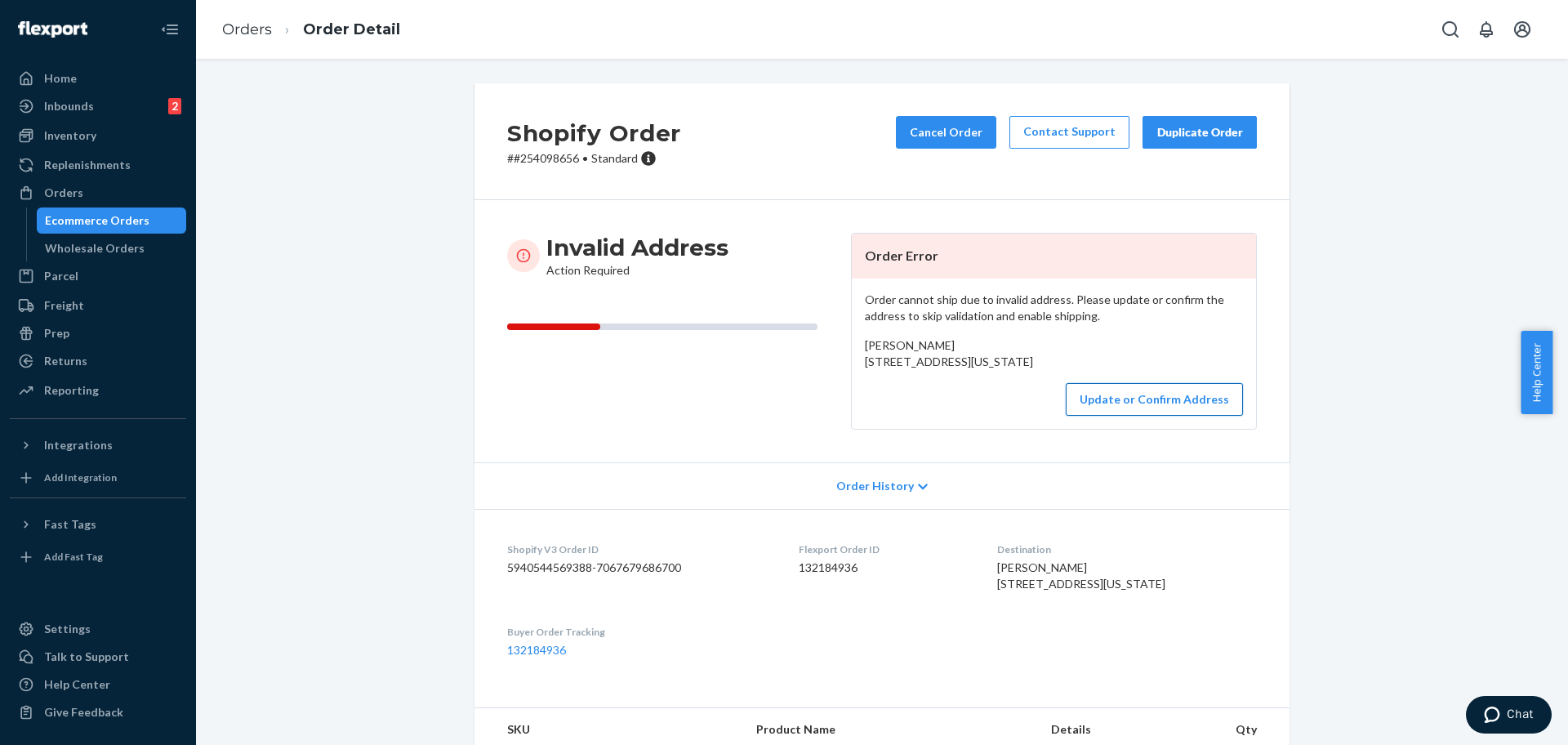 click on "Update or Confirm Address" at bounding box center [1154, 399] 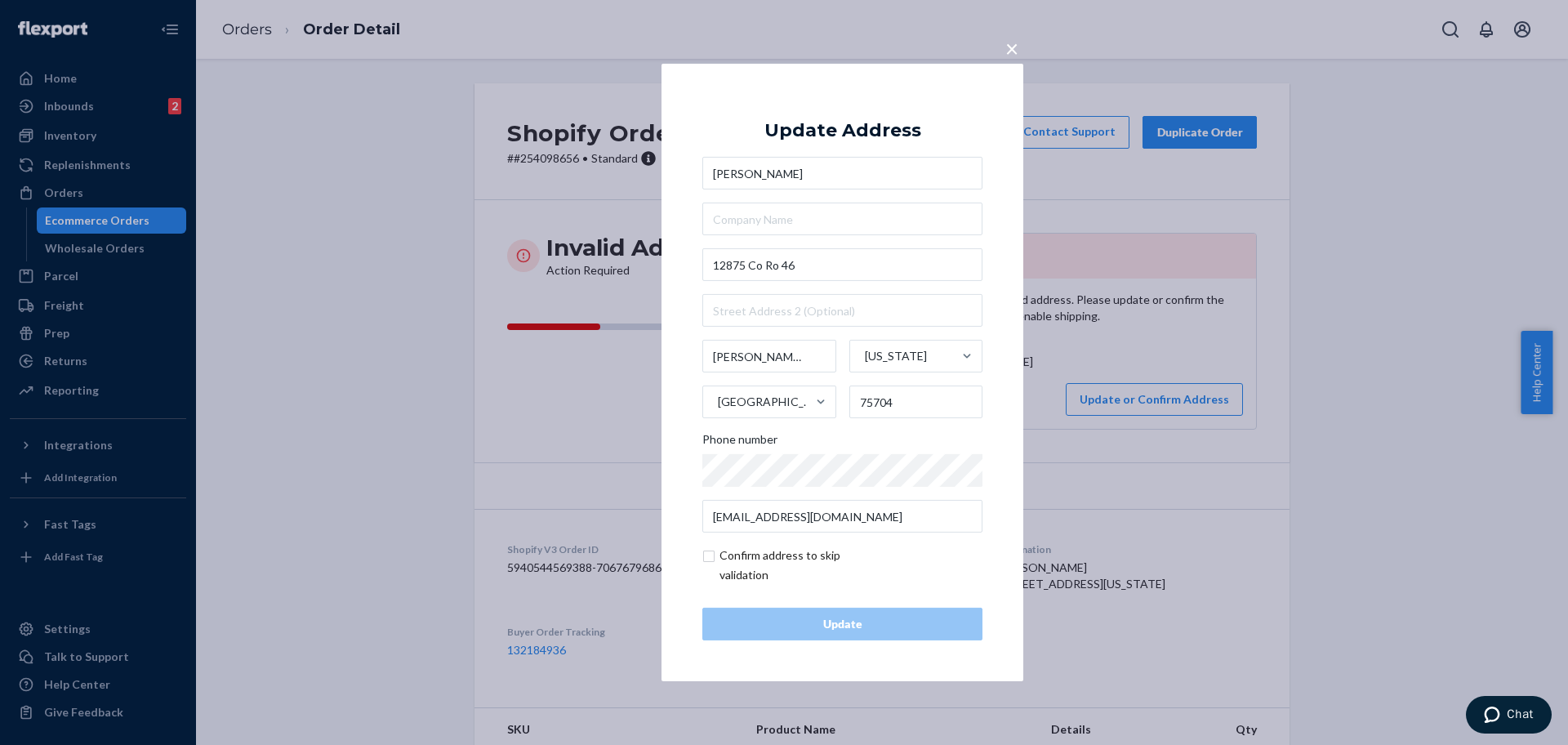 click on "[PERSON_NAME] [STREET_ADDRESS][US_STATE] Phone number [EMAIL_ADDRESS][DOMAIN_NAME]" at bounding box center [842, 345] 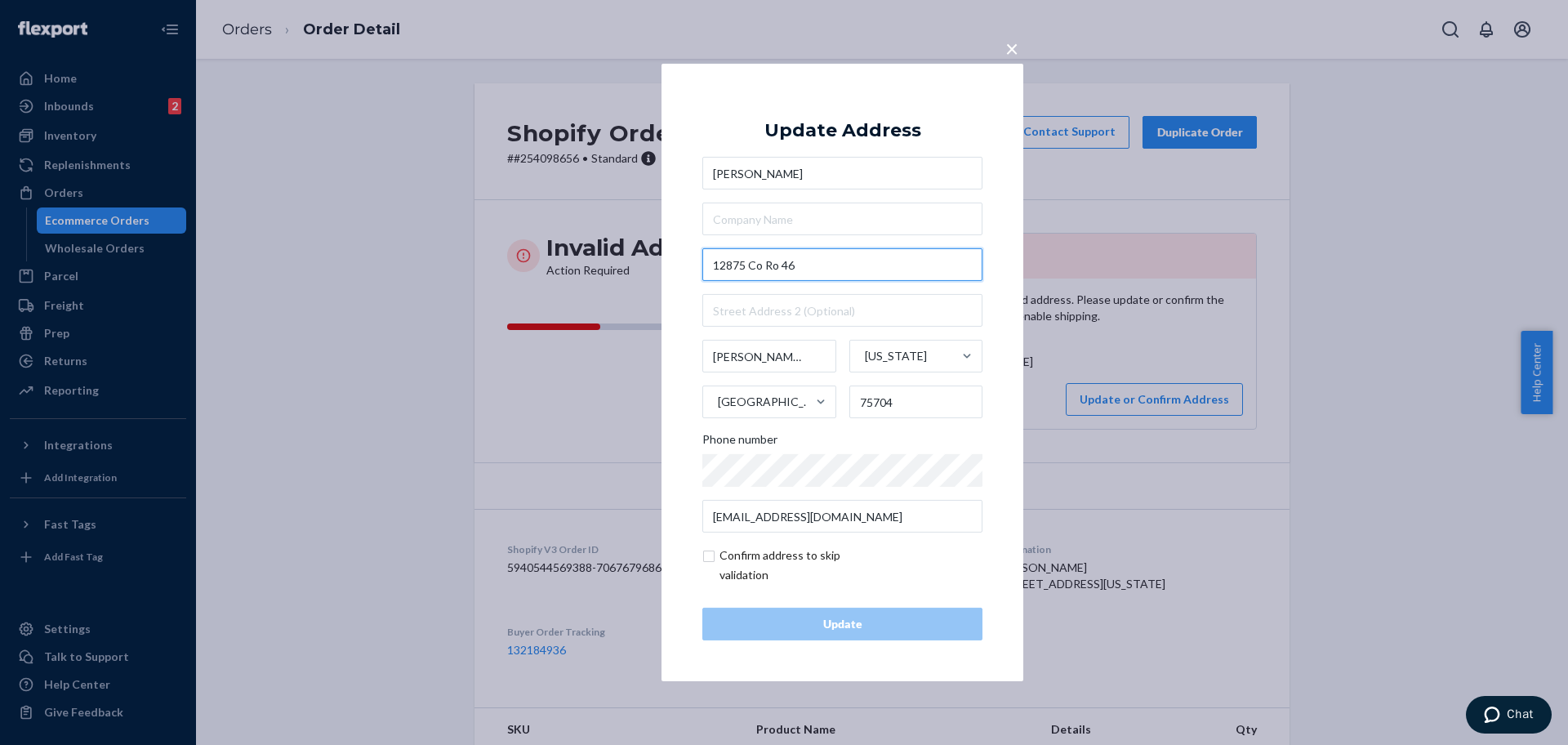 click on "12875 Co Ro 46" at bounding box center [842, 265] 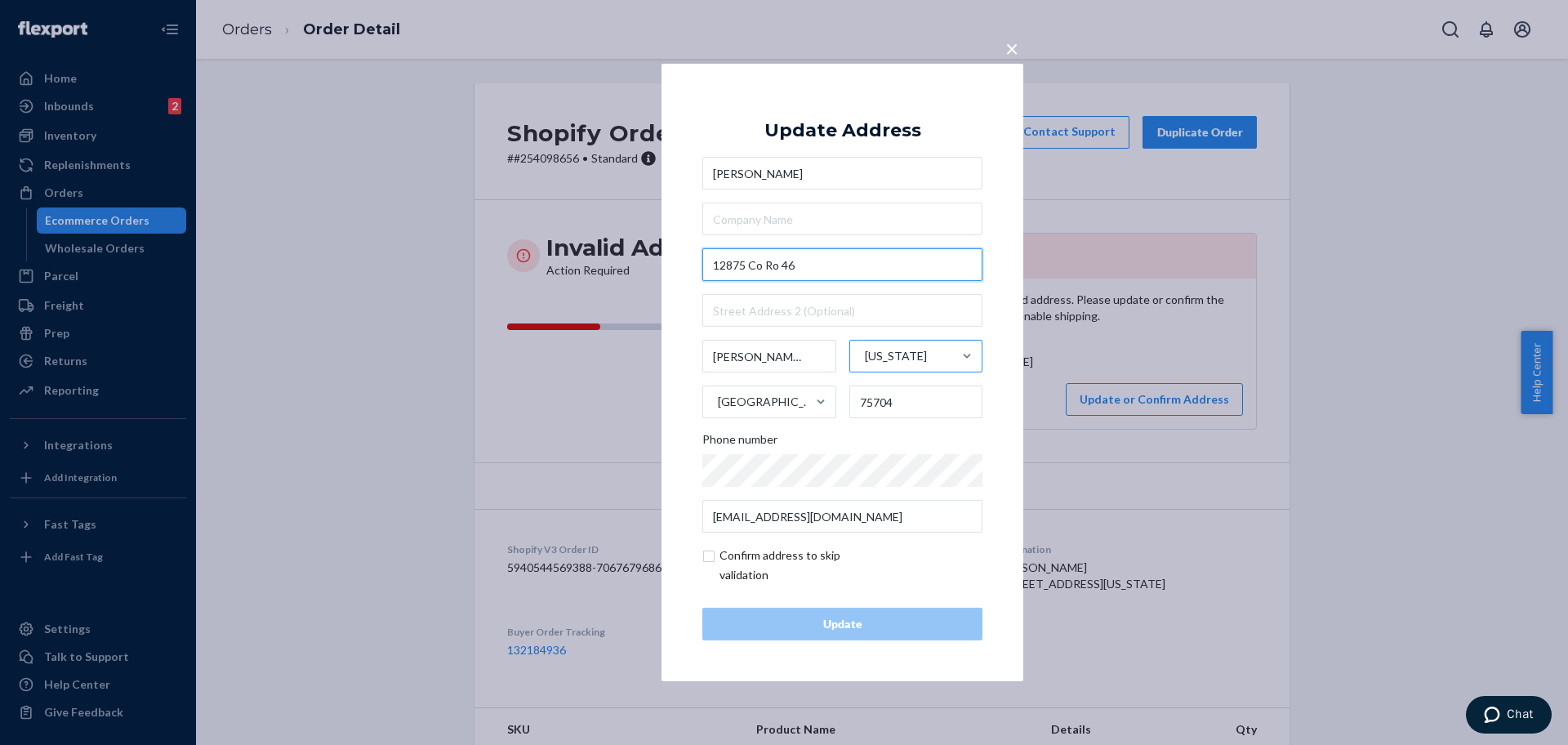 paste on "unty Road" 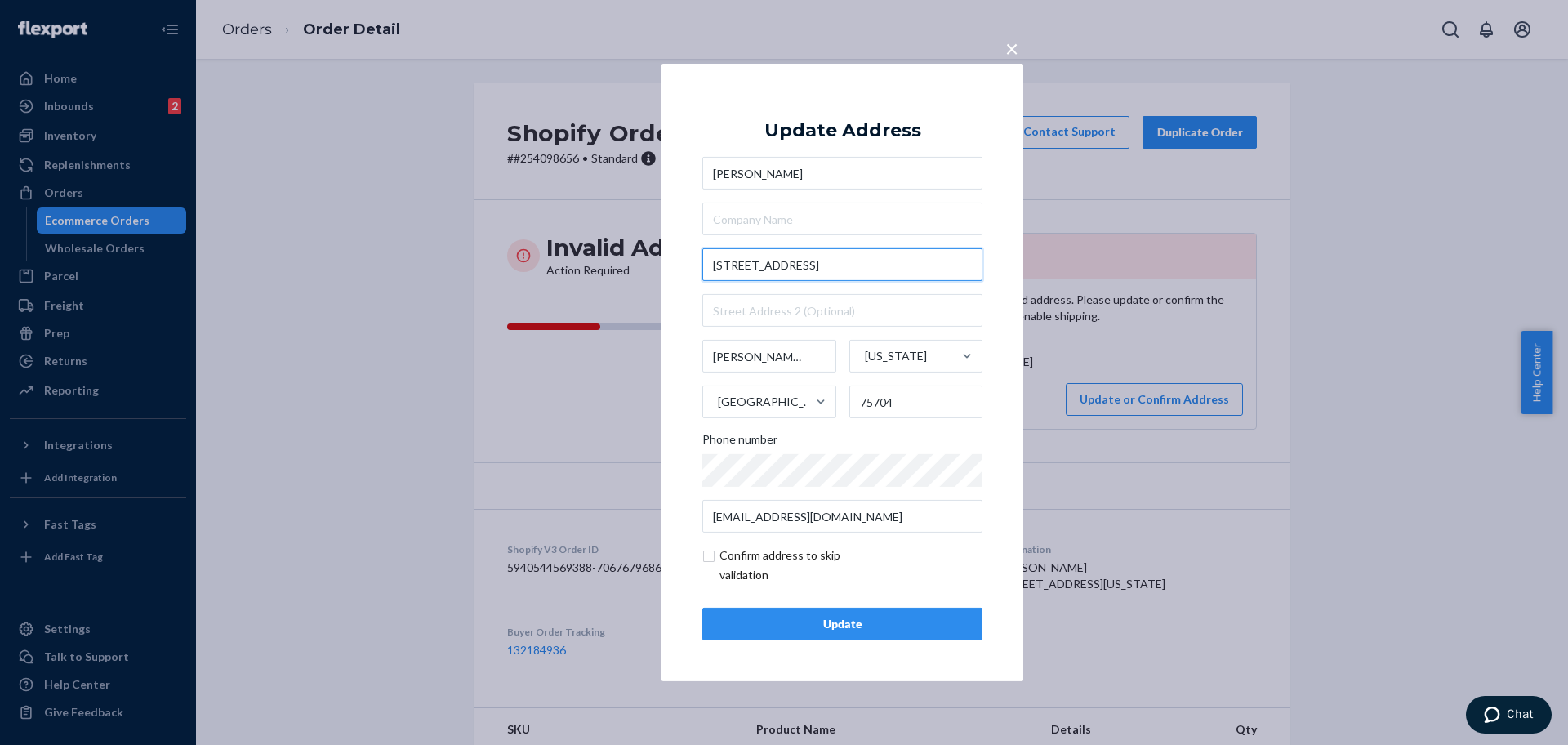 type on "[STREET_ADDRESS]" 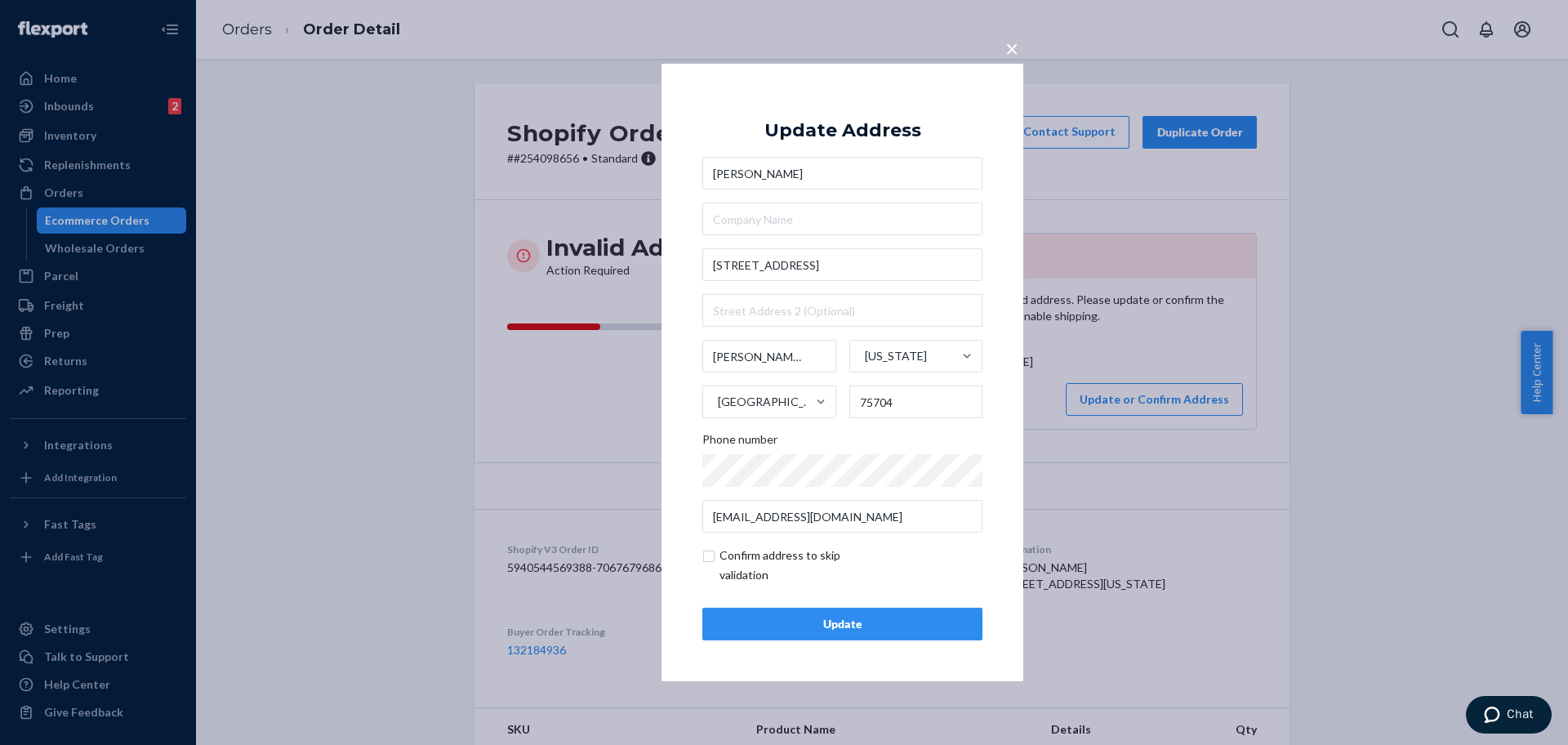 click on "Update" at bounding box center (842, 624) 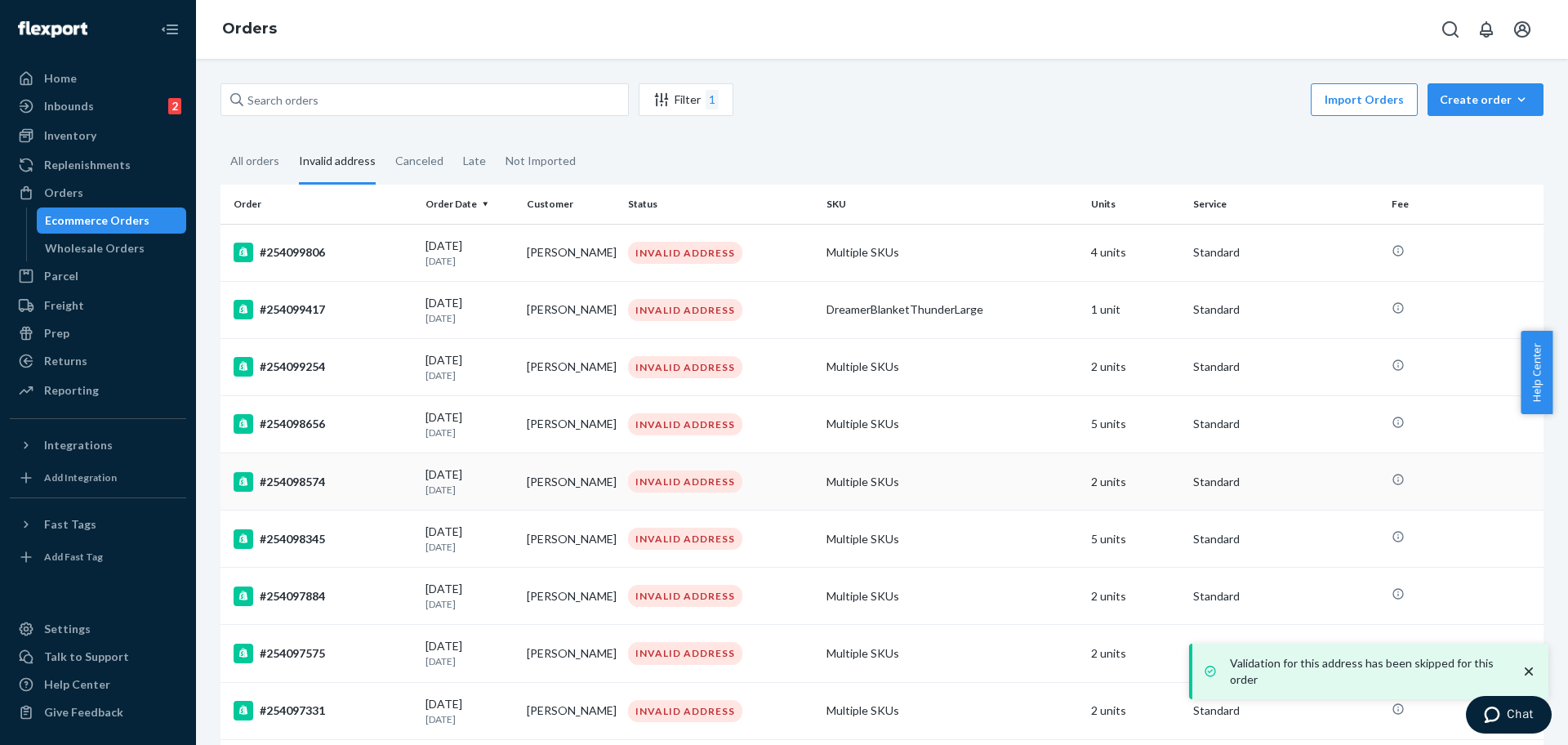 click on "#254098574" at bounding box center [323, 482] 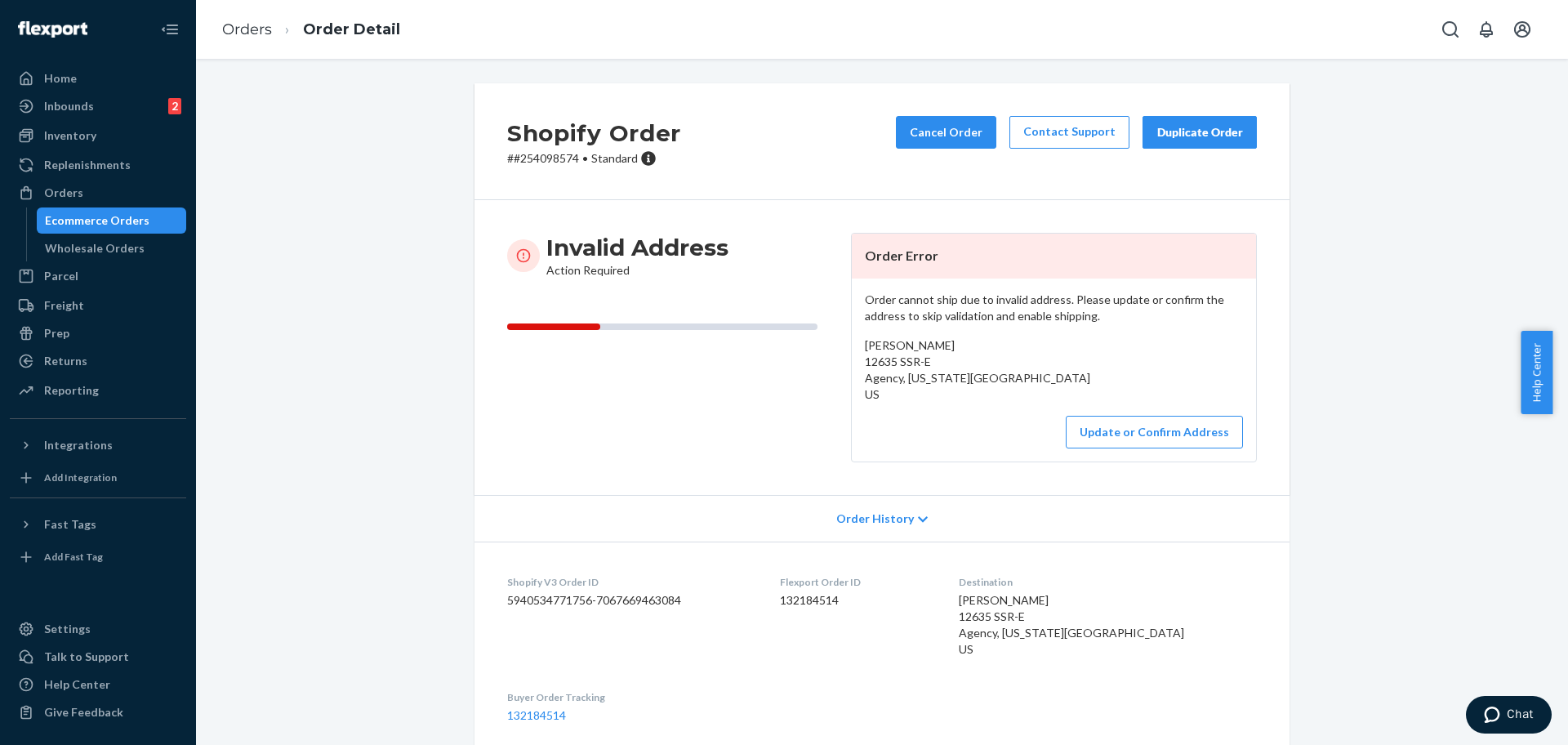 drag, startPoint x: 944, startPoint y: 546, endPoint x: 866, endPoint y: 415, distance: 152.46311 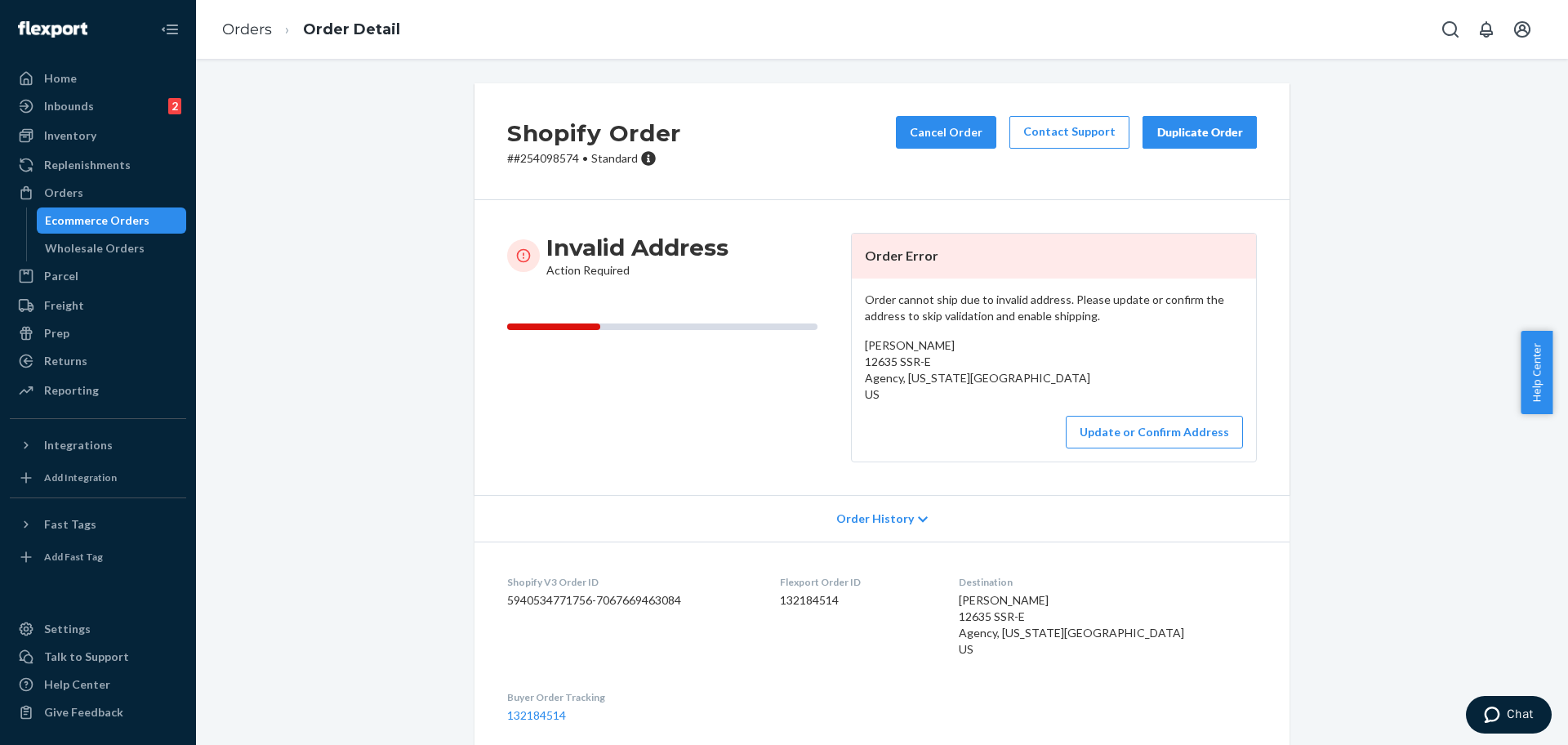 click on "Invalid Address Action Required" at bounding box center (672, 347) 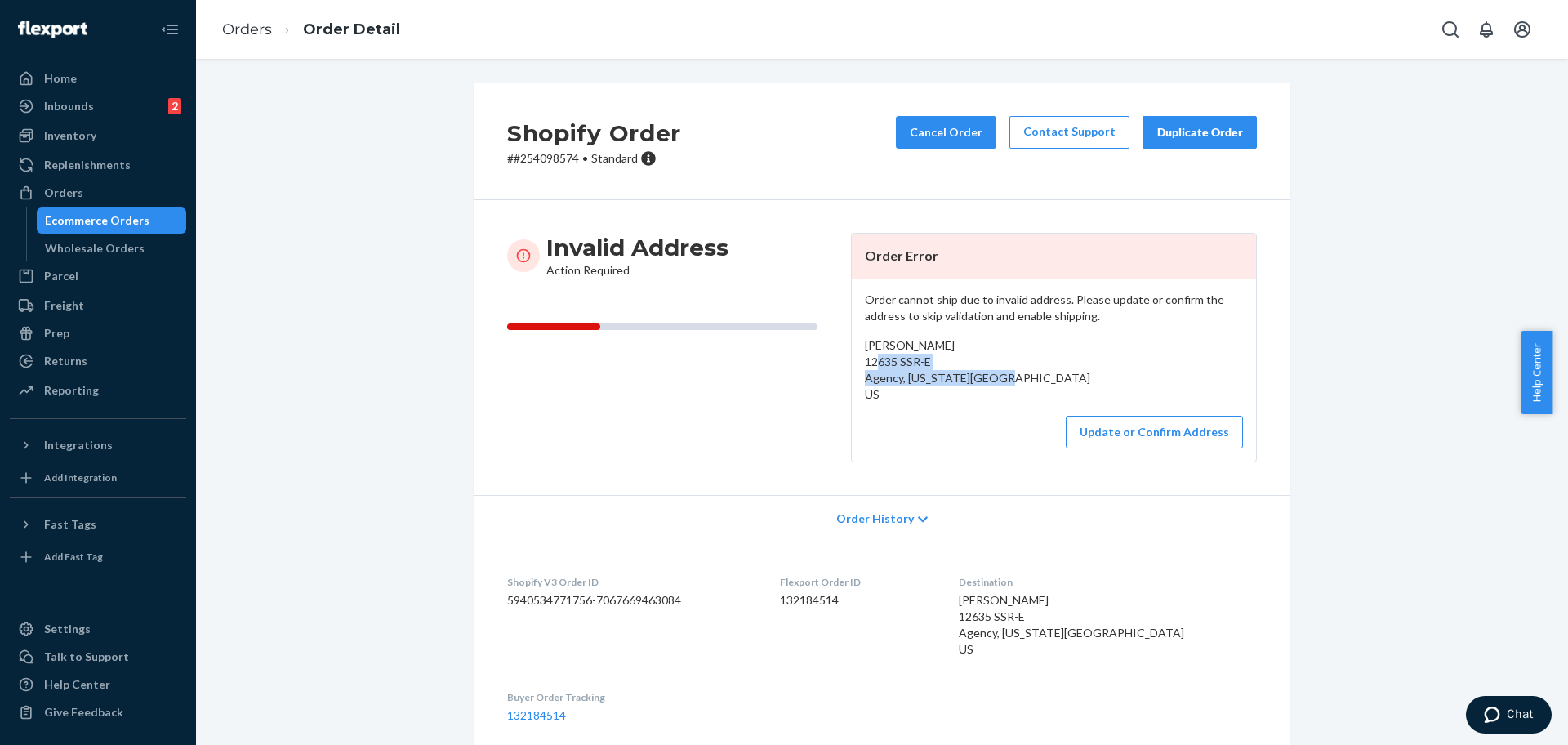 drag, startPoint x: 960, startPoint y: 382, endPoint x: 858, endPoint y: 366, distance: 103.24728 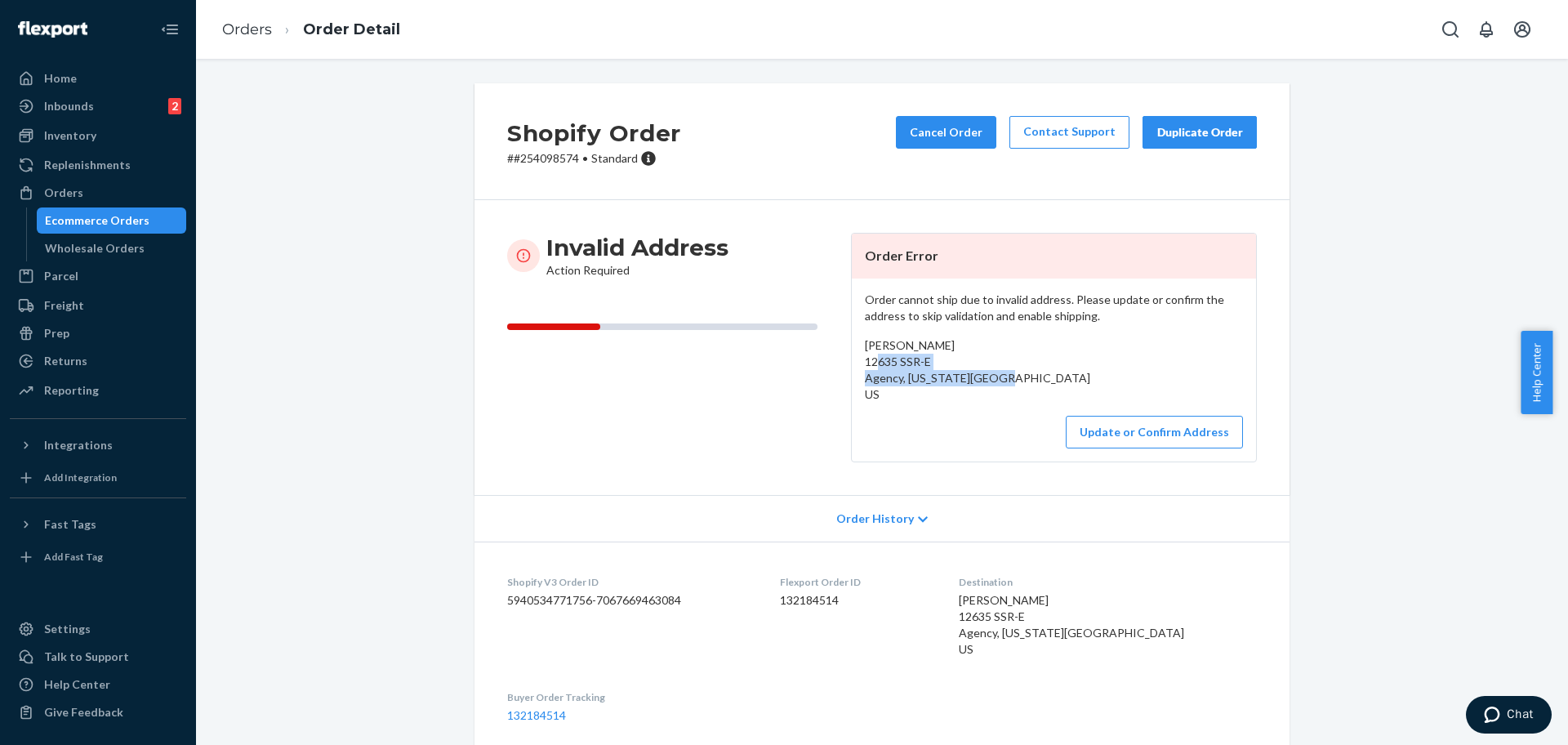click on "[PERSON_NAME]
12635 SSR-E
Agency, [US_STATE][GEOGRAPHIC_DATA]
US" at bounding box center (1054, 370) 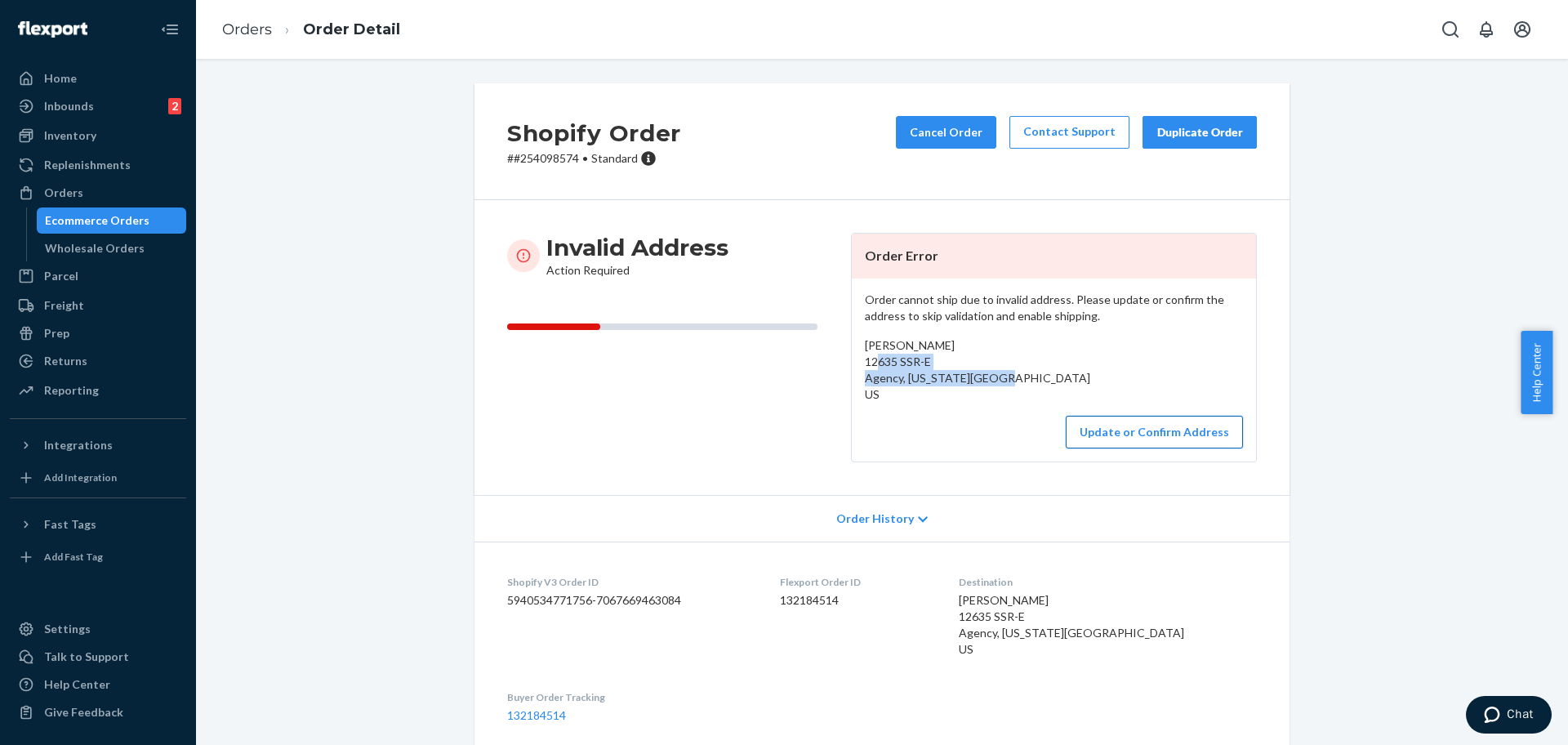 click on "Update or Confirm Address" at bounding box center [1154, 432] 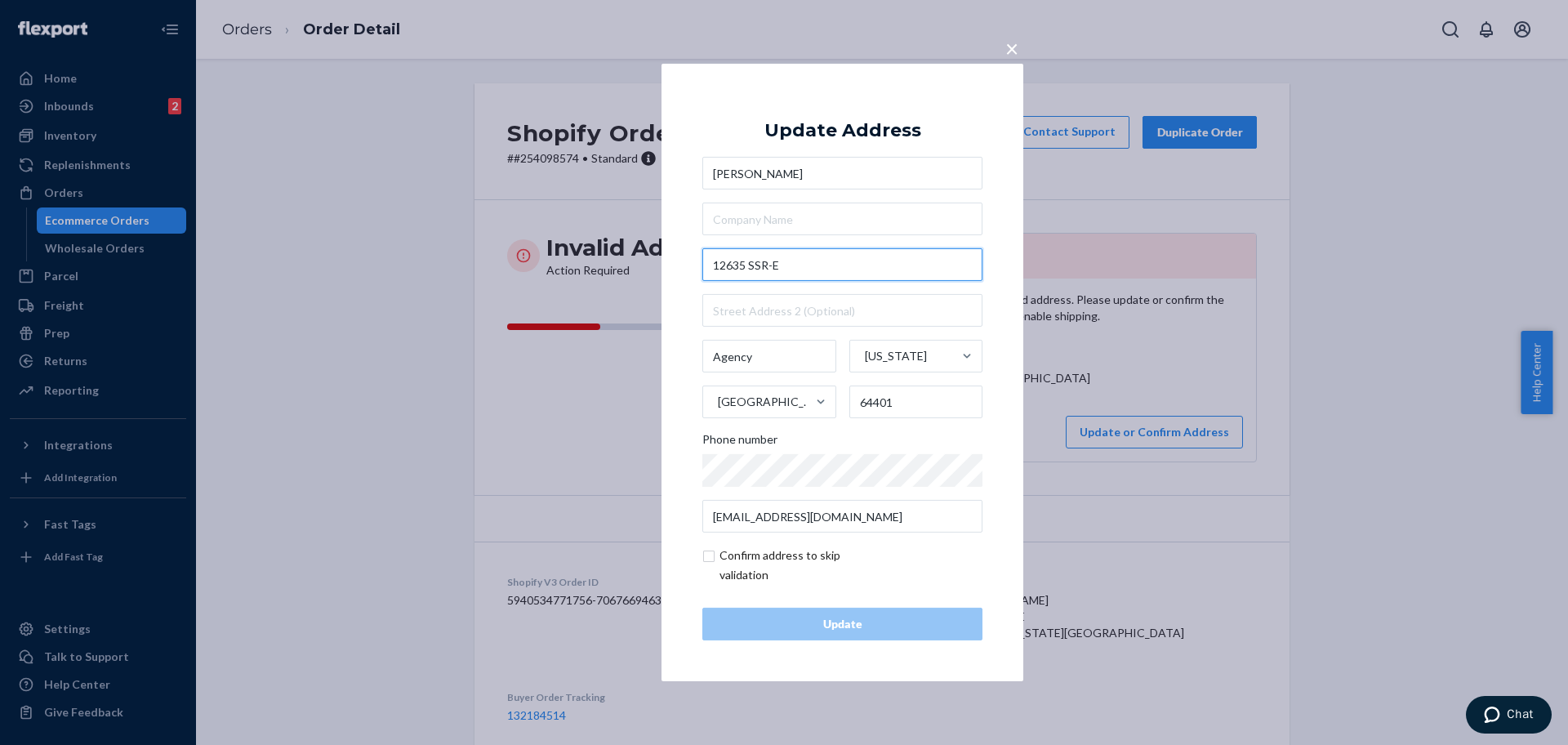 click on "12635 SSR-E" at bounding box center (842, 265) 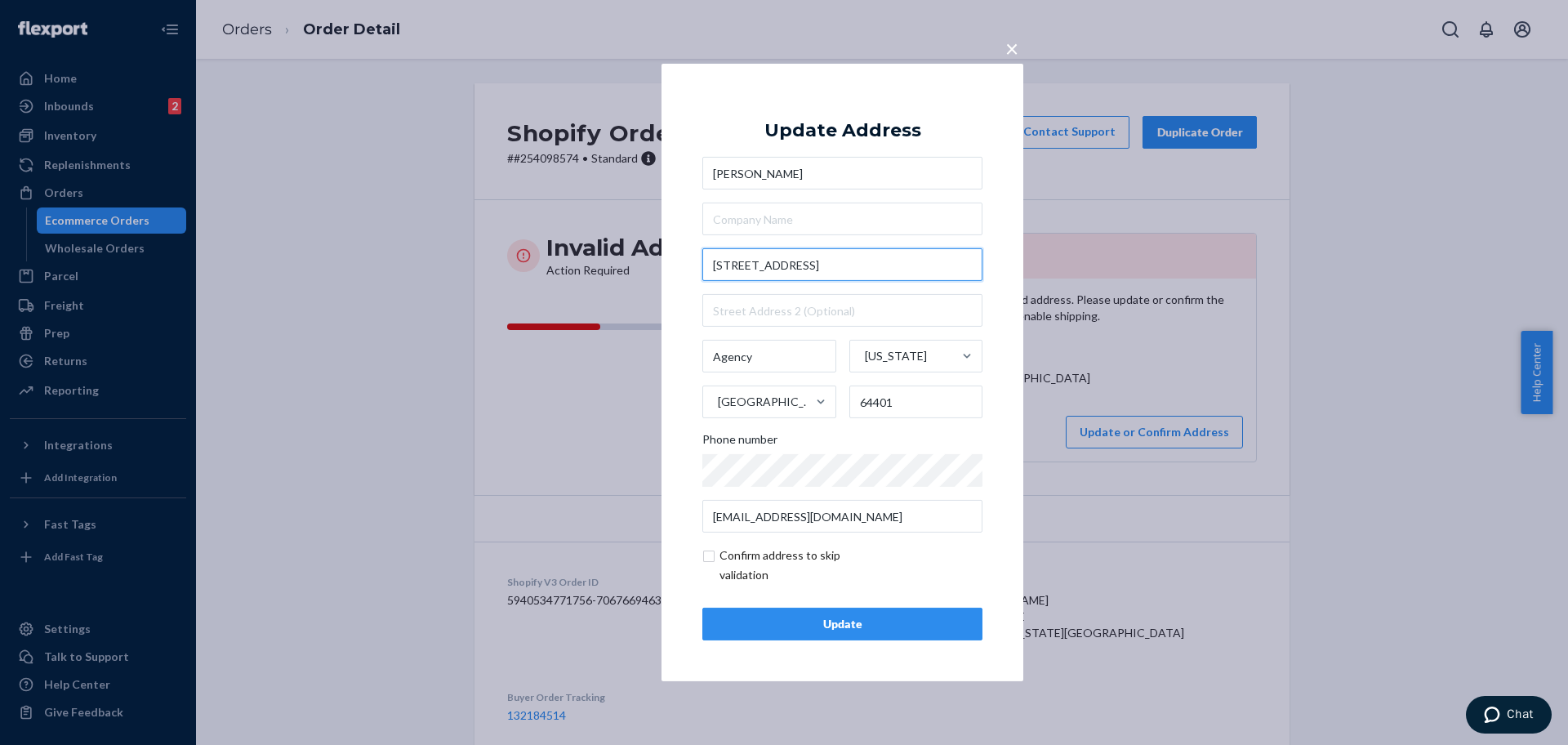 type on "[STREET_ADDRESS]" 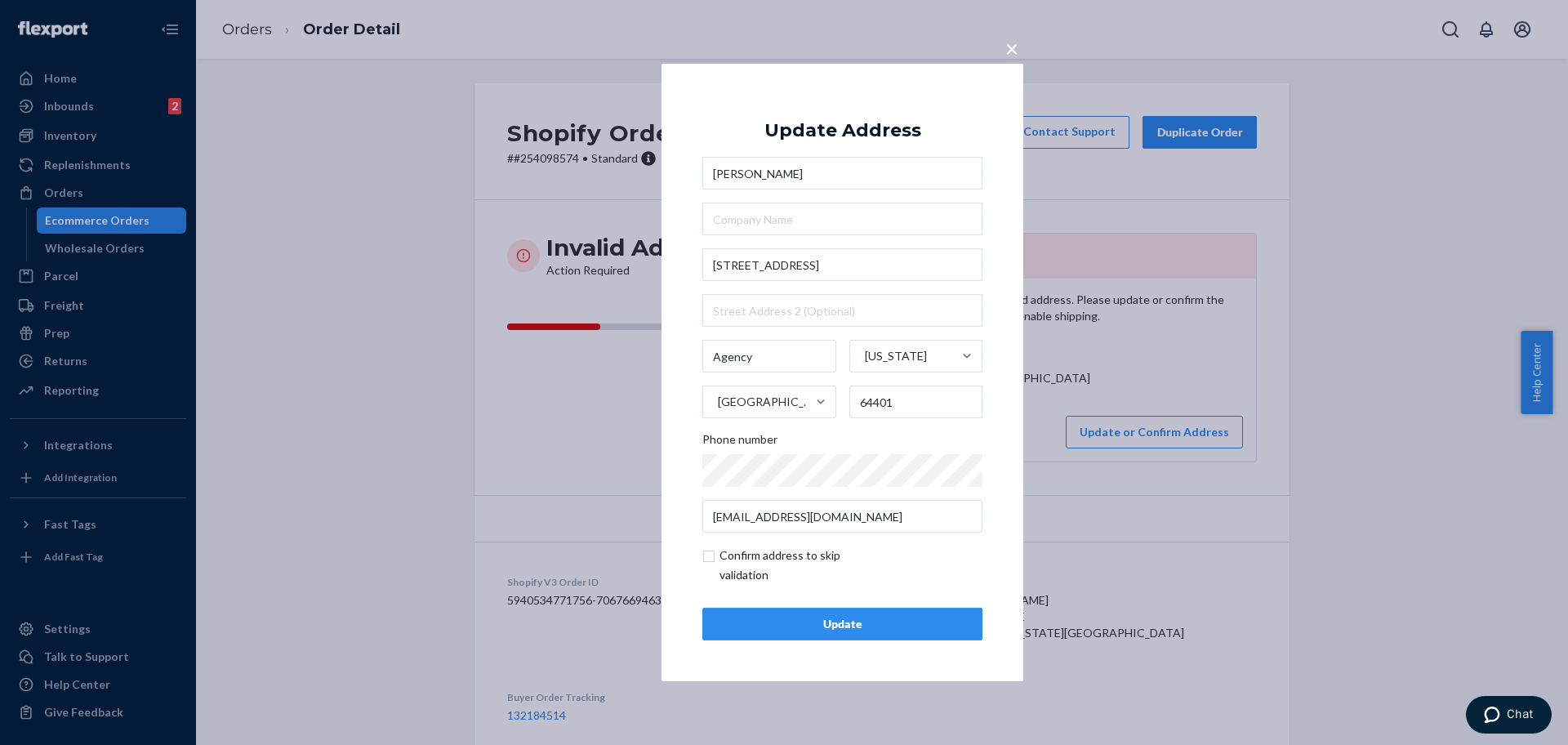 click on "Update" at bounding box center (842, 624) 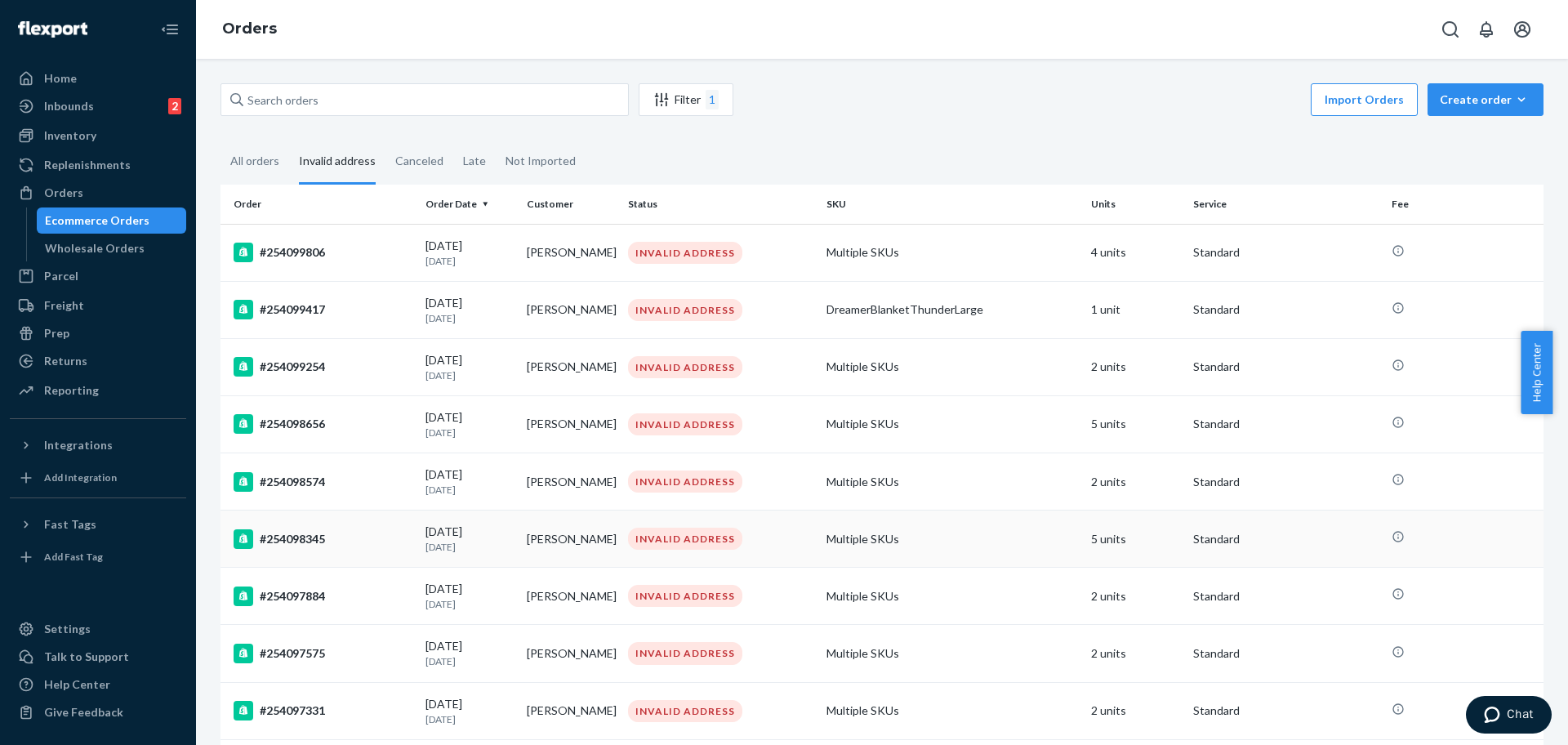 click on "#254098345" at bounding box center (323, 539) 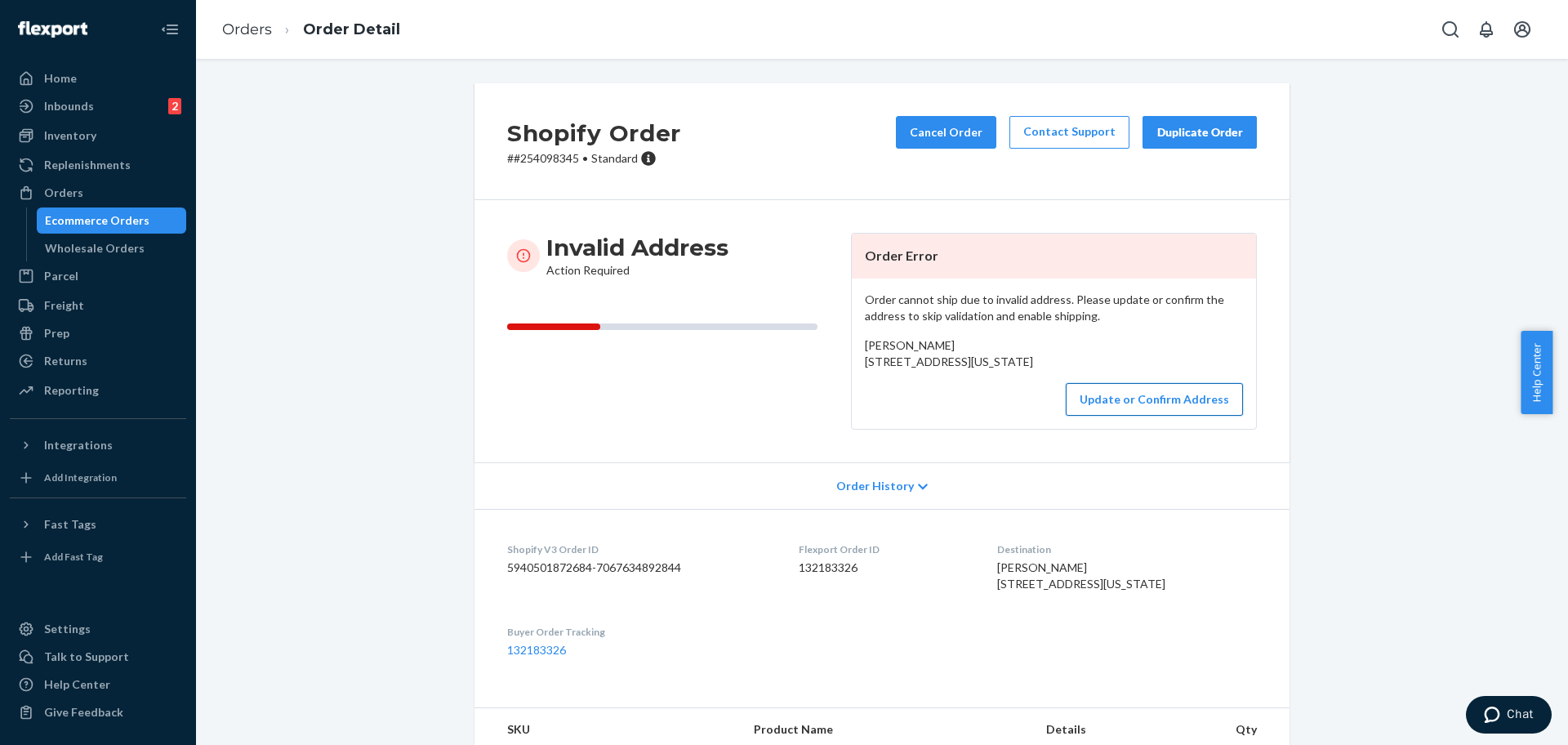 click on "Update or Confirm Address" at bounding box center [1154, 399] 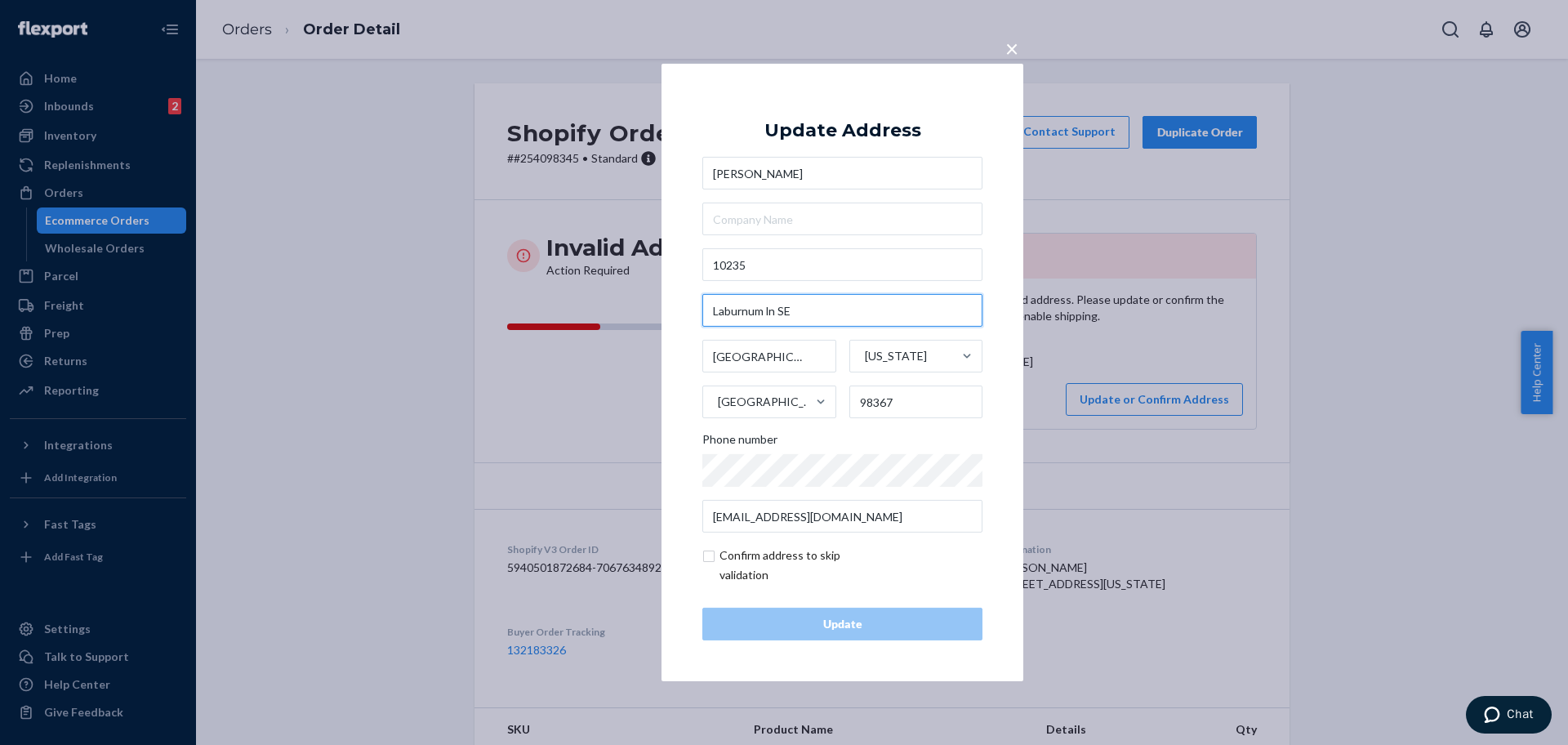 click on "Laburnum ln SE" at bounding box center (842, 310) 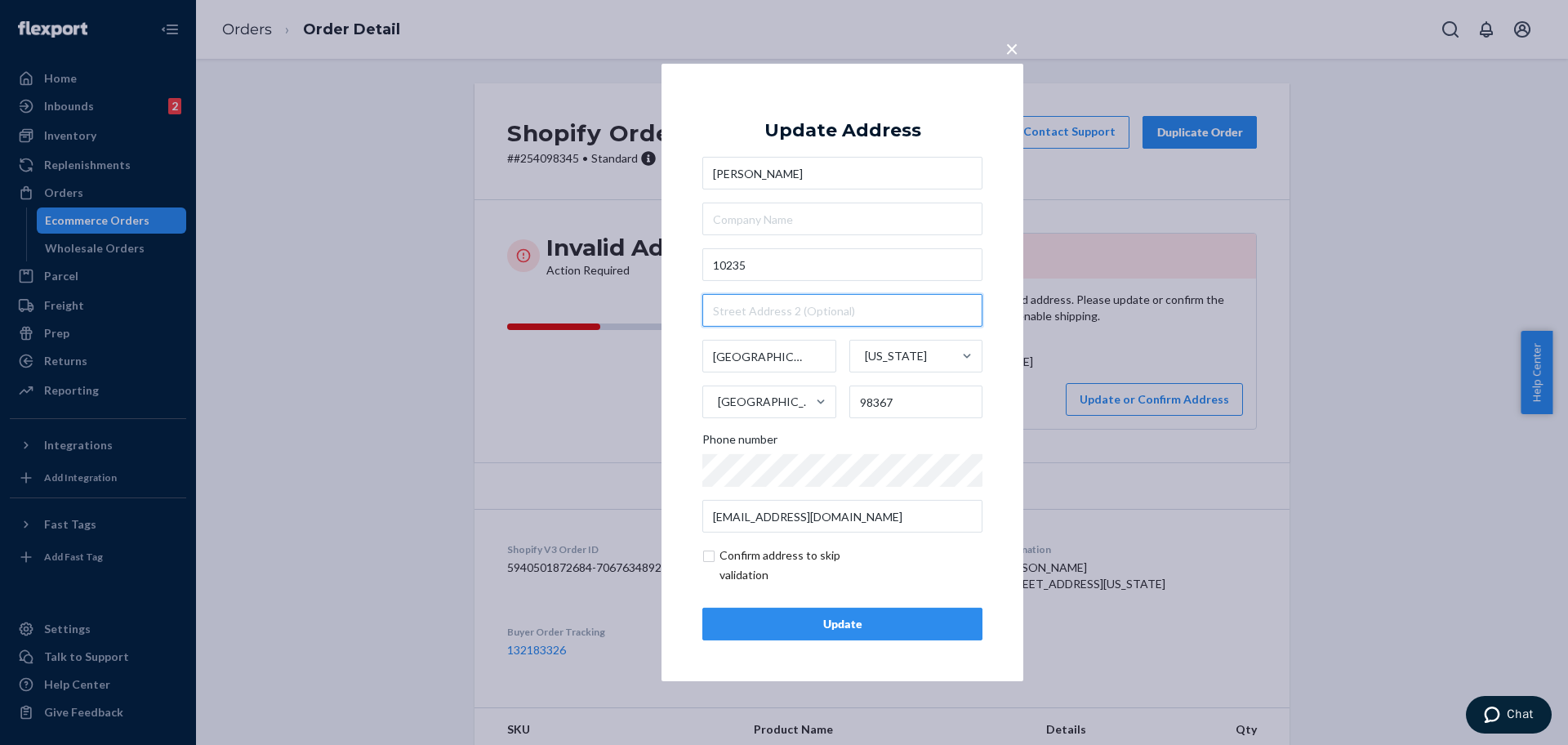 type 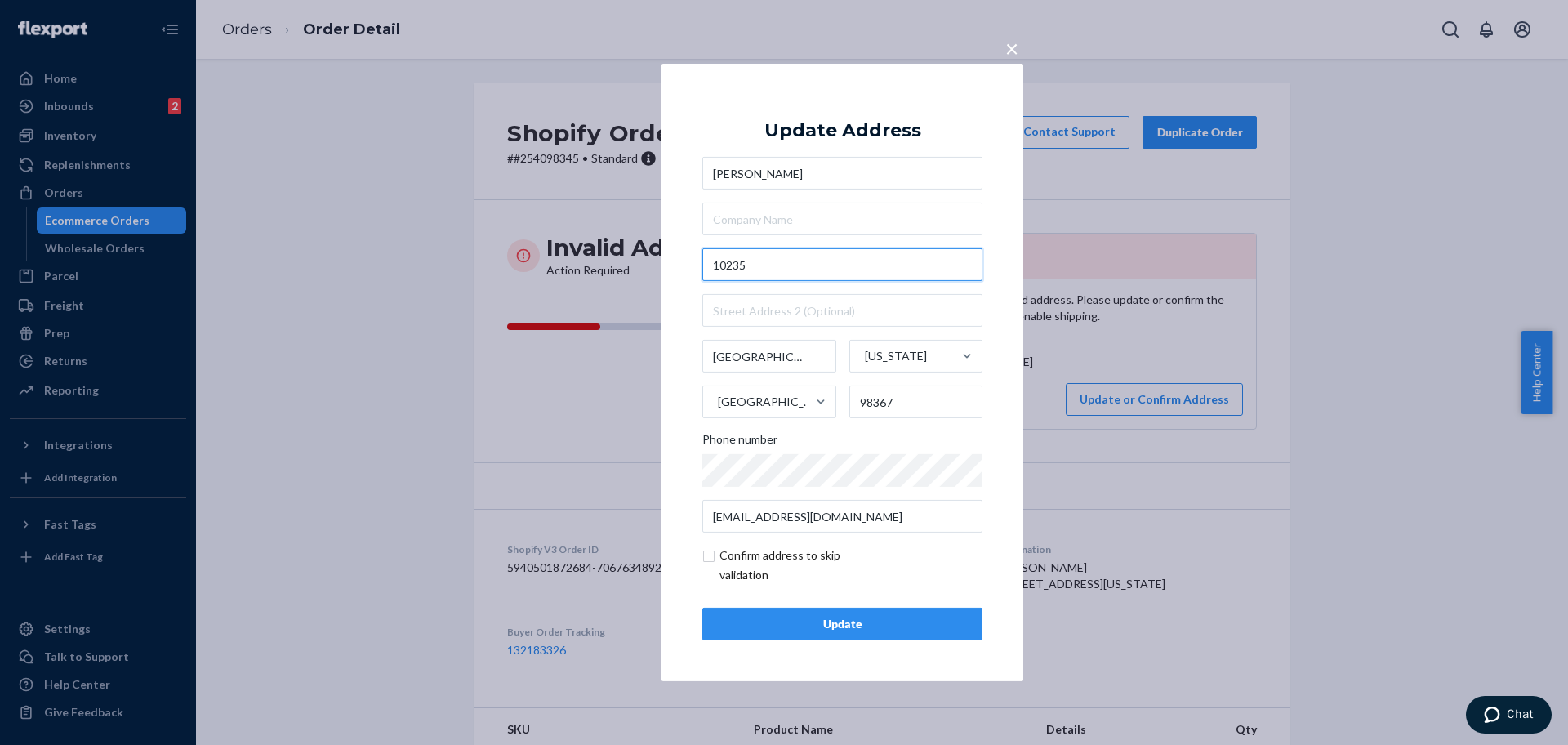 click on "10235" at bounding box center [842, 265] 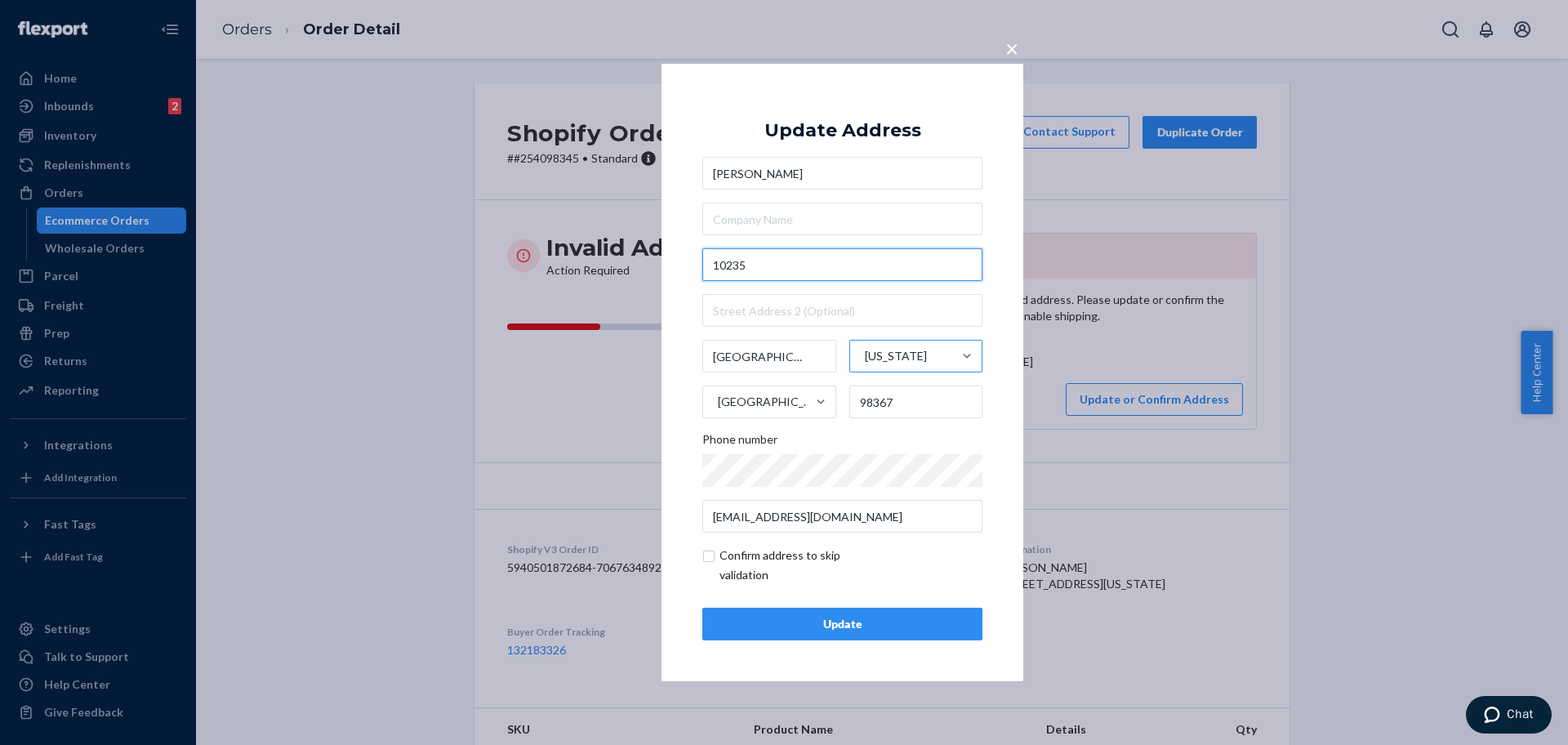 paste on "Laburnum ln SE" 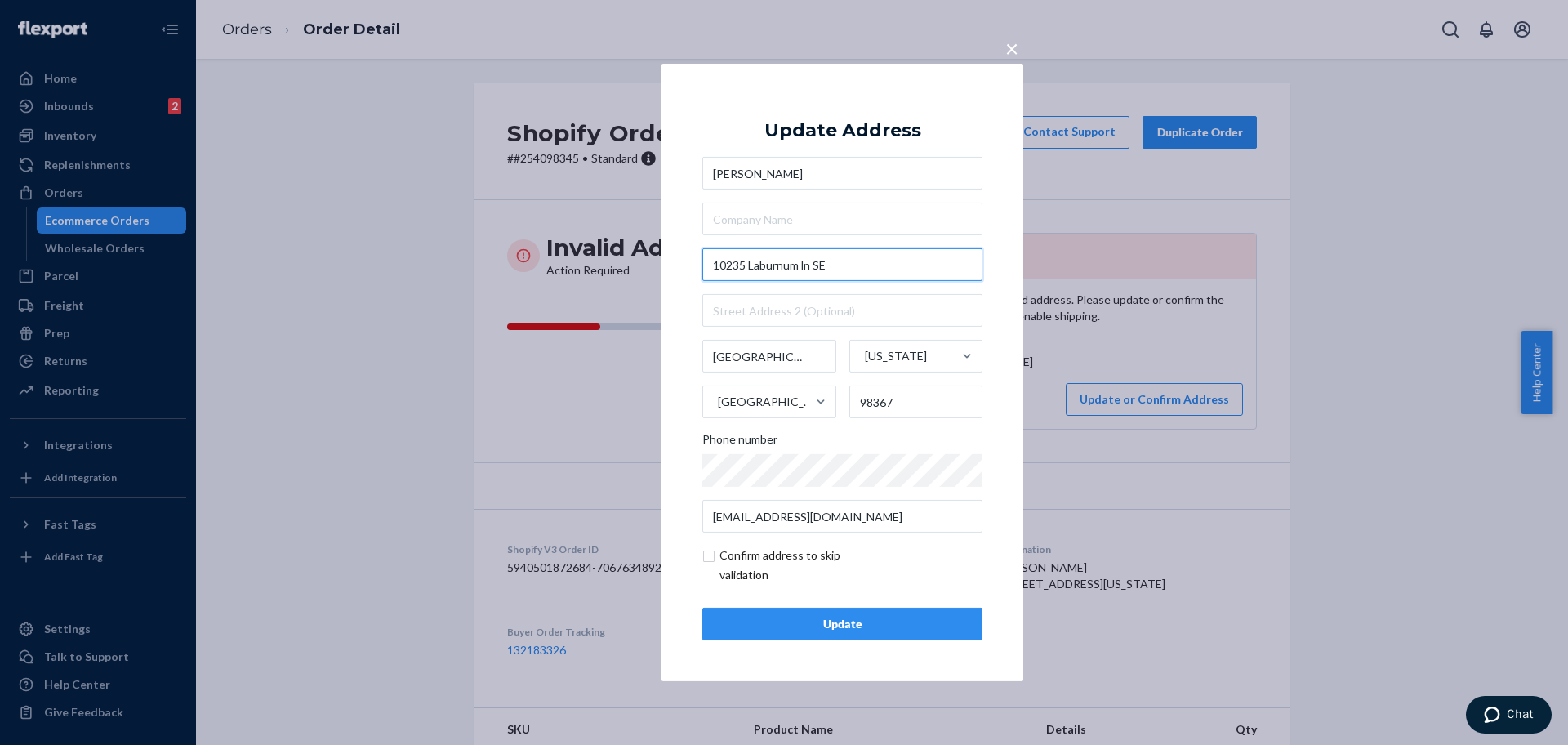 type on "10235 Laburnum ln SE" 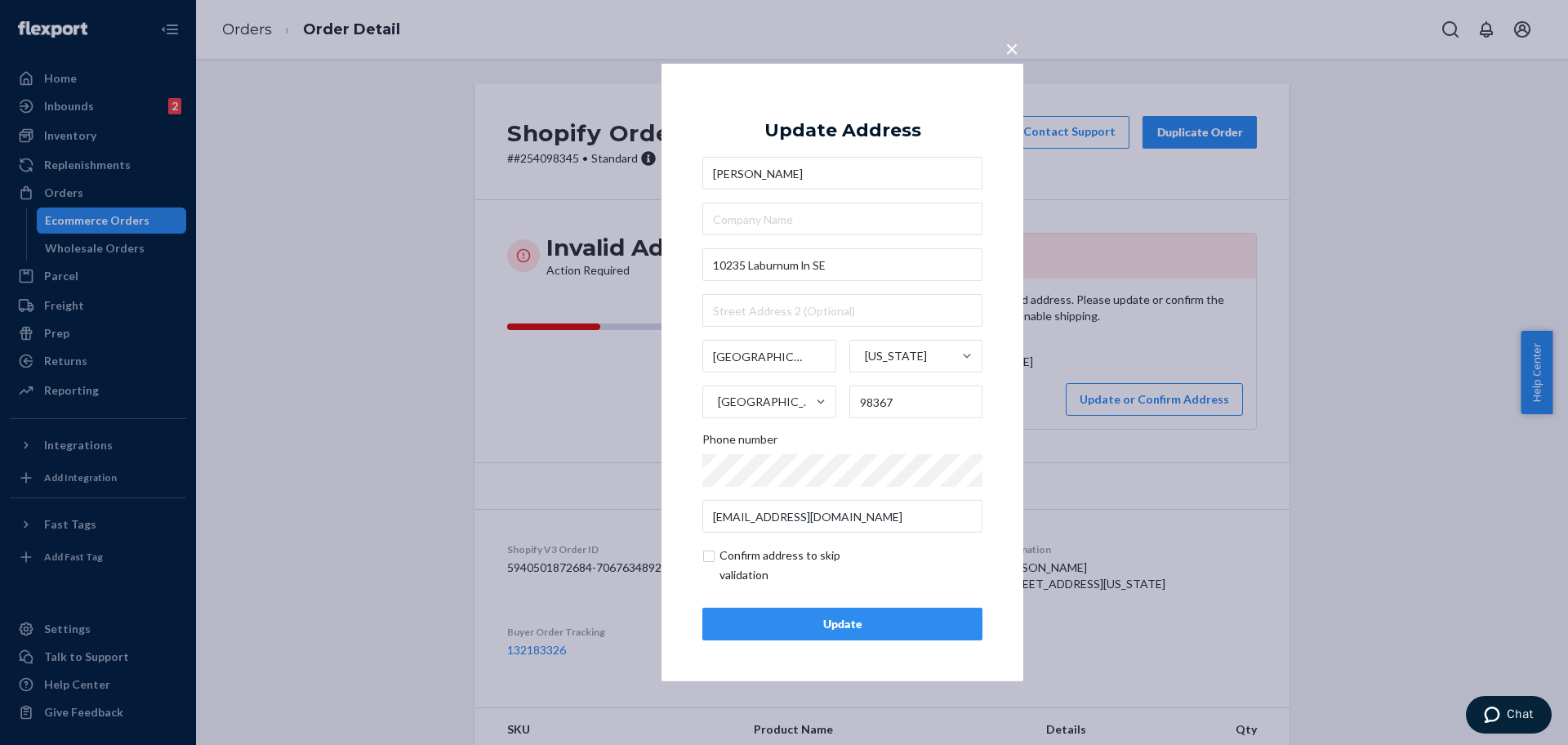 click on "Update" at bounding box center (842, 624) 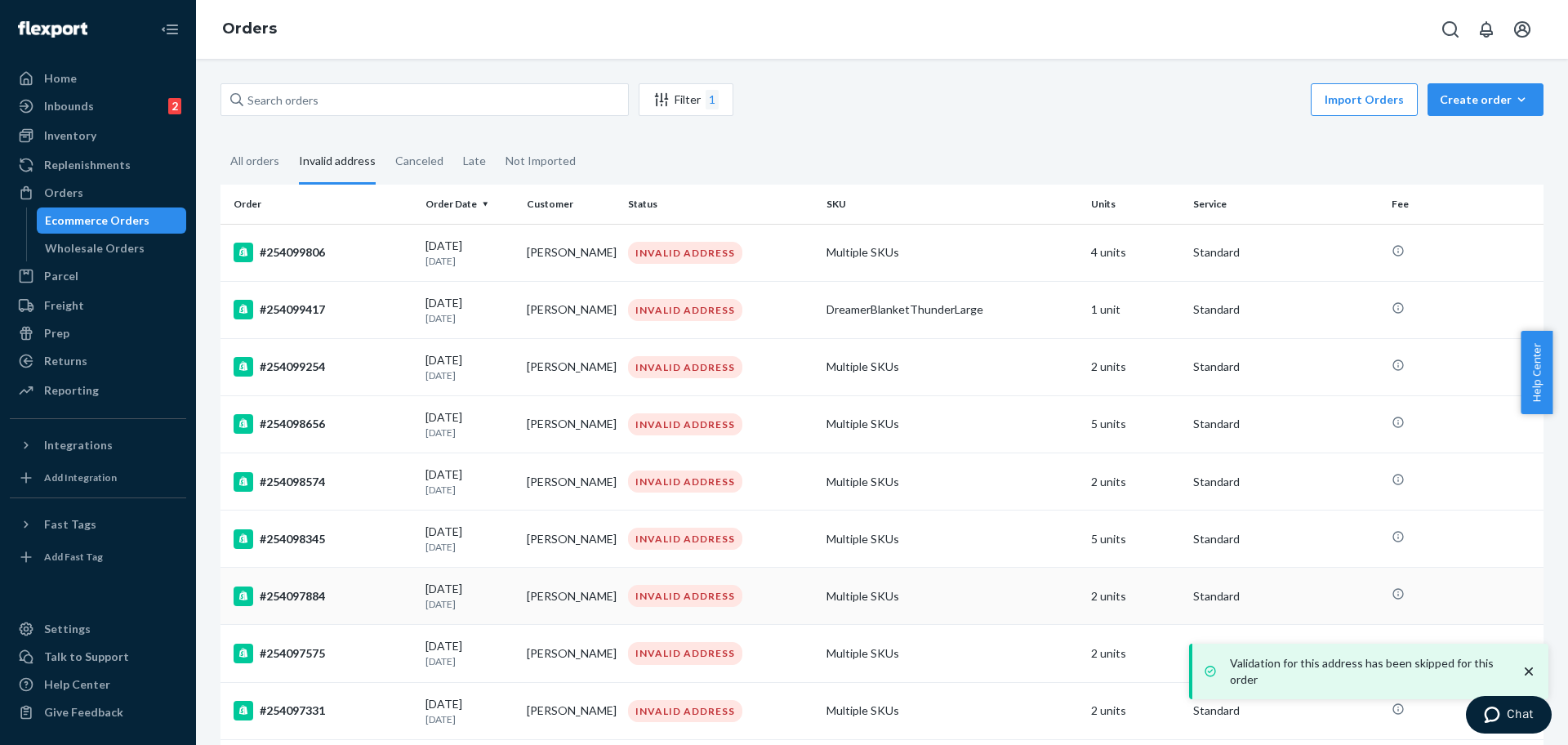 click on "#254097884" at bounding box center (323, 596) 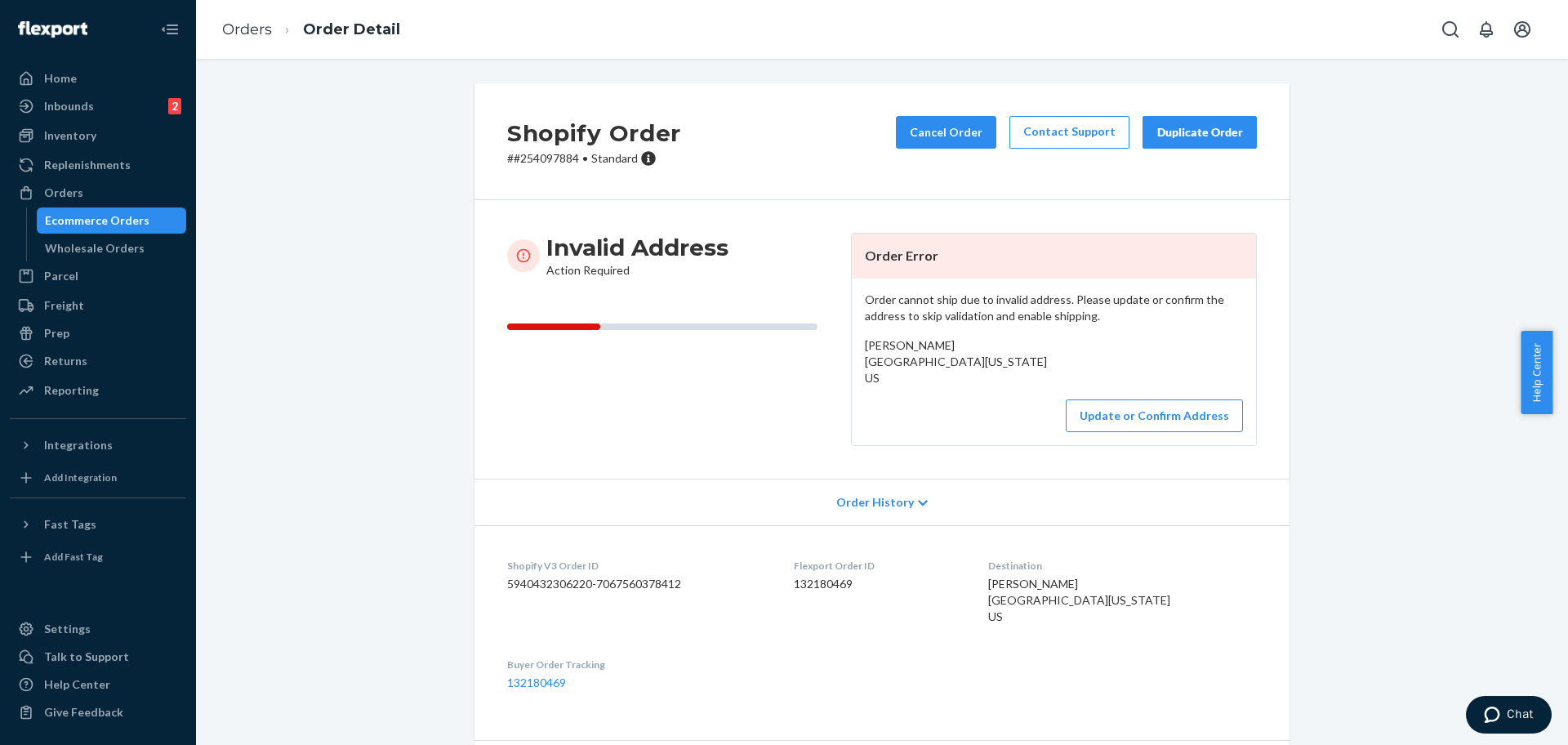 click on "# #254097884 • Standard" at bounding box center [594, 158] 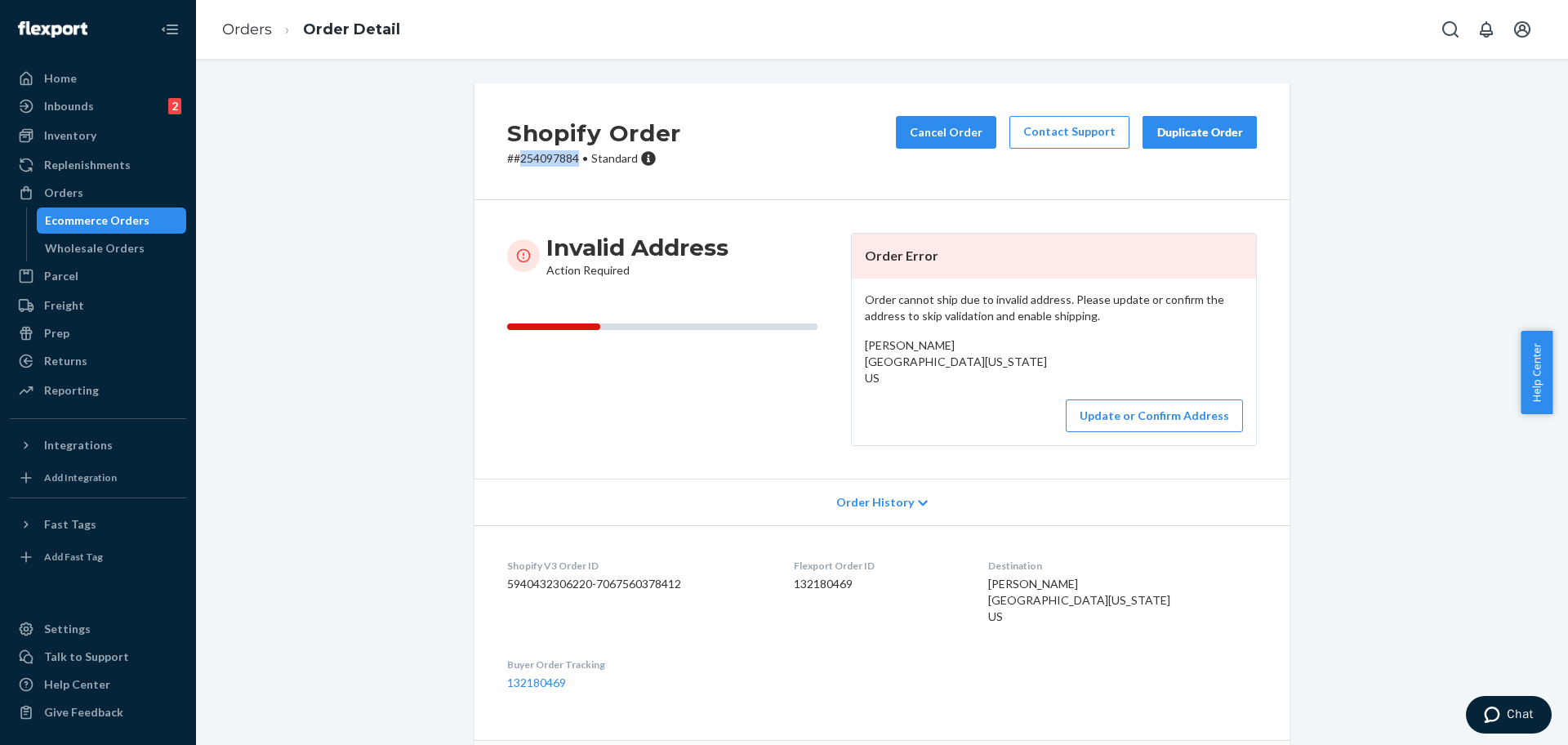 click on "# #254097884 • Standard" at bounding box center (594, 158) 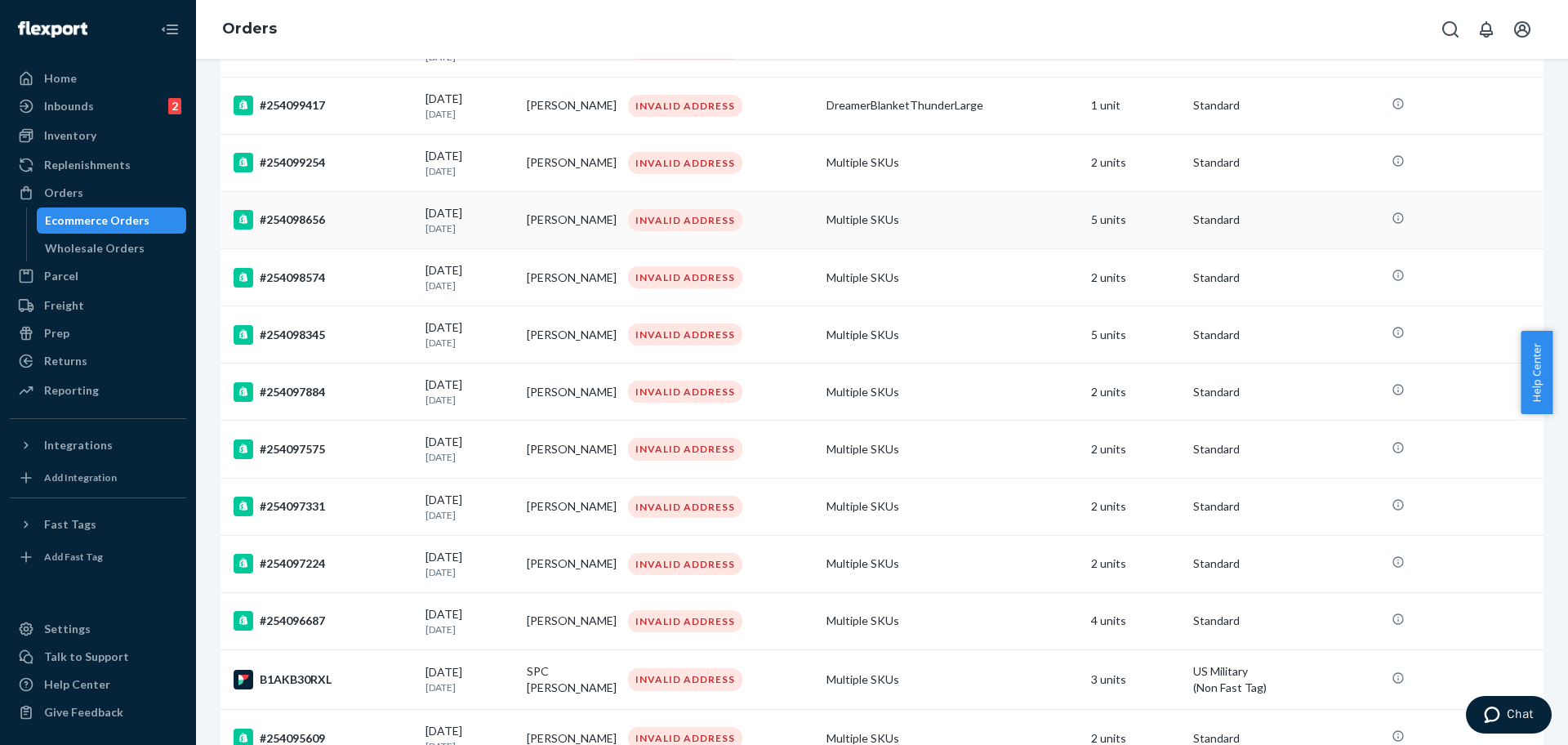 scroll, scrollTop: 306, scrollLeft: 0, axis: vertical 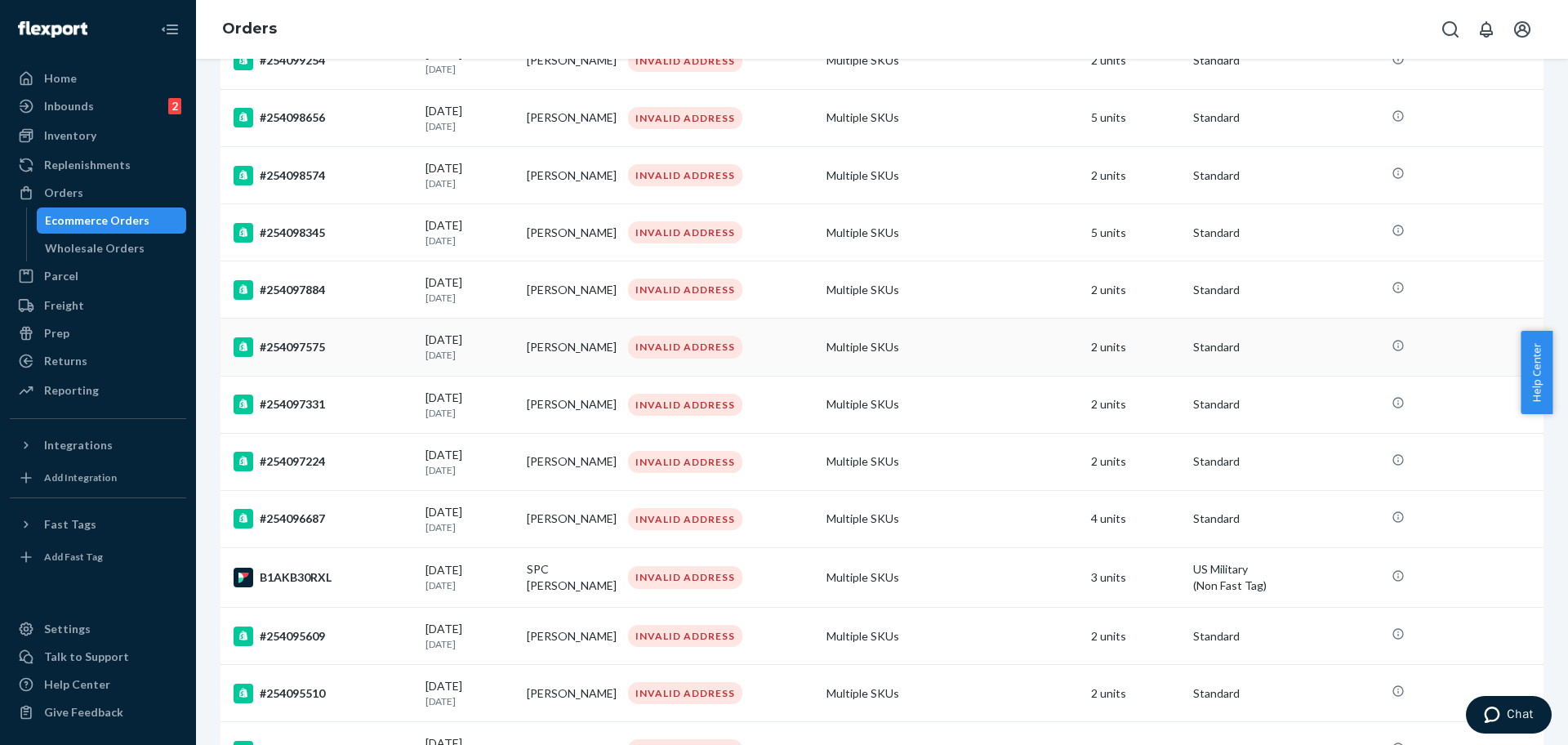 click on "#254097575" at bounding box center [323, 347] 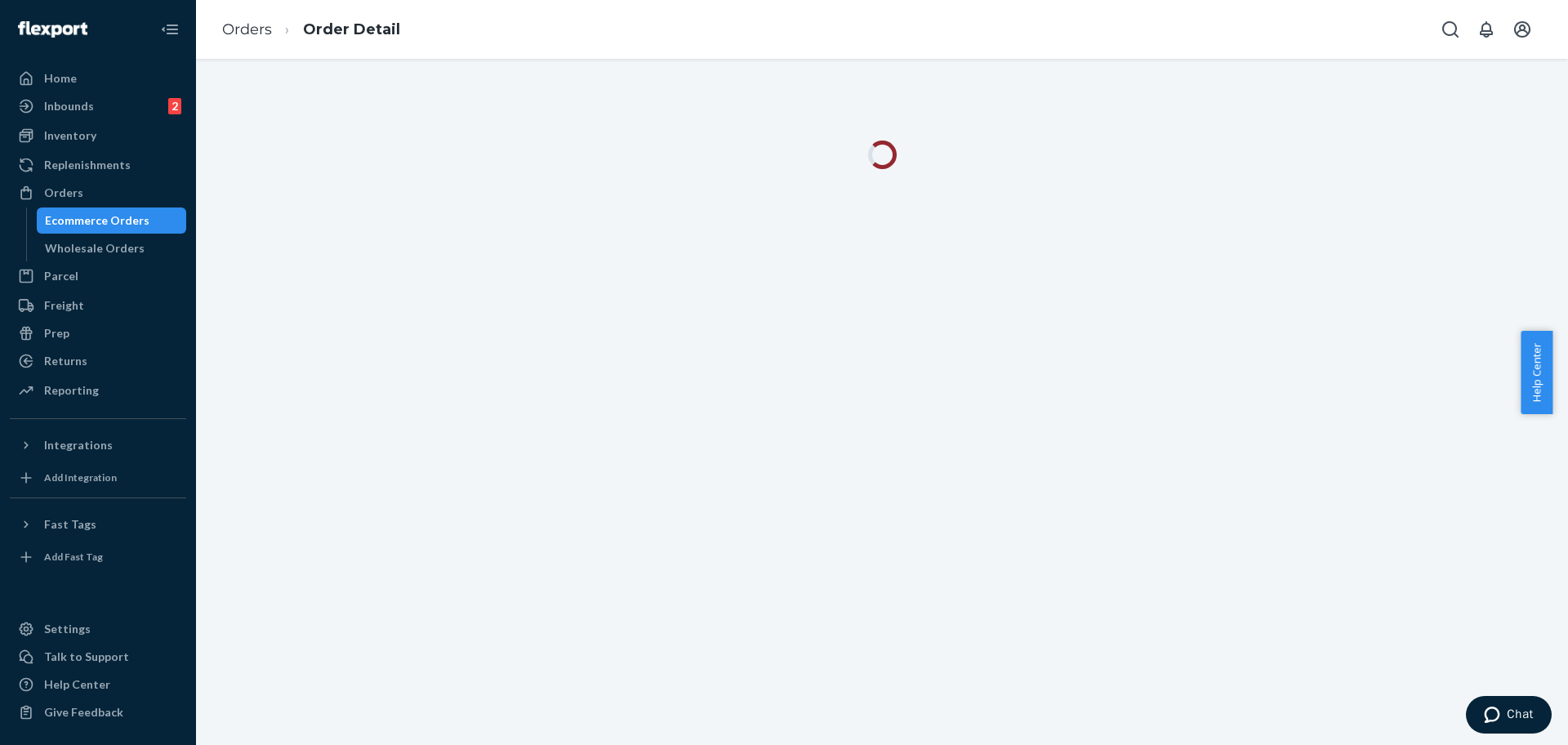 scroll, scrollTop: 0, scrollLeft: 0, axis: both 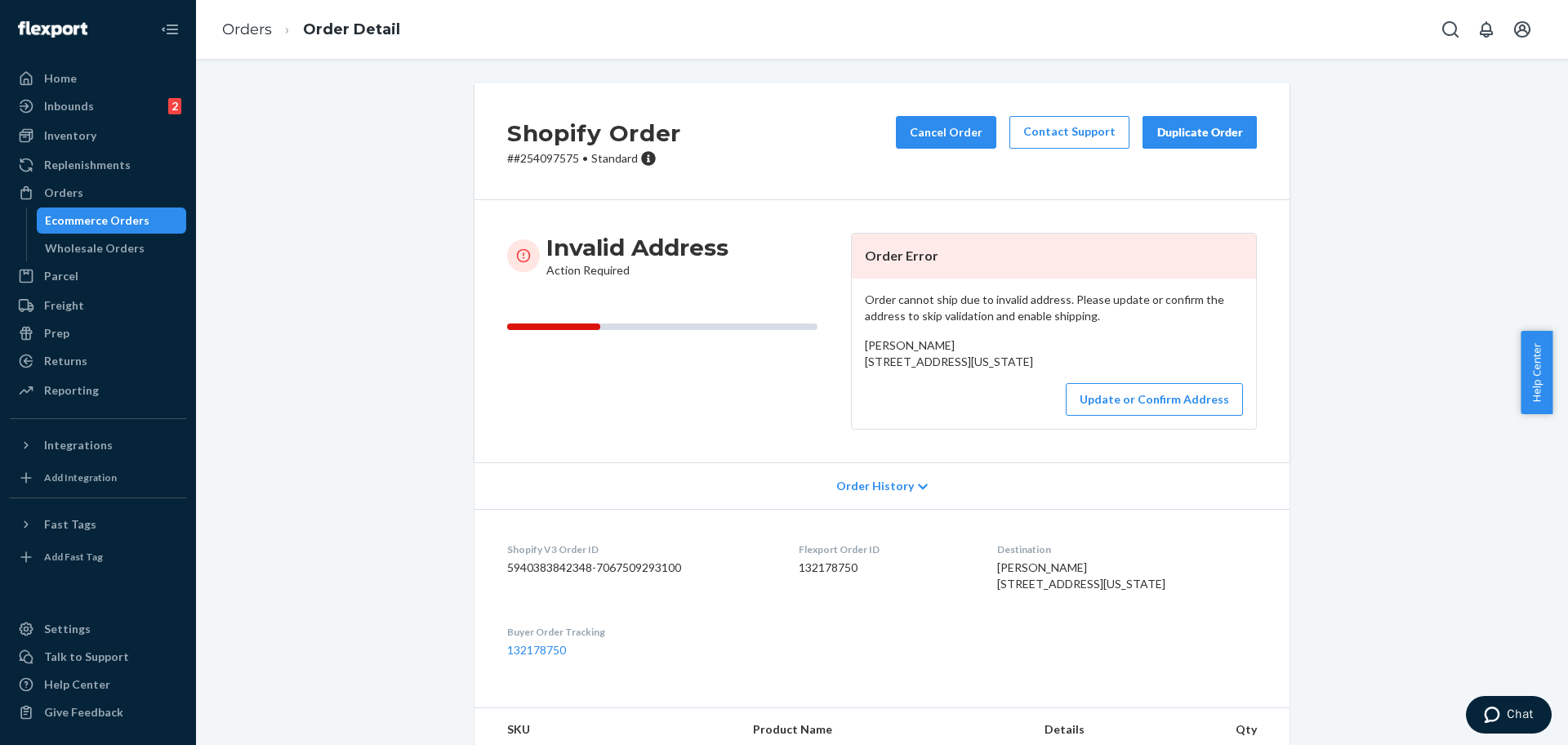 drag, startPoint x: 1010, startPoint y: 381, endPoint x: 849, endPoint y: 359, distance: 162.5 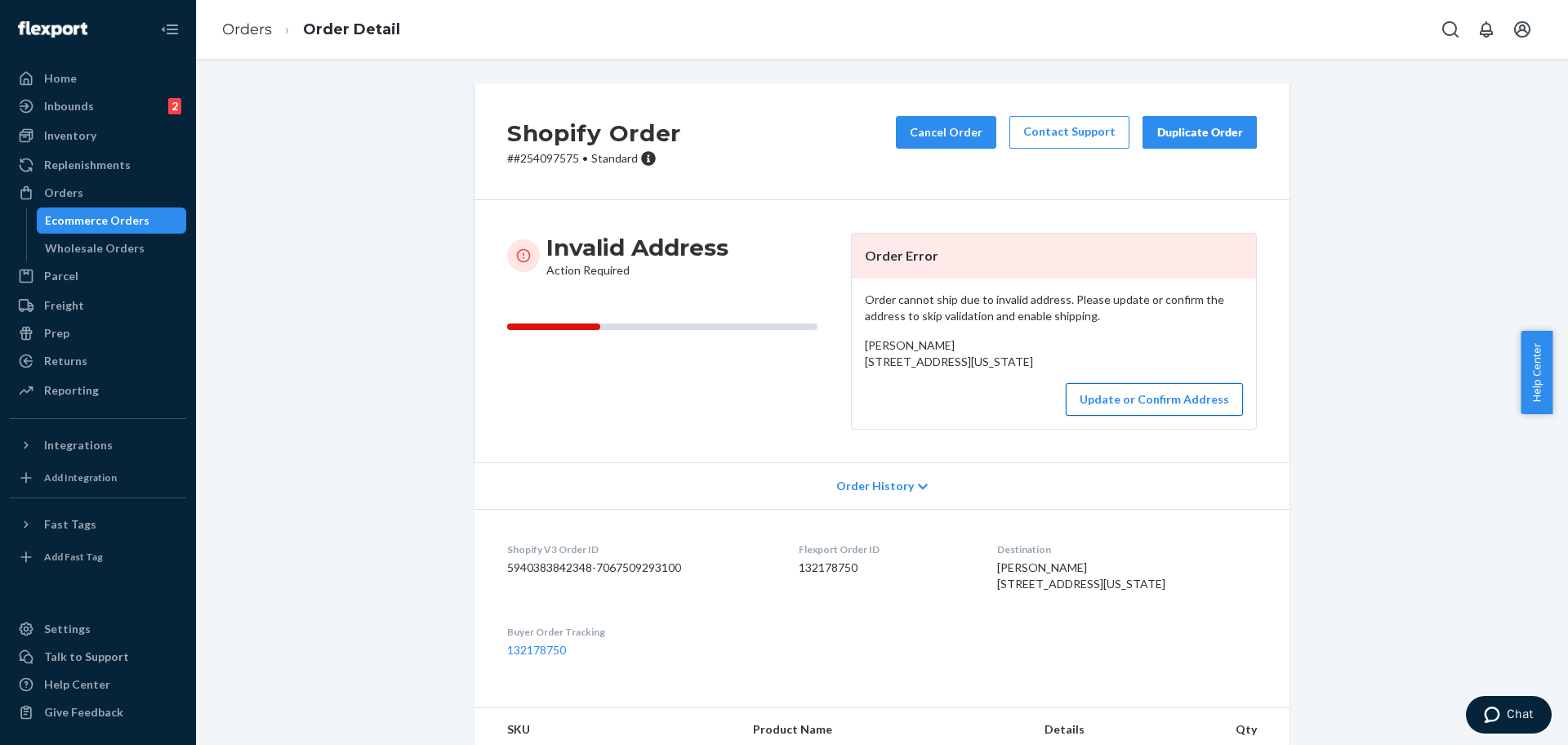 click on "Update or Confirm Address" at bounding box center [1154, 399] 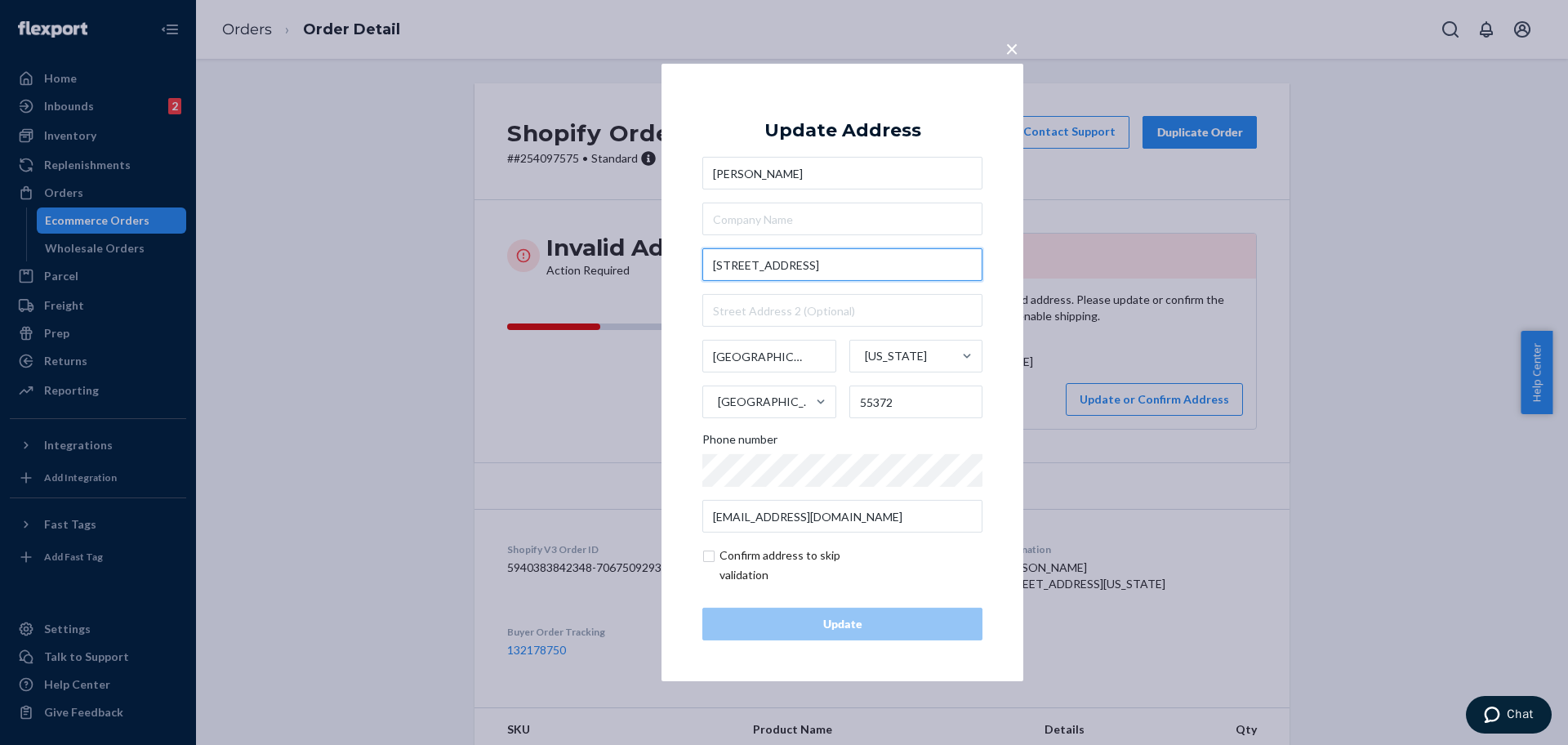 click on "[STREET_ADDRESS]" at bounding box center (842, 265) 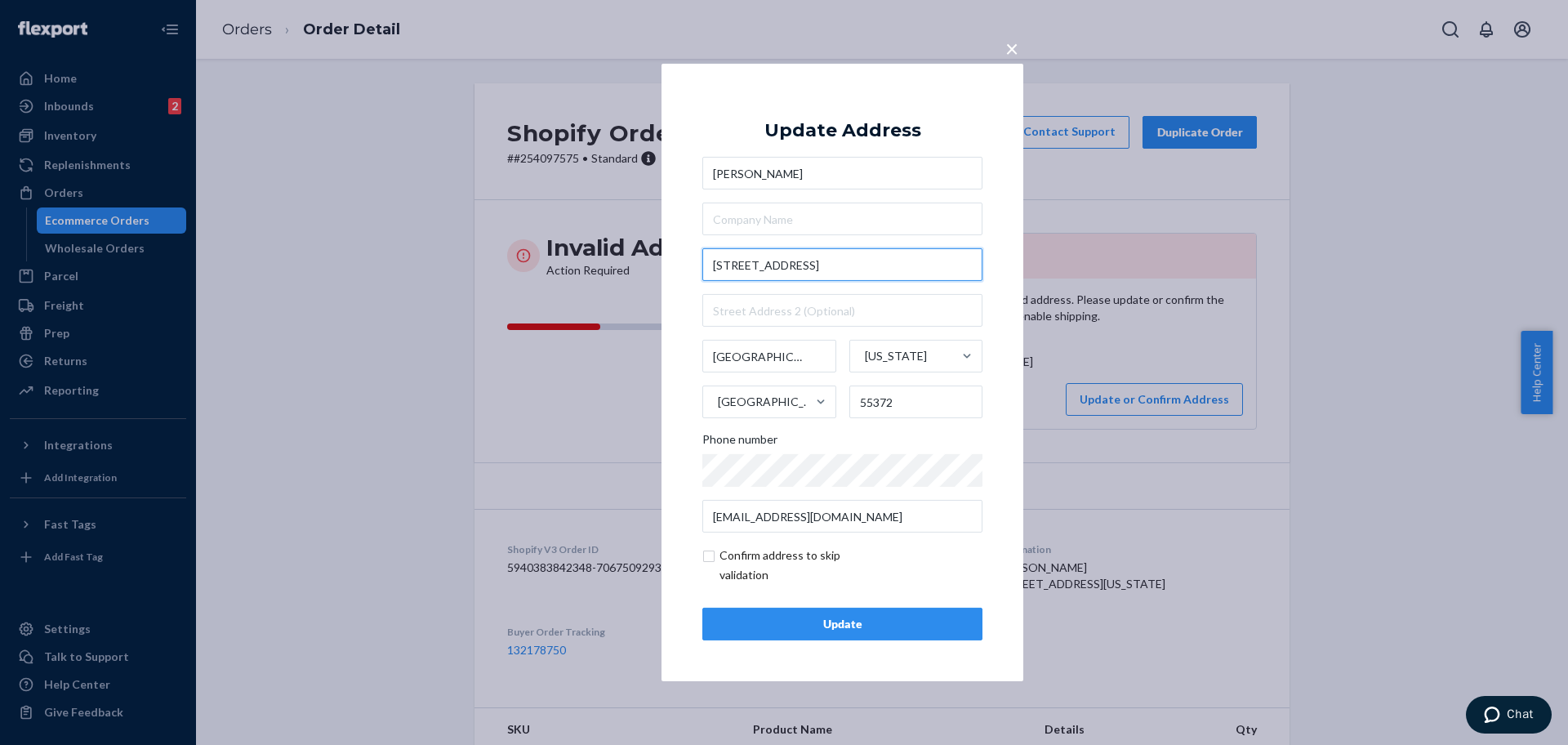 type on "[STREET_ADDRESS]" 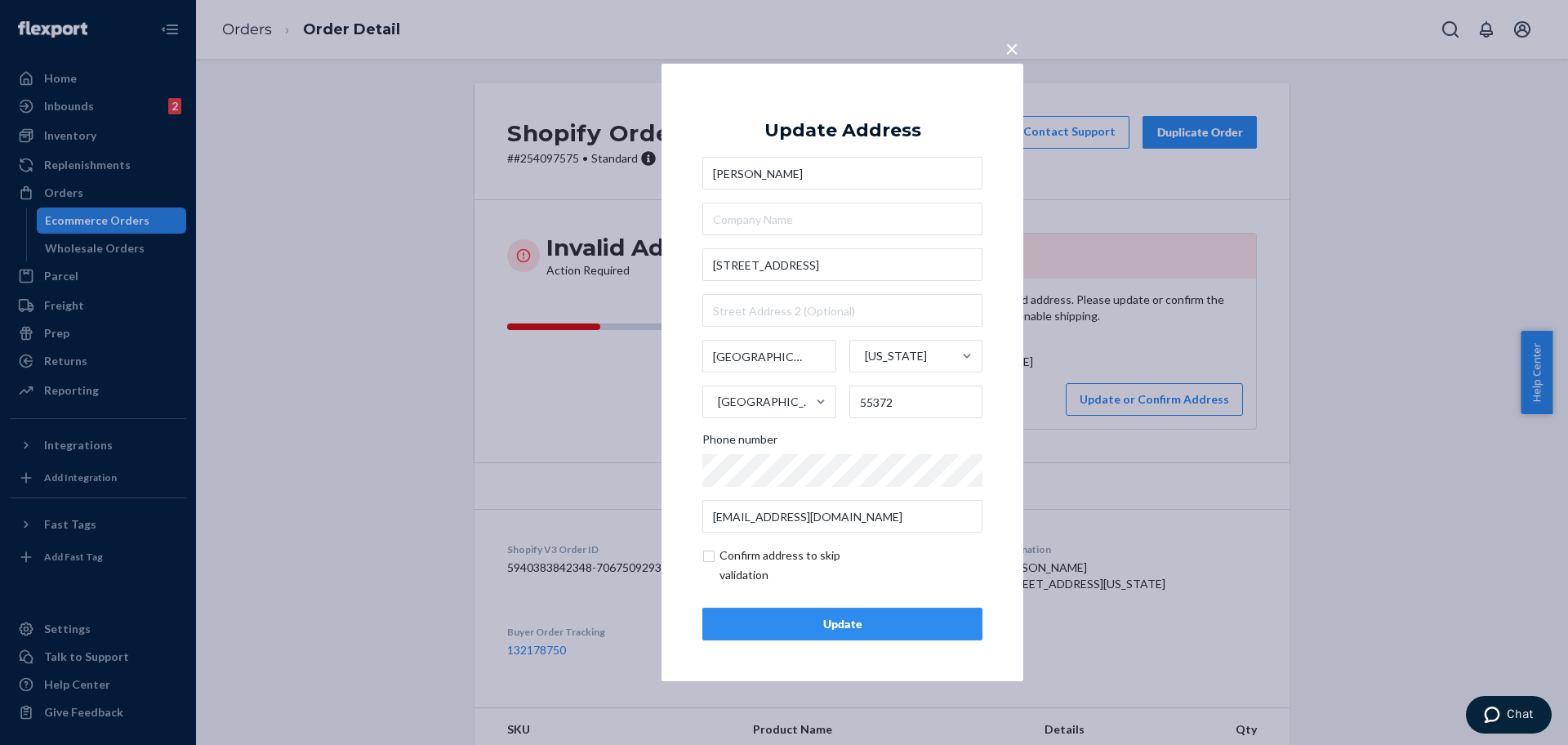 click on "Update" at bounding box center (842, 624) 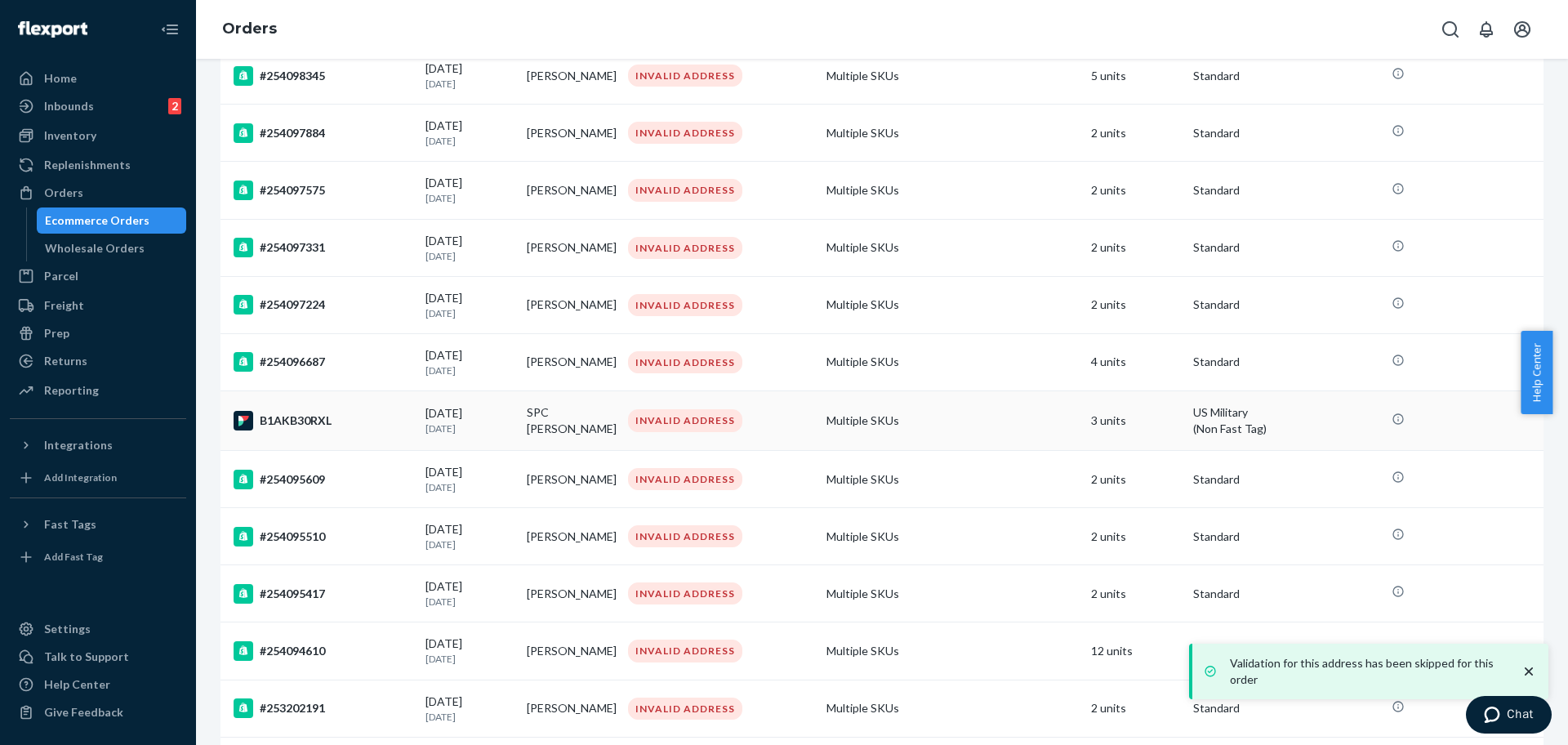 scroll, scrollTop: 511, scrollLeft: 0, axis: vertical 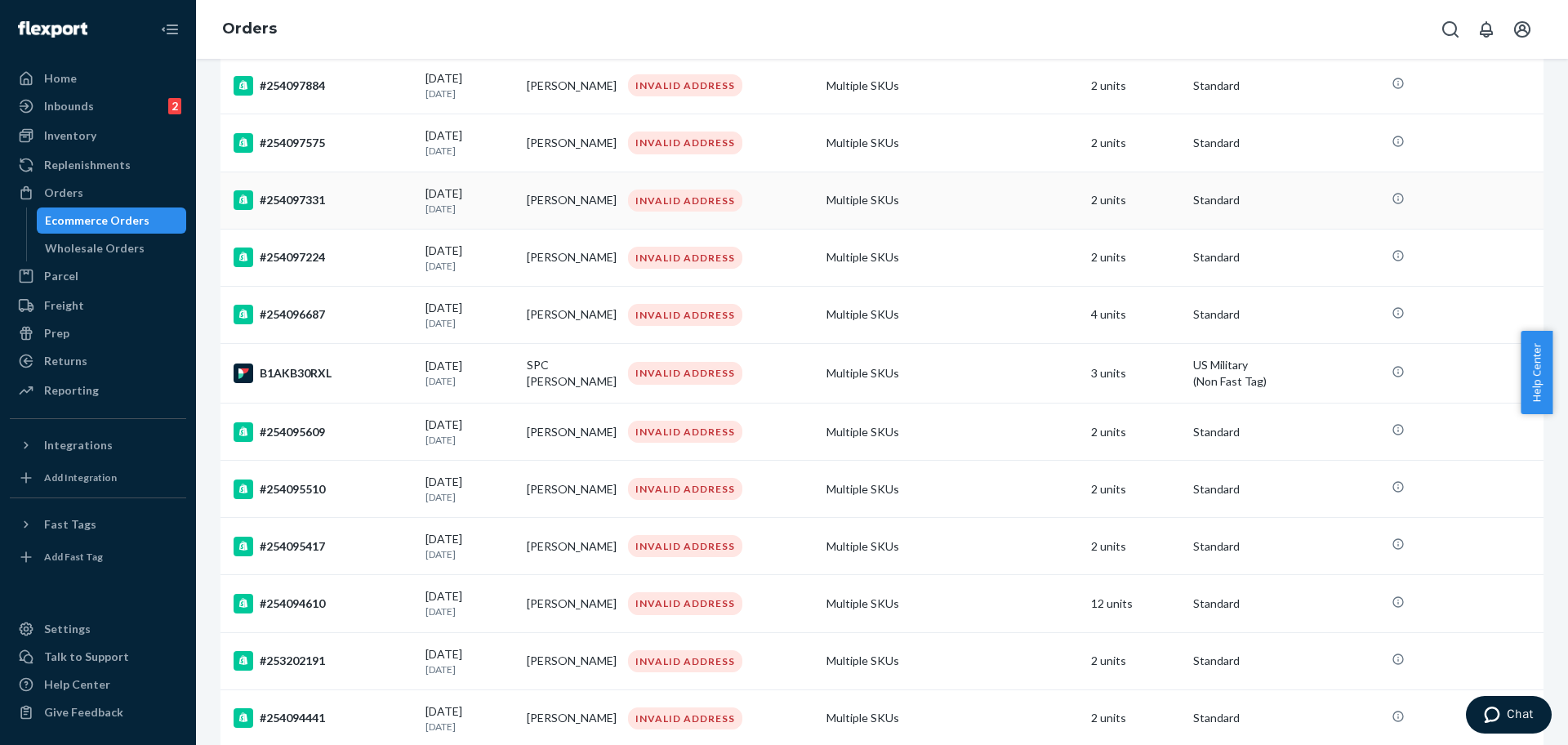 click on "#254097331" at bounding box center [319, 200] 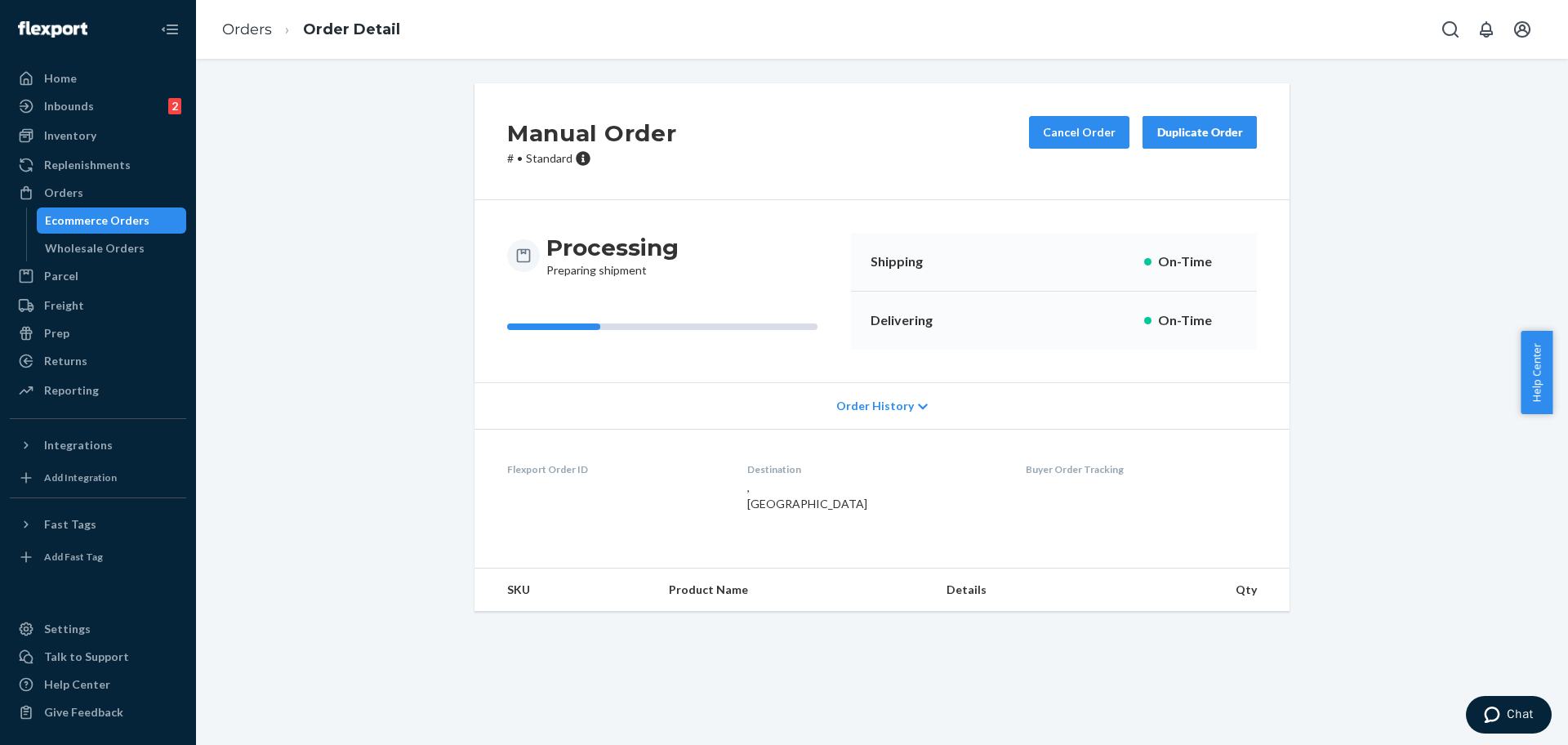 scroll, scrollTop: 0, scrollLeft: 0, axis: both 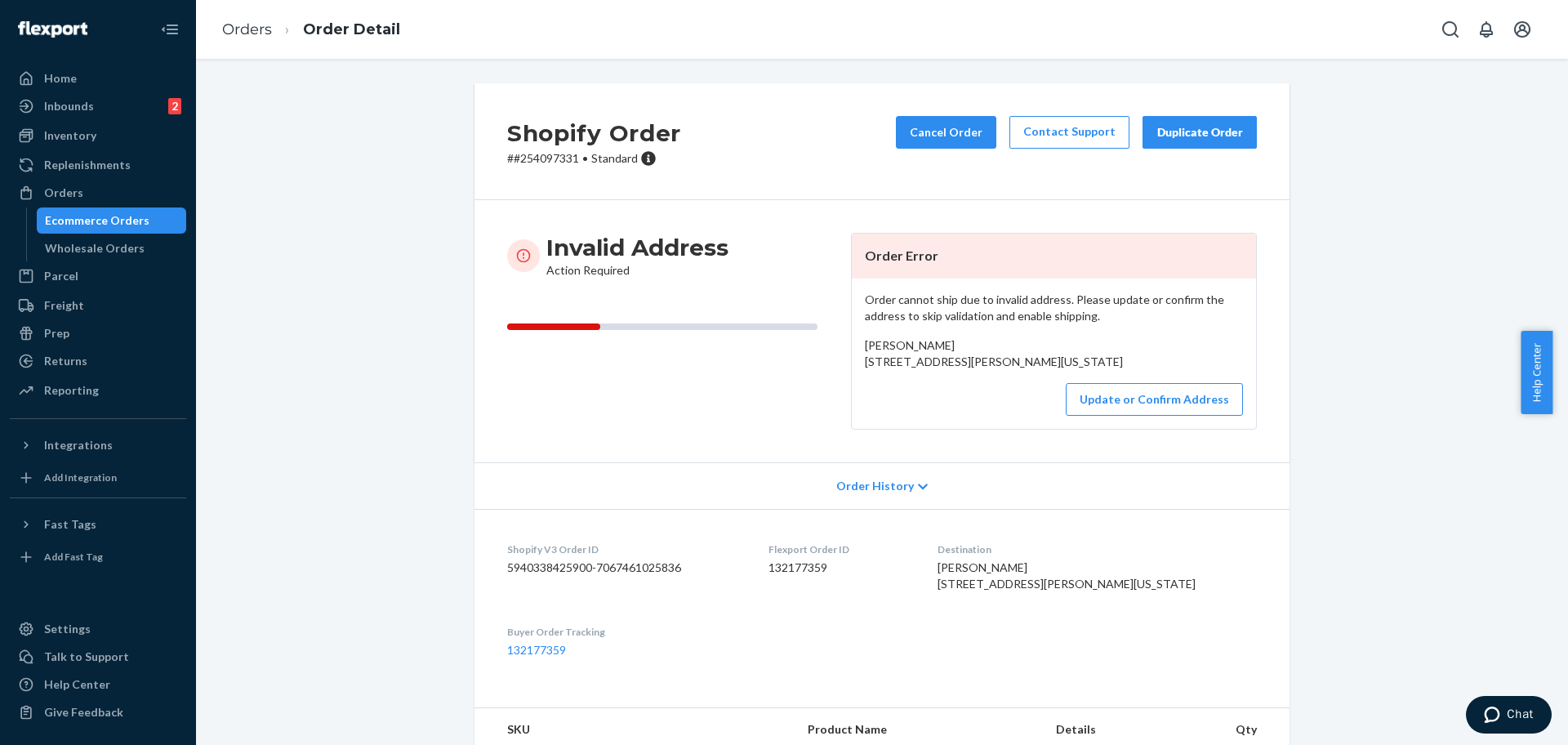 drag, startPoint x: 1017, startPoint y: 381, endPoint x: 844, endPoint y: 365, distance: 173.73831 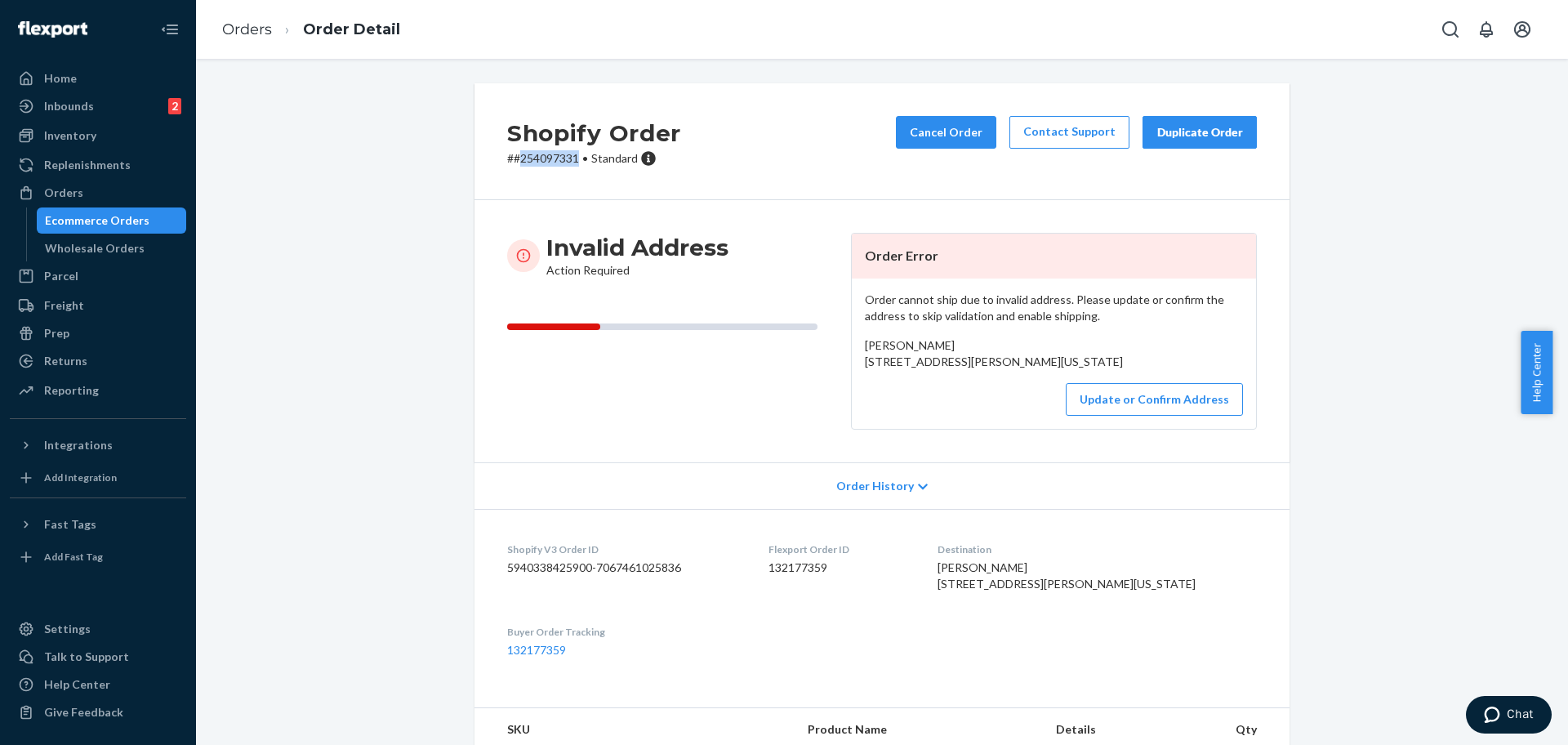 click on "# #254097331 • Standard" at bounding box center [594, 158] 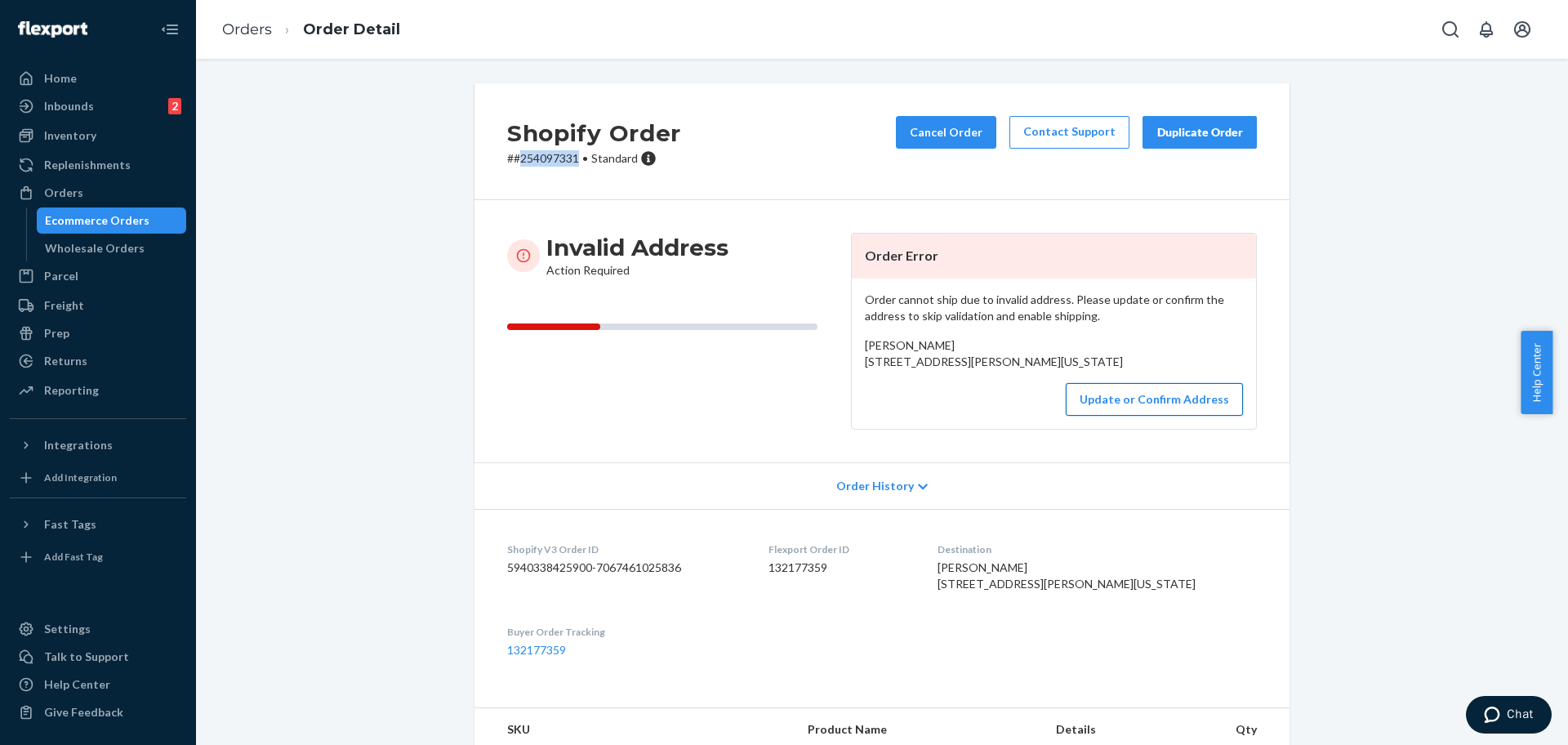 click on "Update or Confirm Address" at bounding box center (1154, 399) 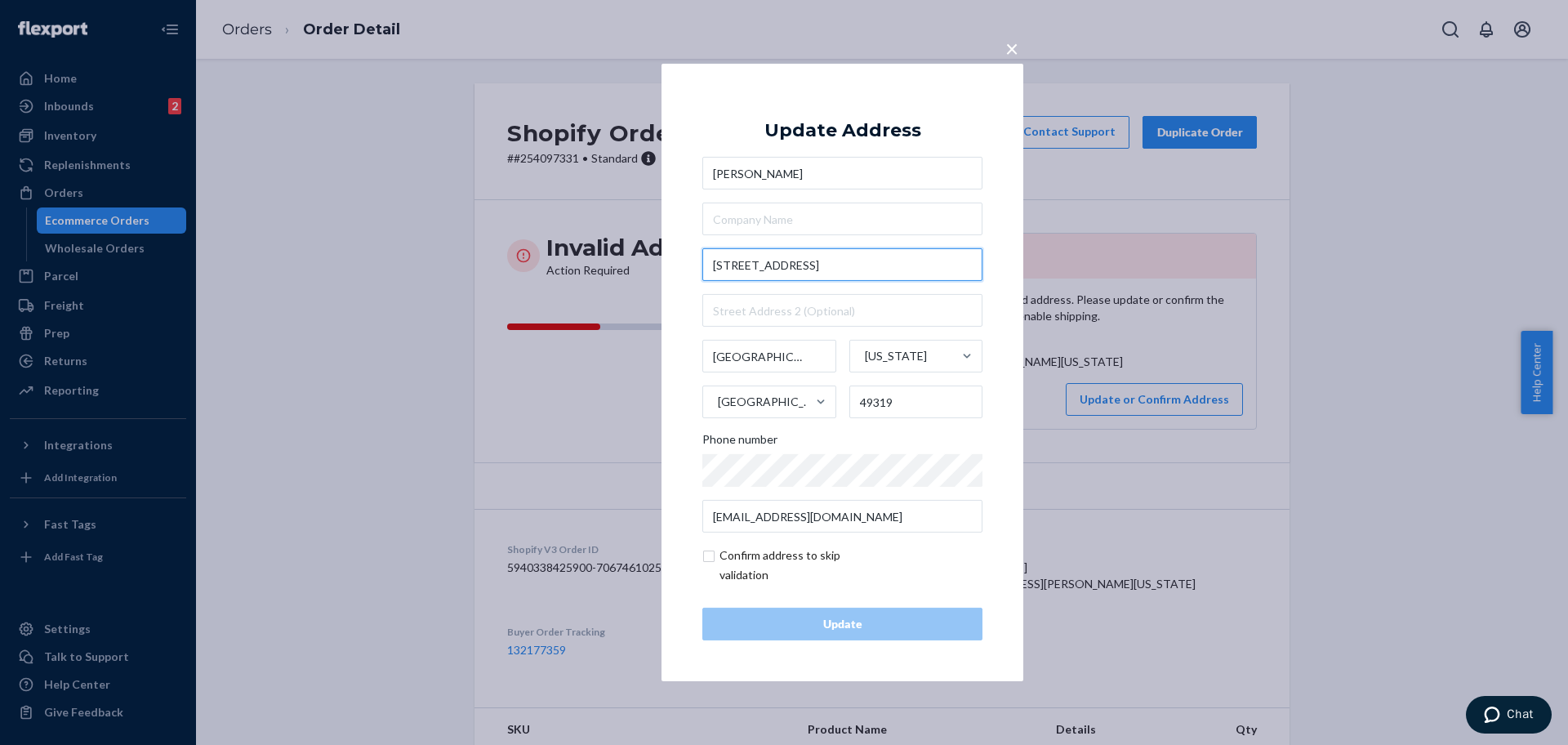 click on "[STREET_ADDRESS]" at bounding box center (842, 265) 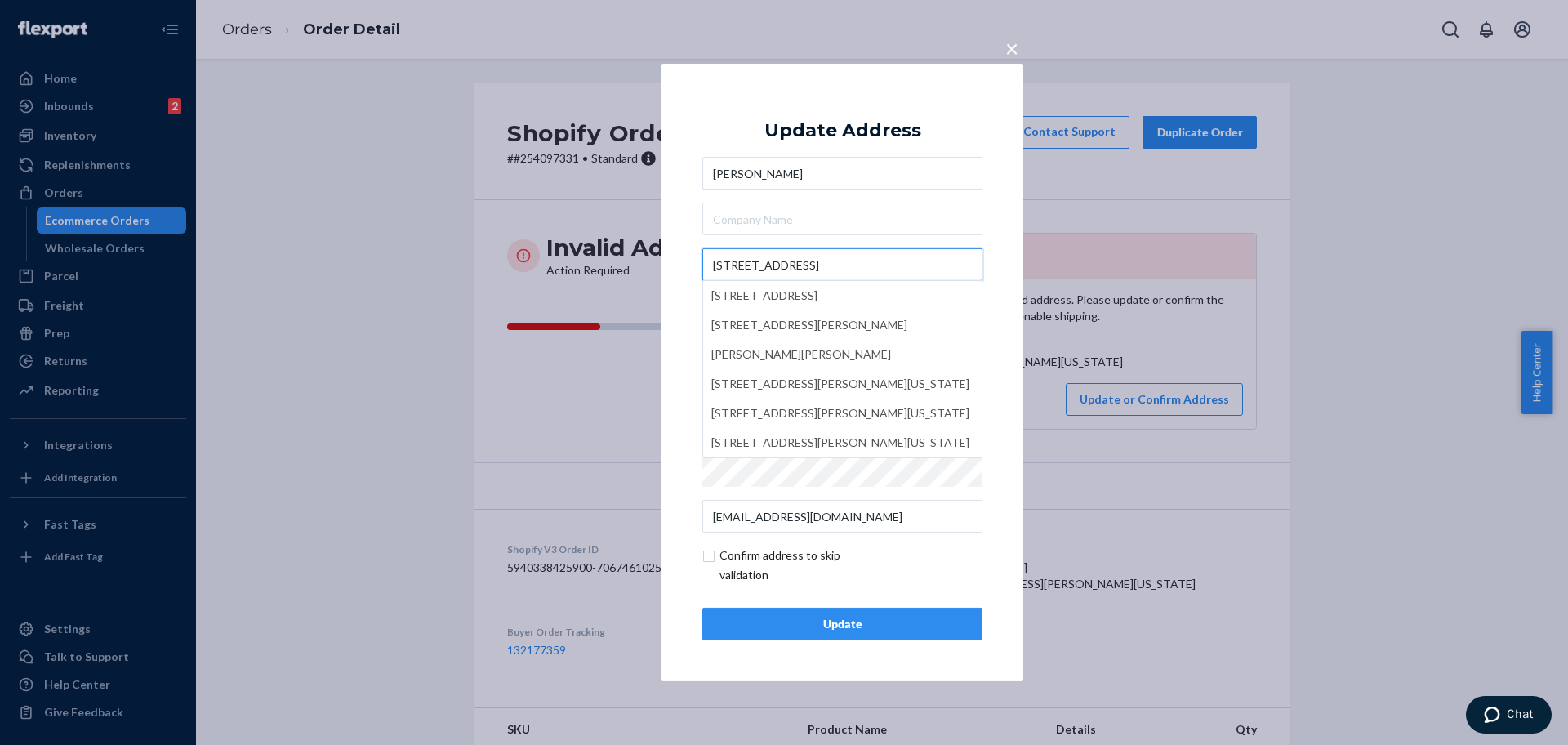 type on "[STREET_ADDRESS]" 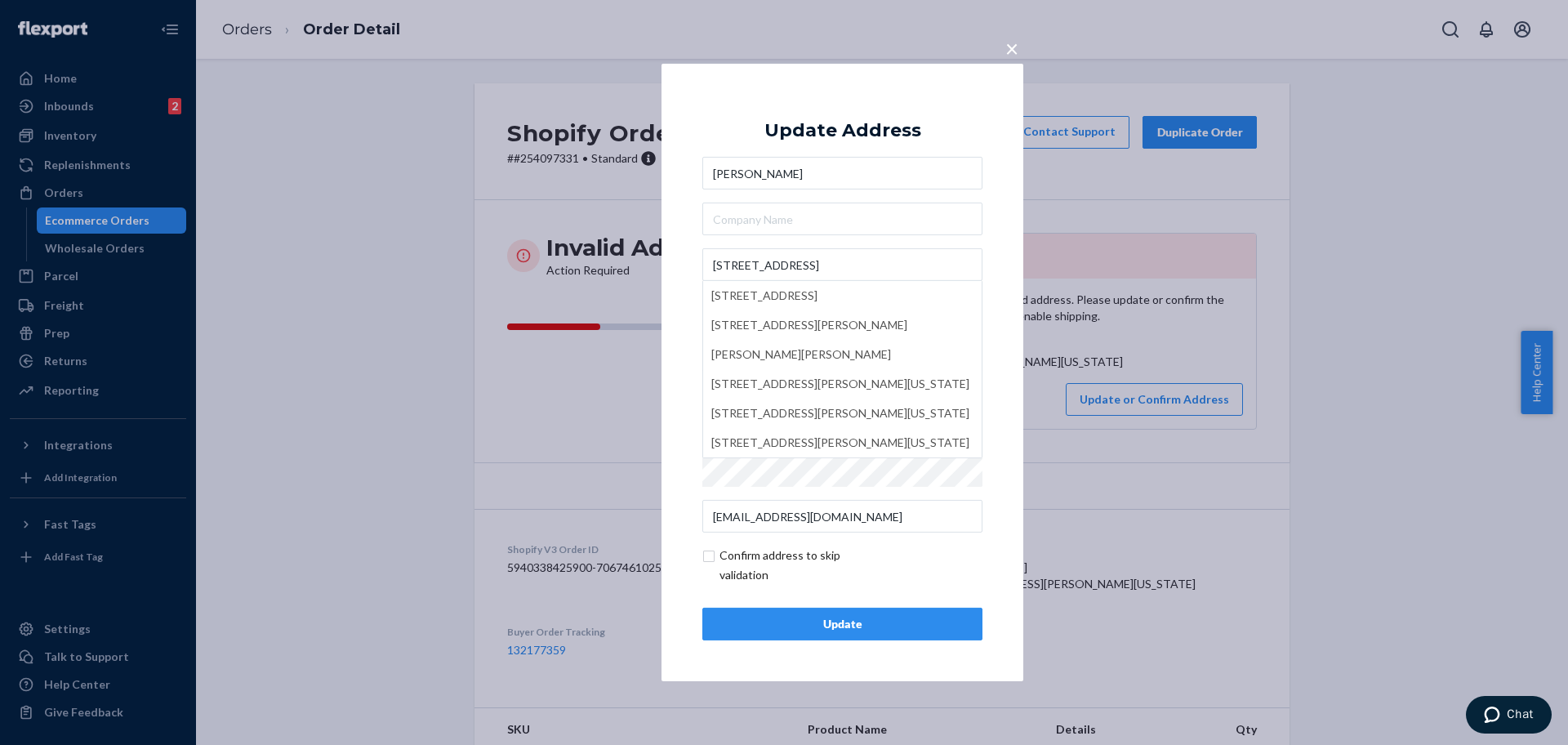 click on "Update" at bounding box center [842, 624] 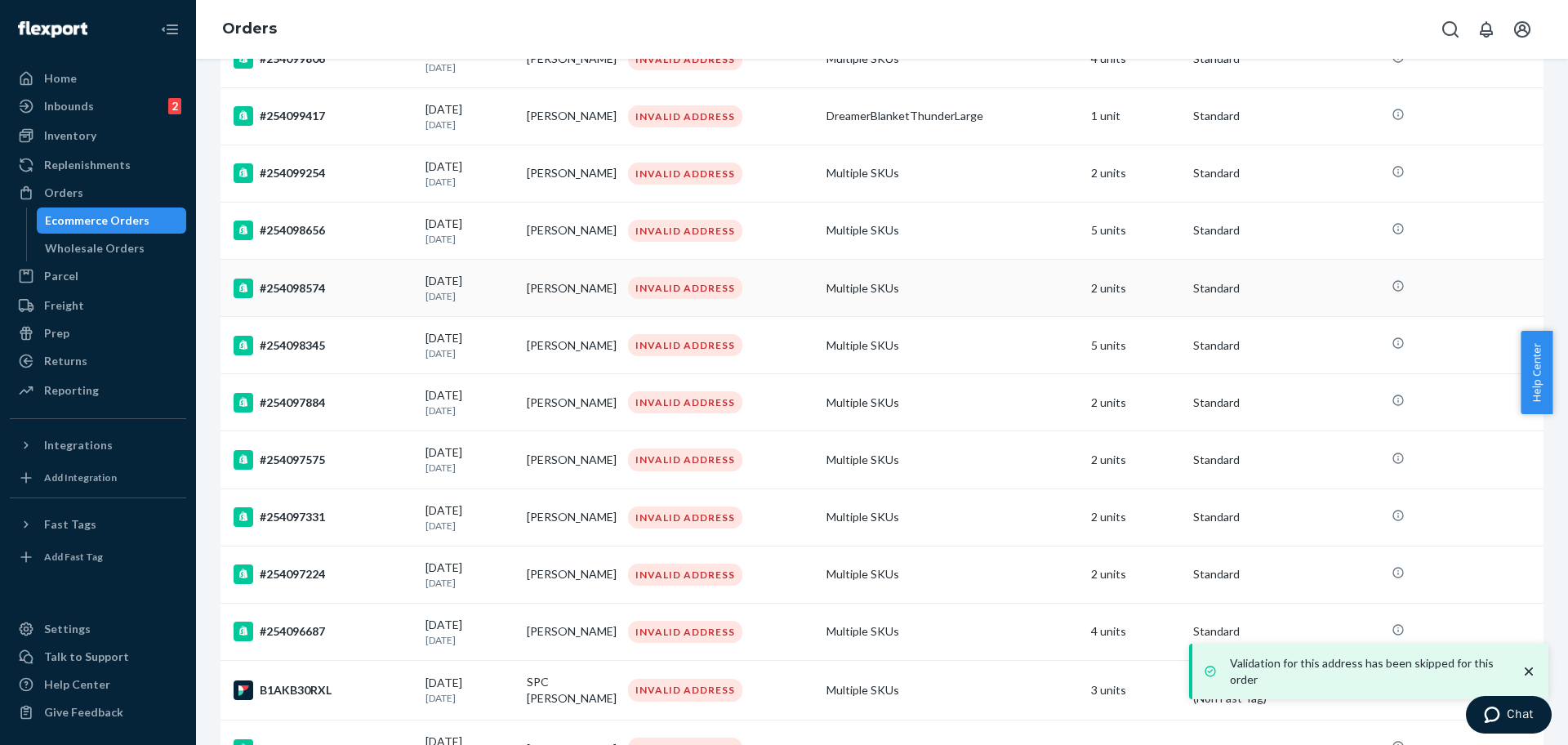 scroll, scrollTop: 204, scrollLeft: 0, axis: vertical 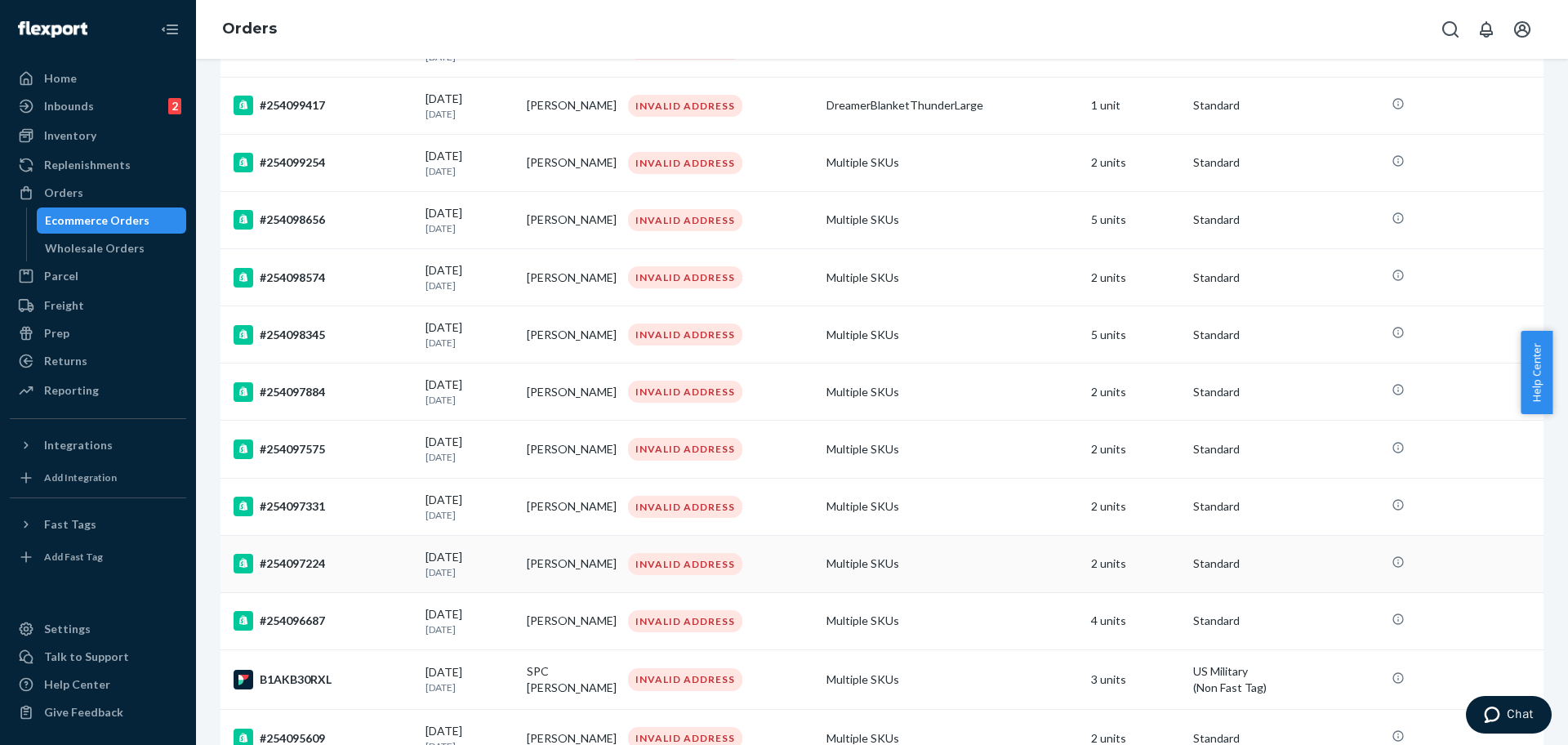 click on "#254097224" at bounding box center (323, 564) 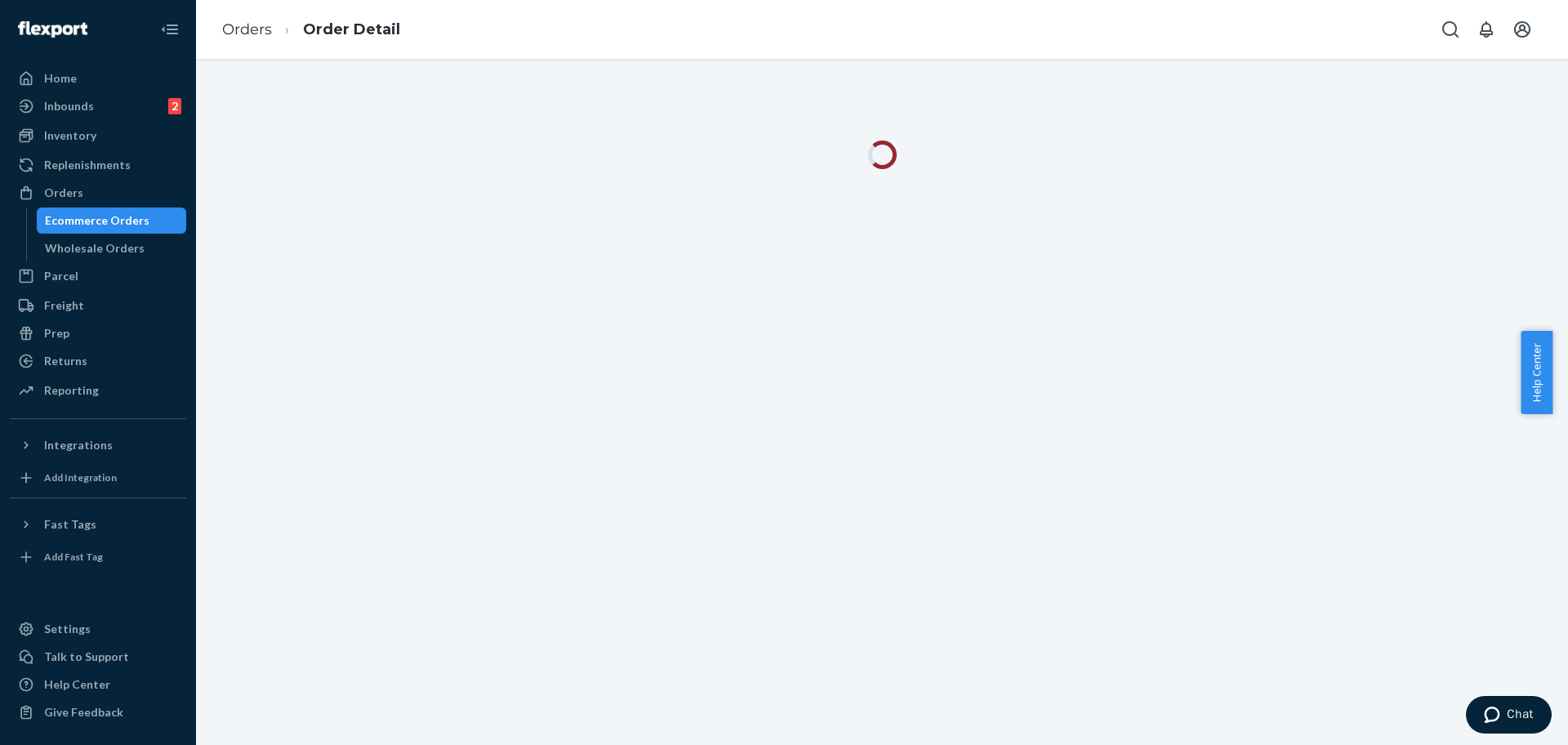 scroll, scrollTop: 0, scrollLeft: 0, axis: both 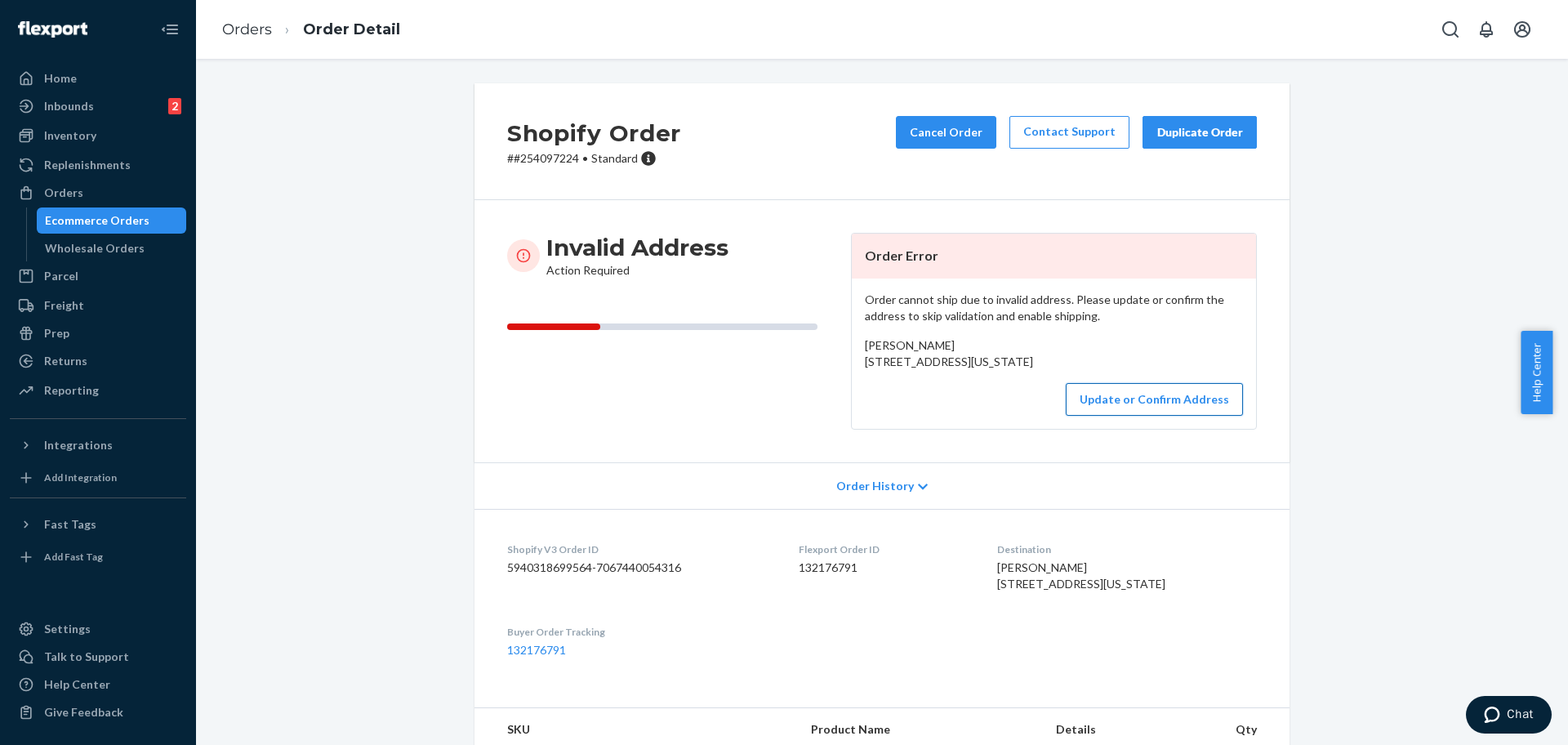click on "Update or Confirm Address" at bounding box center (1154, 399) 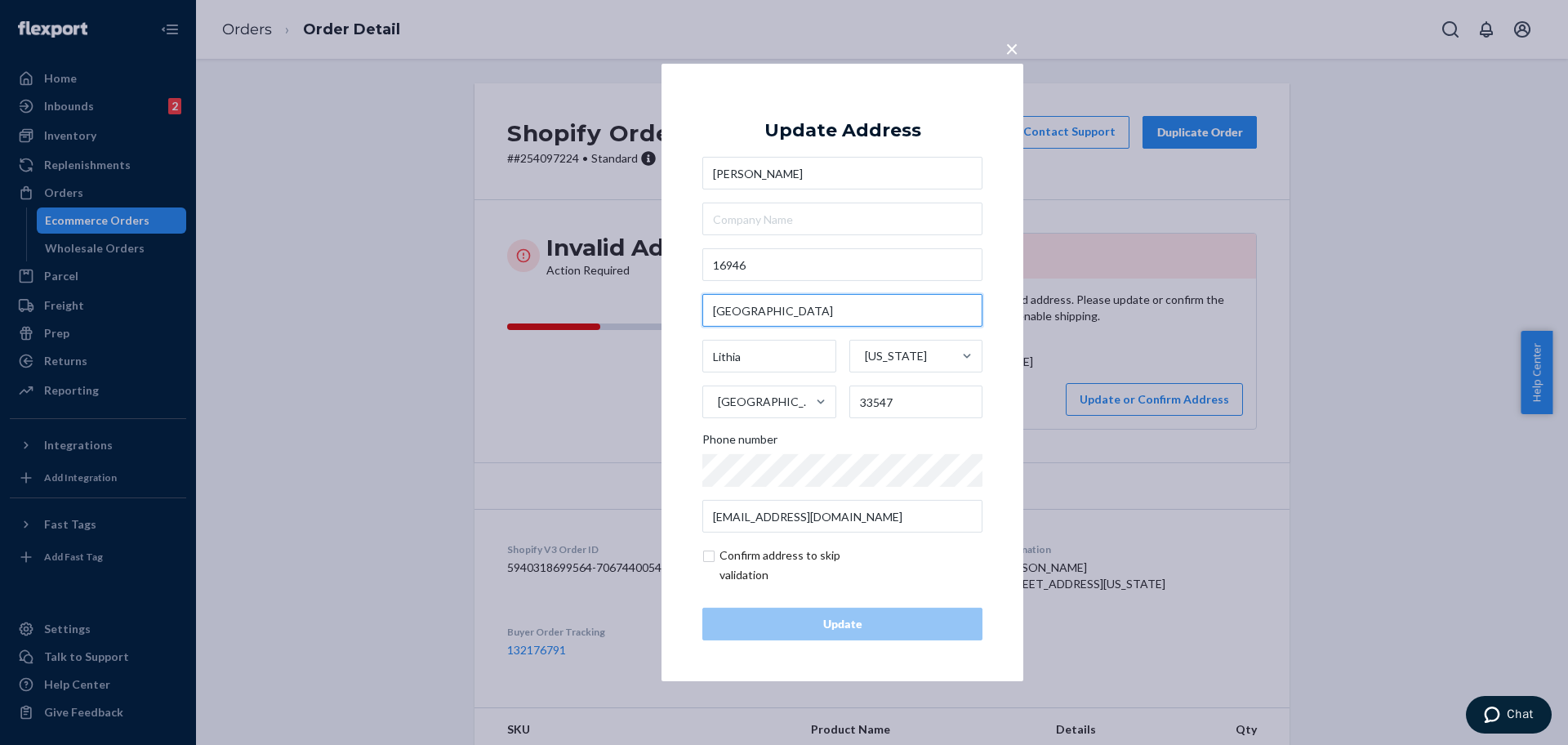 click on "[GEOGRAPHIC_DATA]" at bounding box center [842, 310] 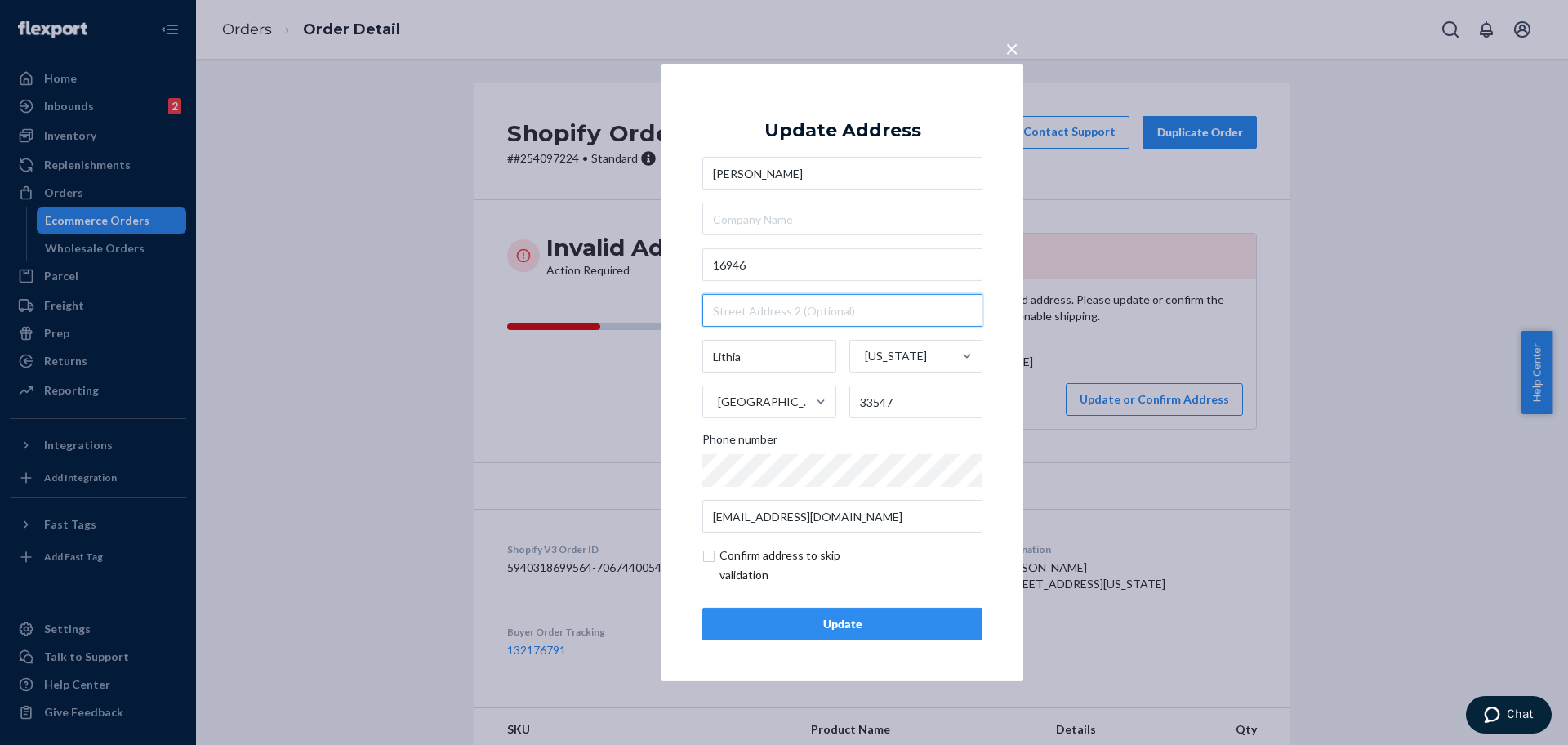 type 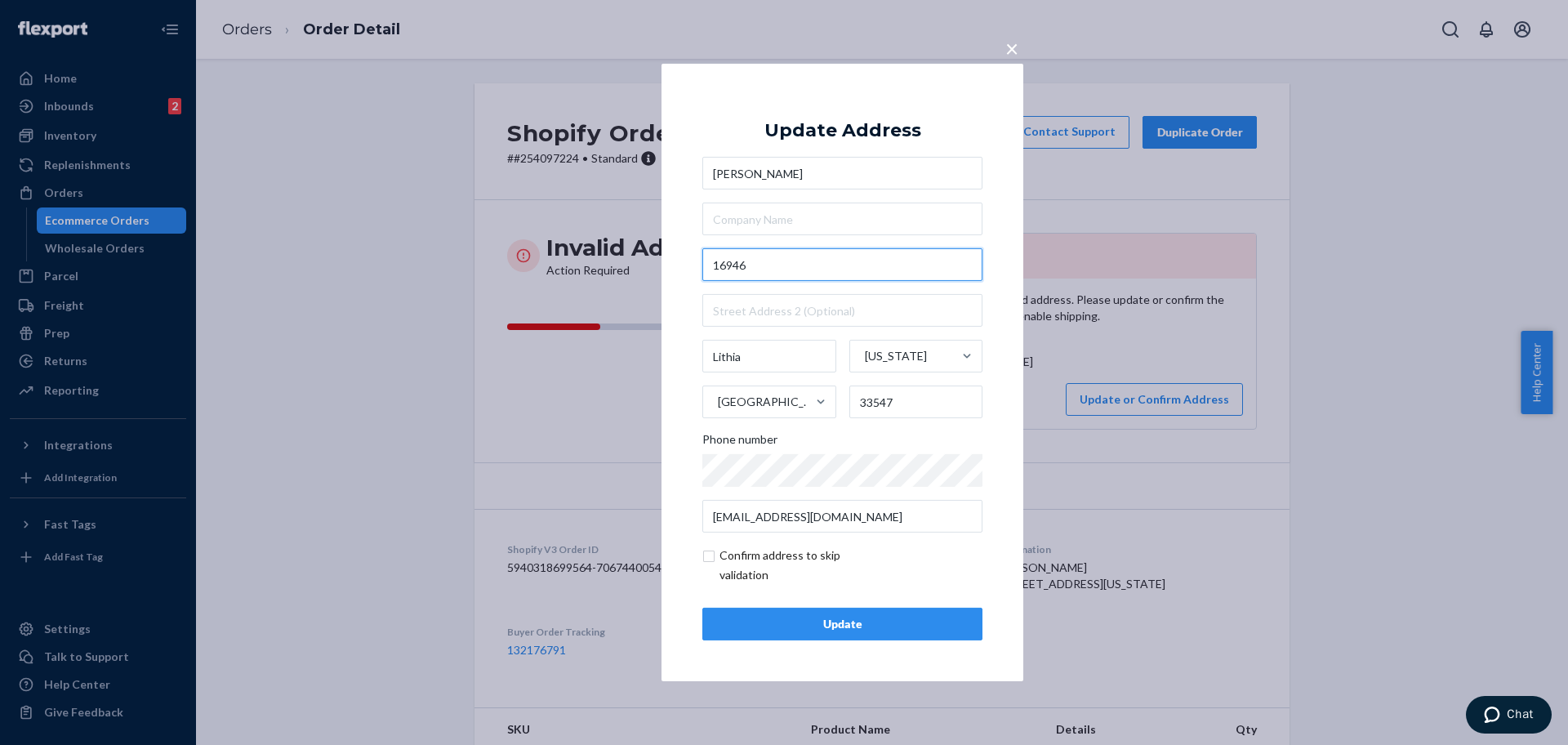 click on "16946" at bounding box center (842, 265) 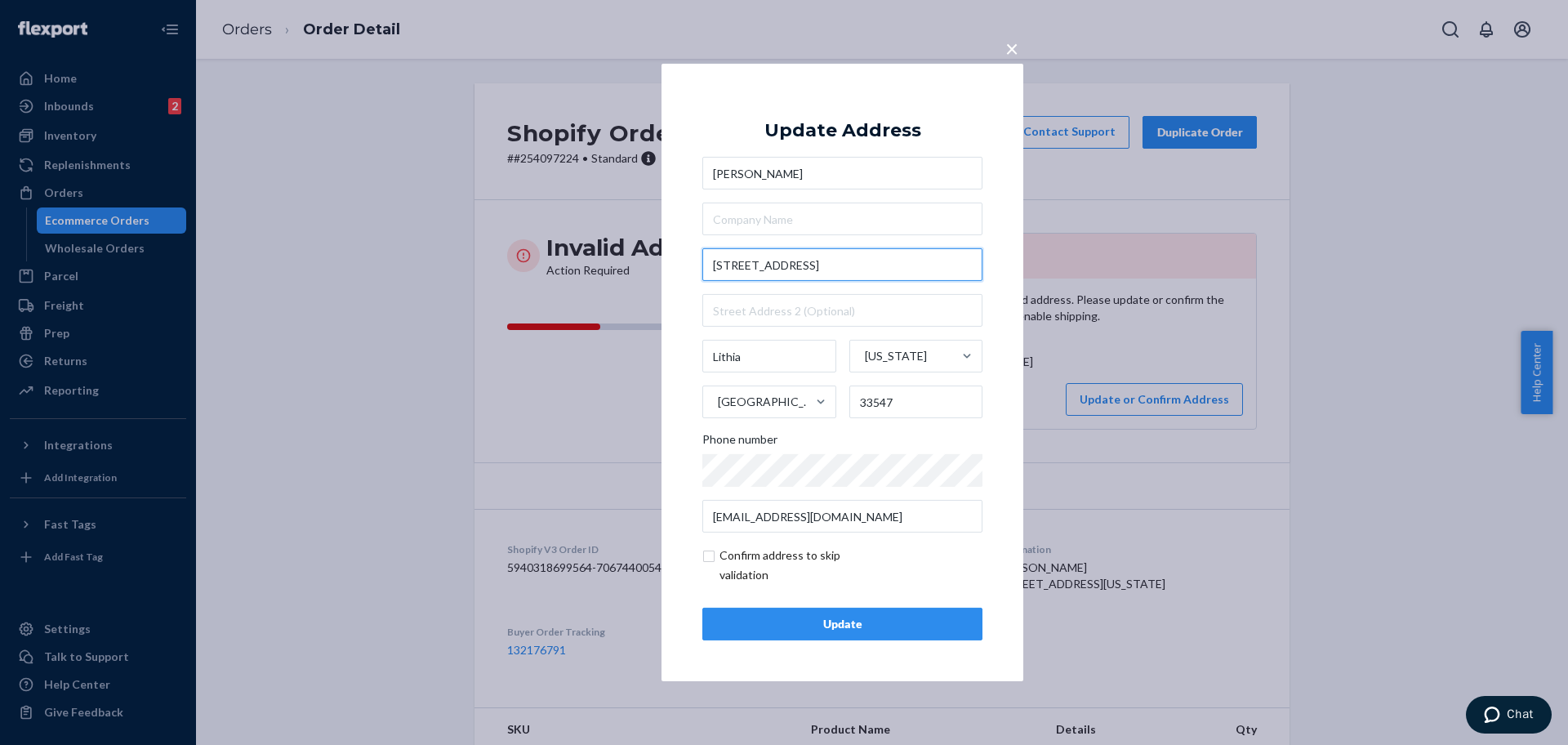 type on "[STREET_ADDRESS]" 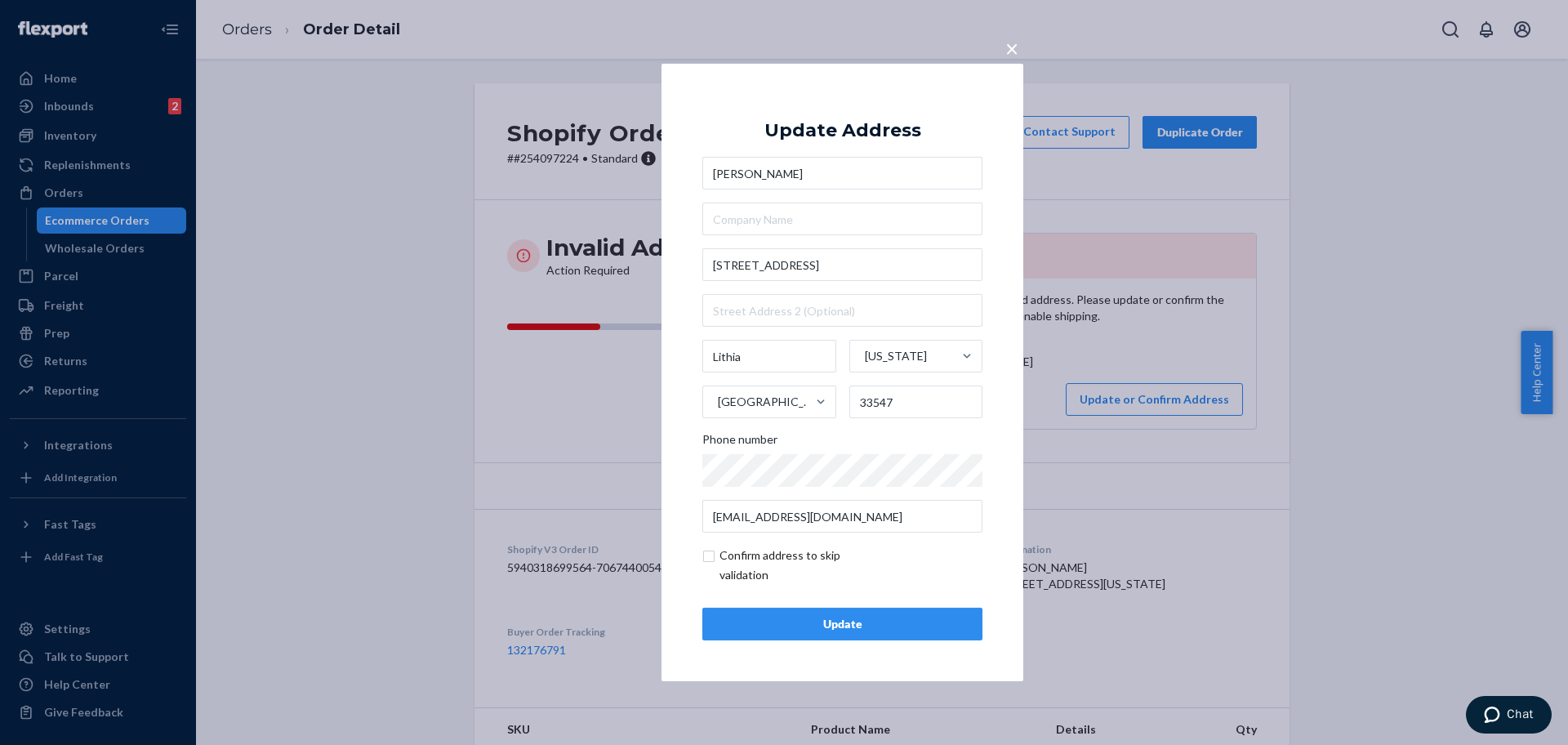 click on "Update" at bounding box center (842, 624) 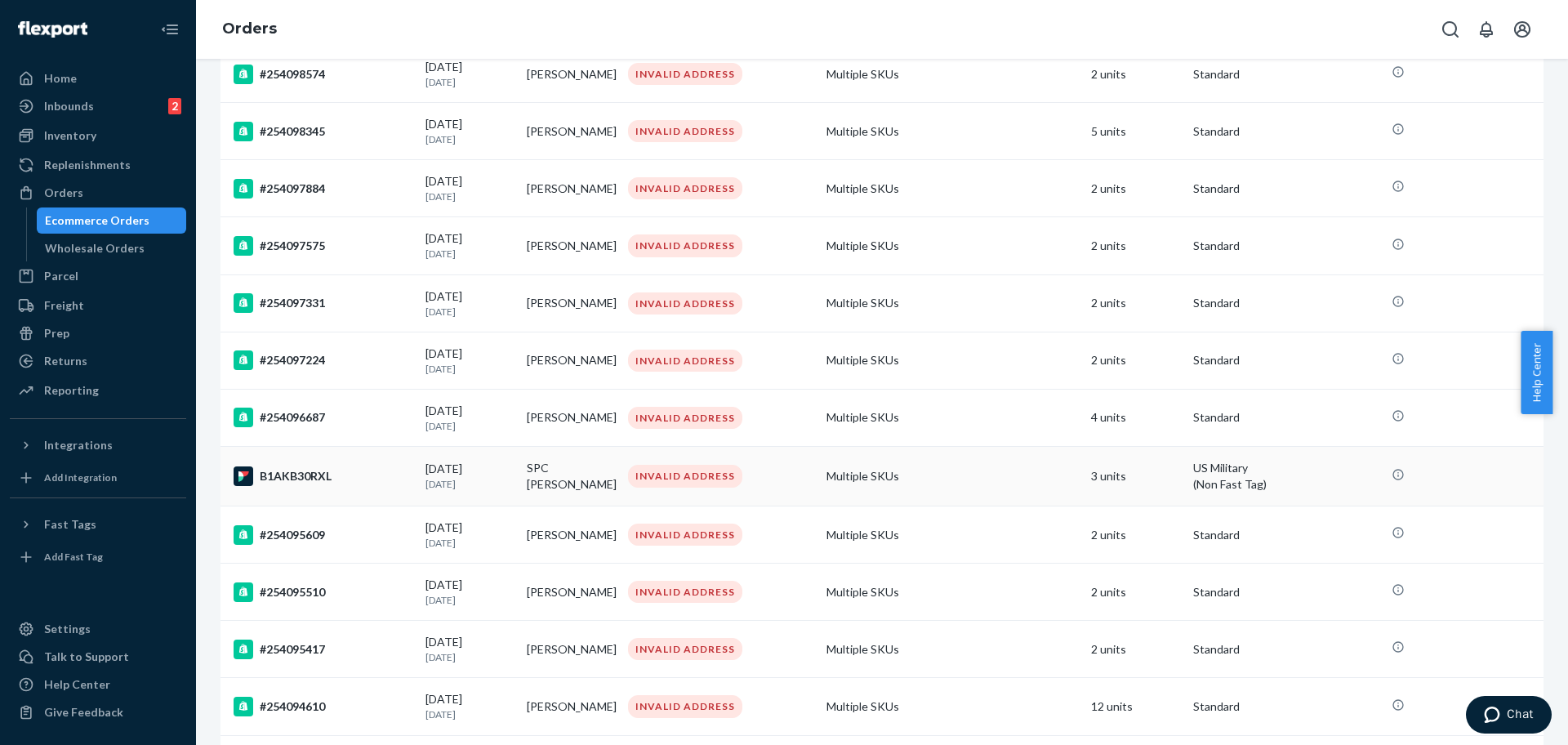 scroll, scrollTop: 408, scrollLeft: 0, axis: vertical 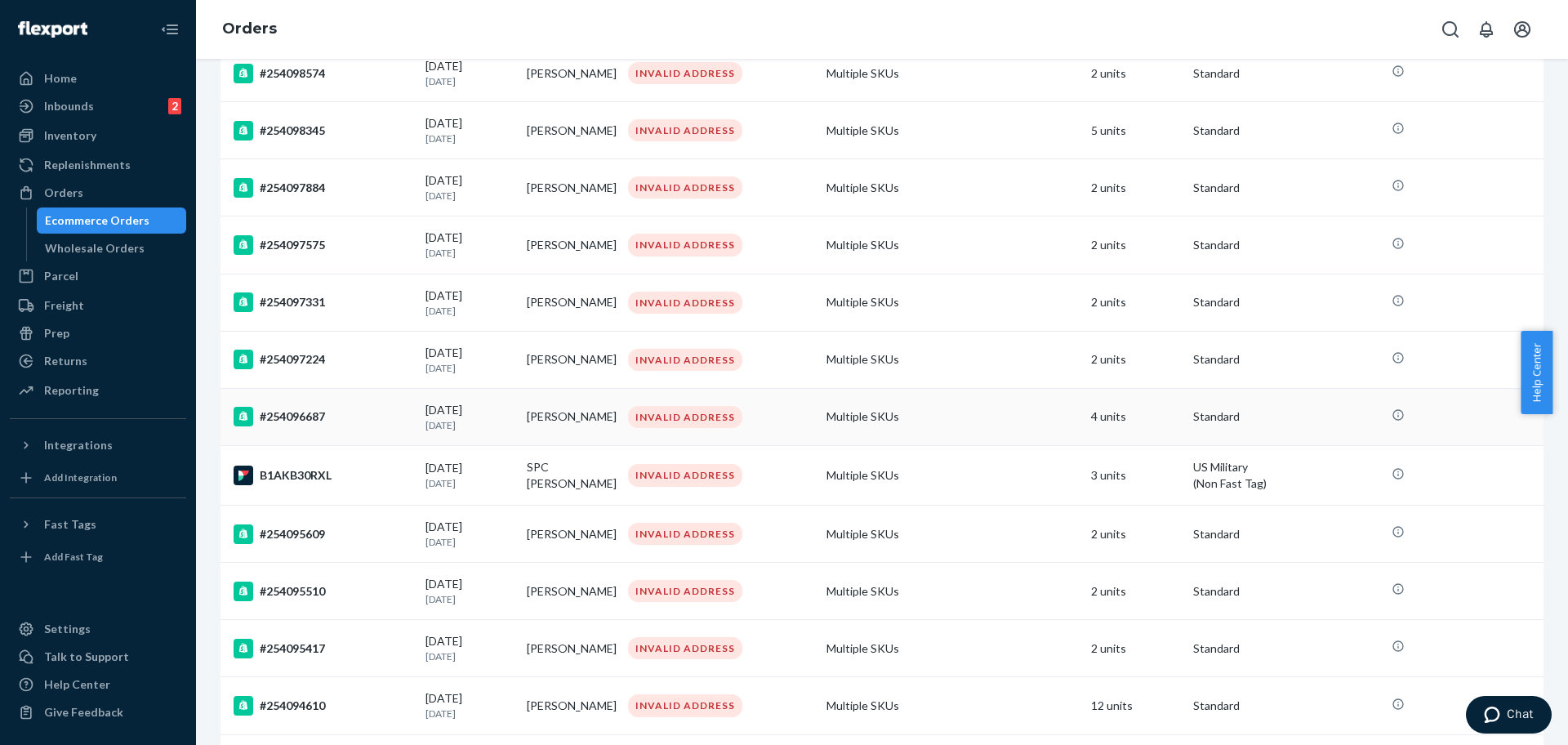 click on "#254096687" at bounding box center (323, 417) 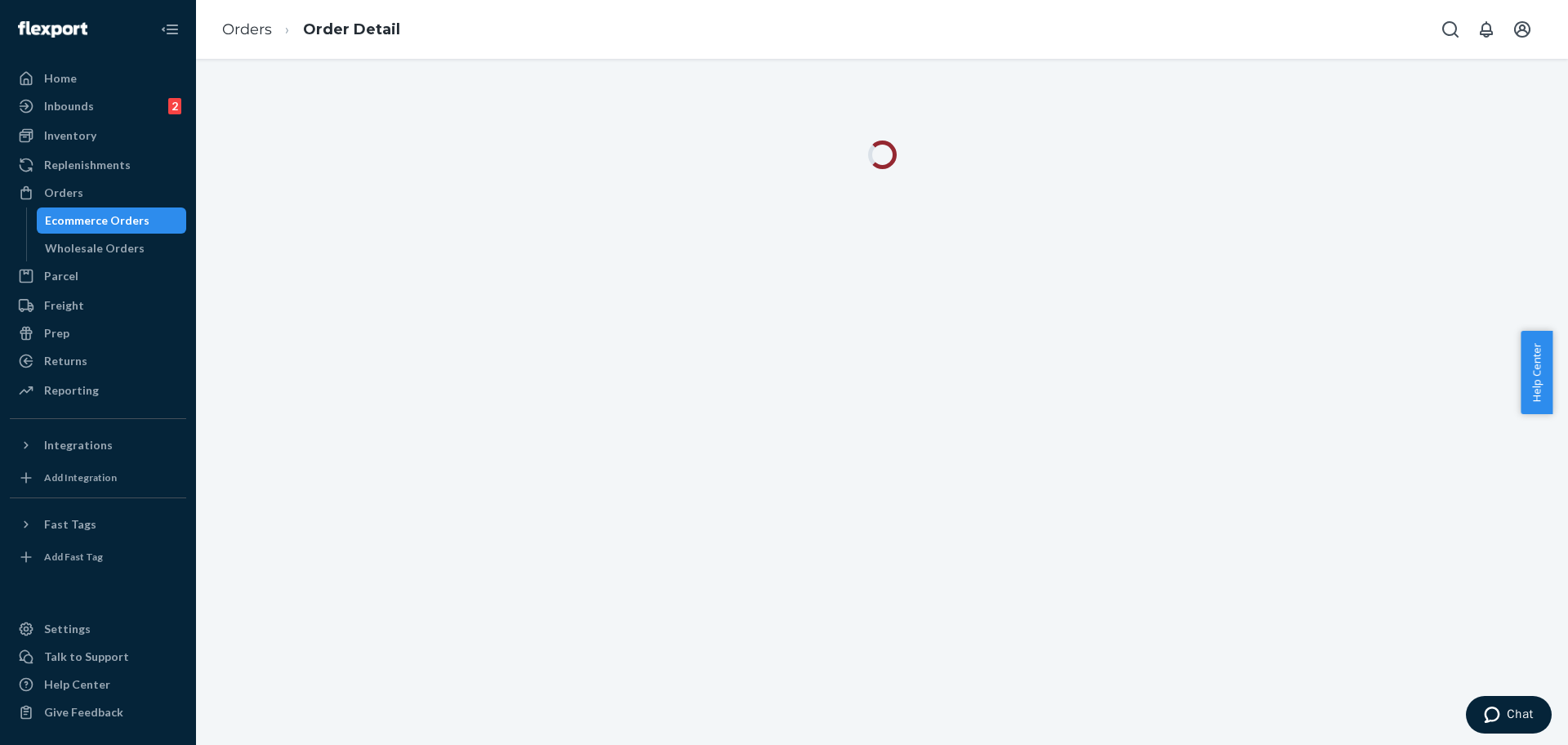scroll, scrollTop: 0, scrollLeft: 0, axis: both 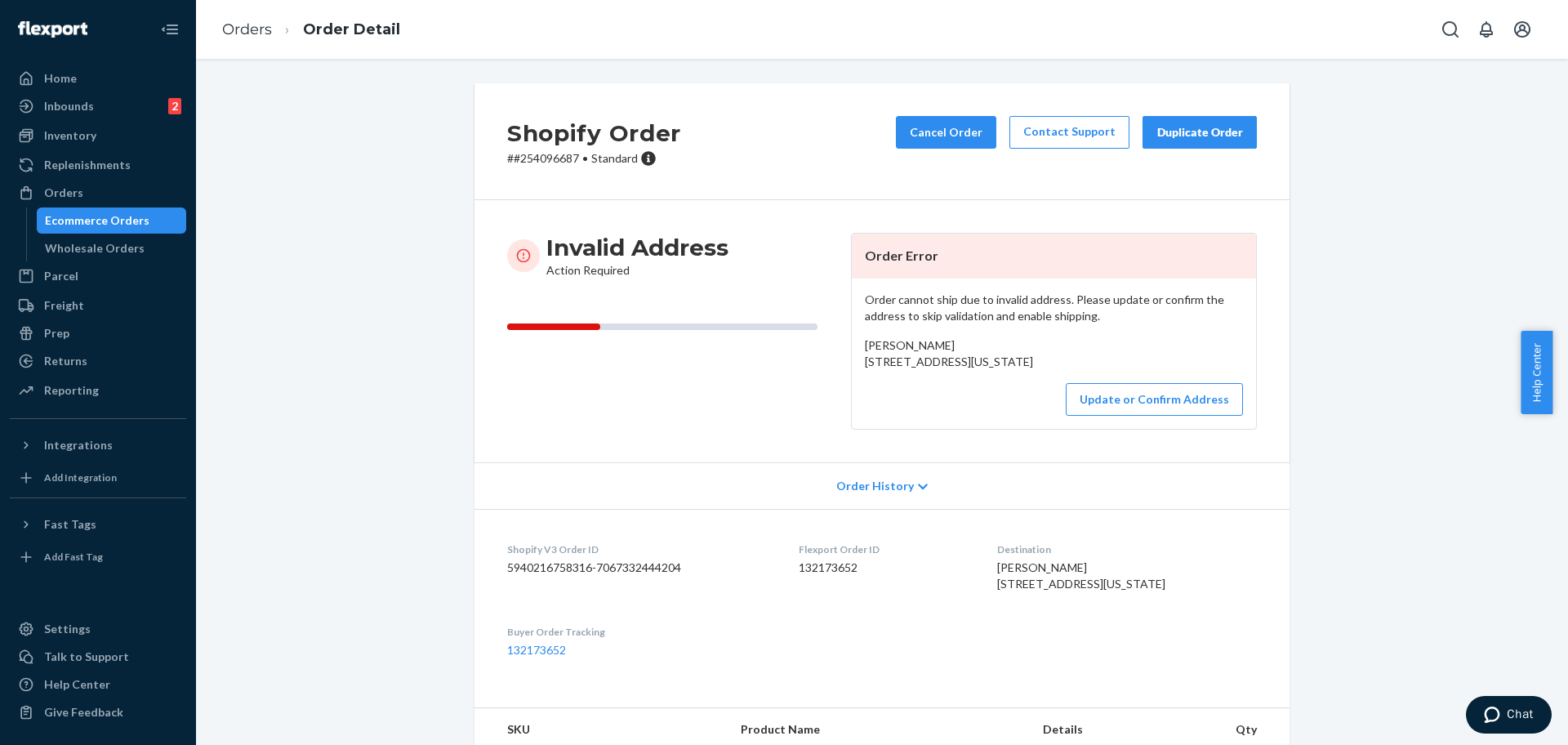 drag, startPoint x: 1012, startPoint y: 377, endPoint x: 845, endPoint y: 364, distance: 167.5052 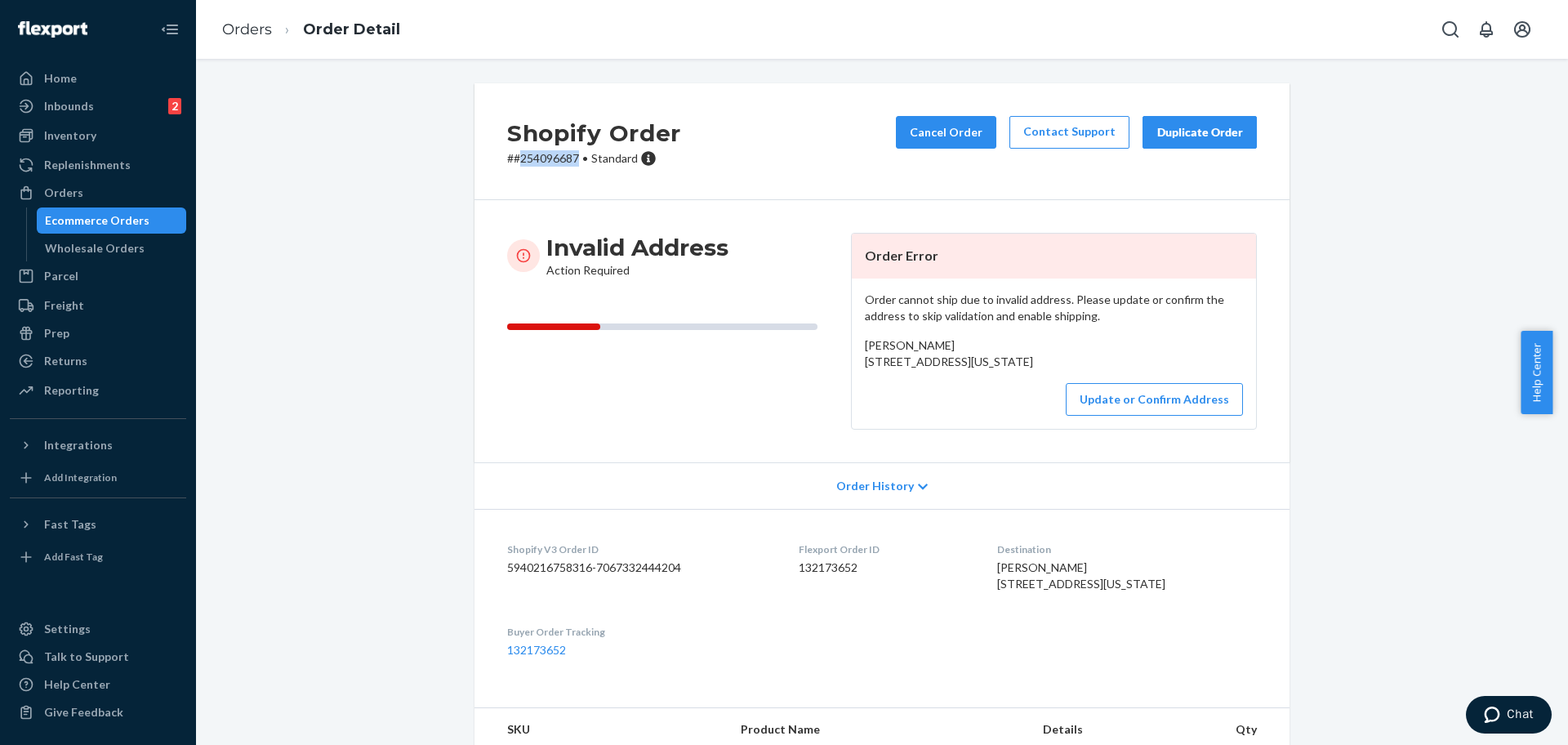 click on "# #254096687 • Standard" at bounding box center (594, 158) 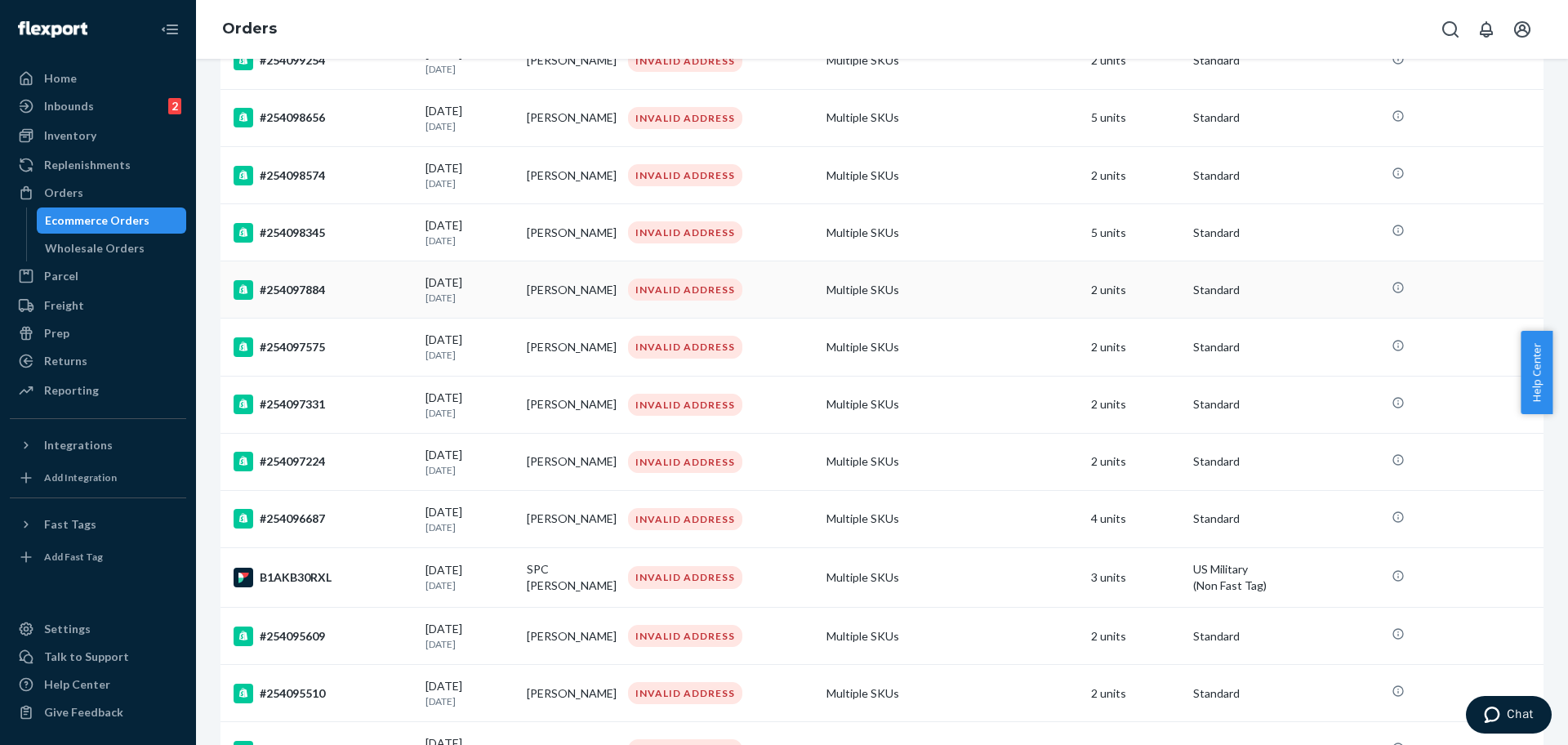 scroll, scrollTop: 408, scrollLeft: 0, axis: vertical 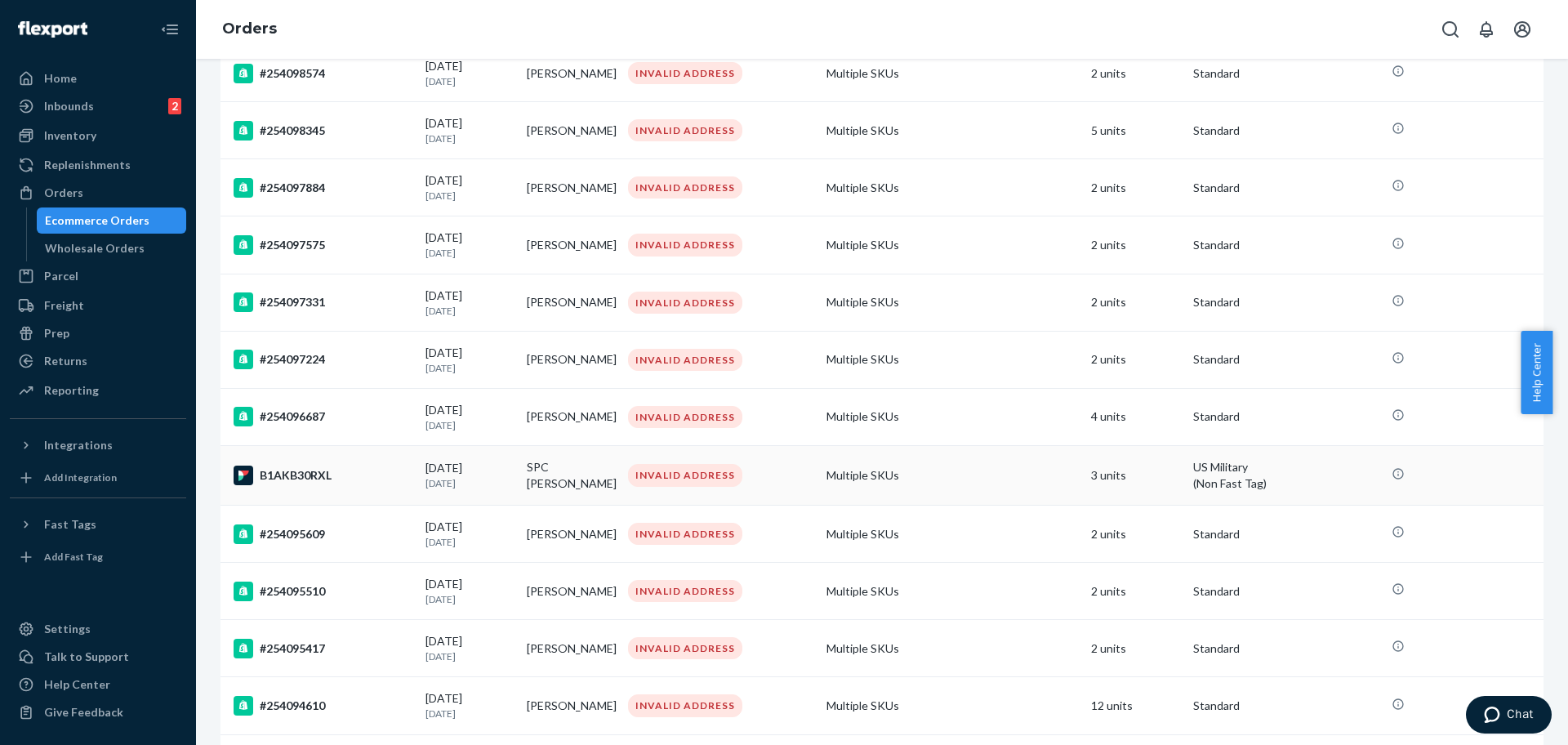 click on "B1AKB30RXL" at bounding box center [323, 475] 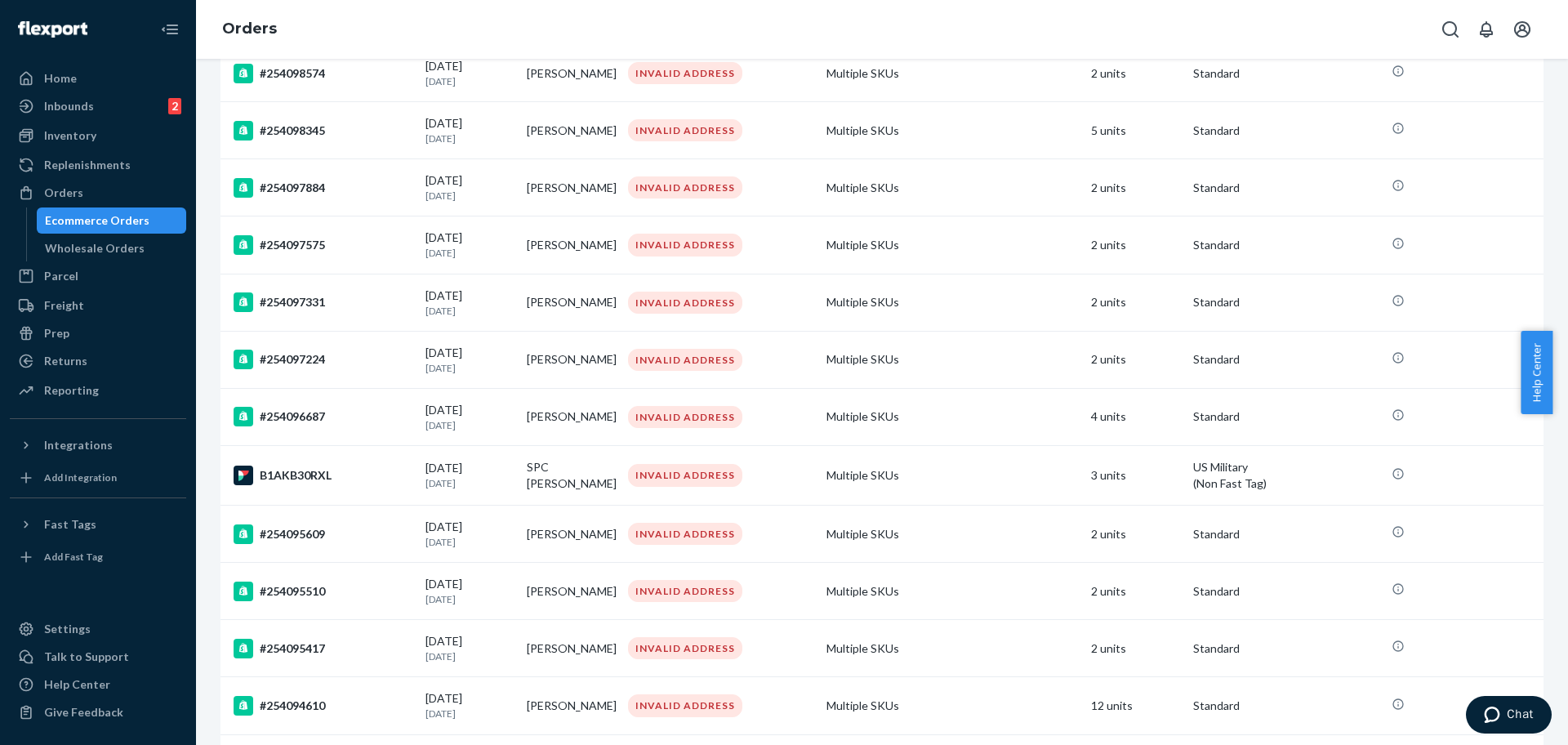 scroll, scrollTop: 0, scrollLeft: 0, axis: both 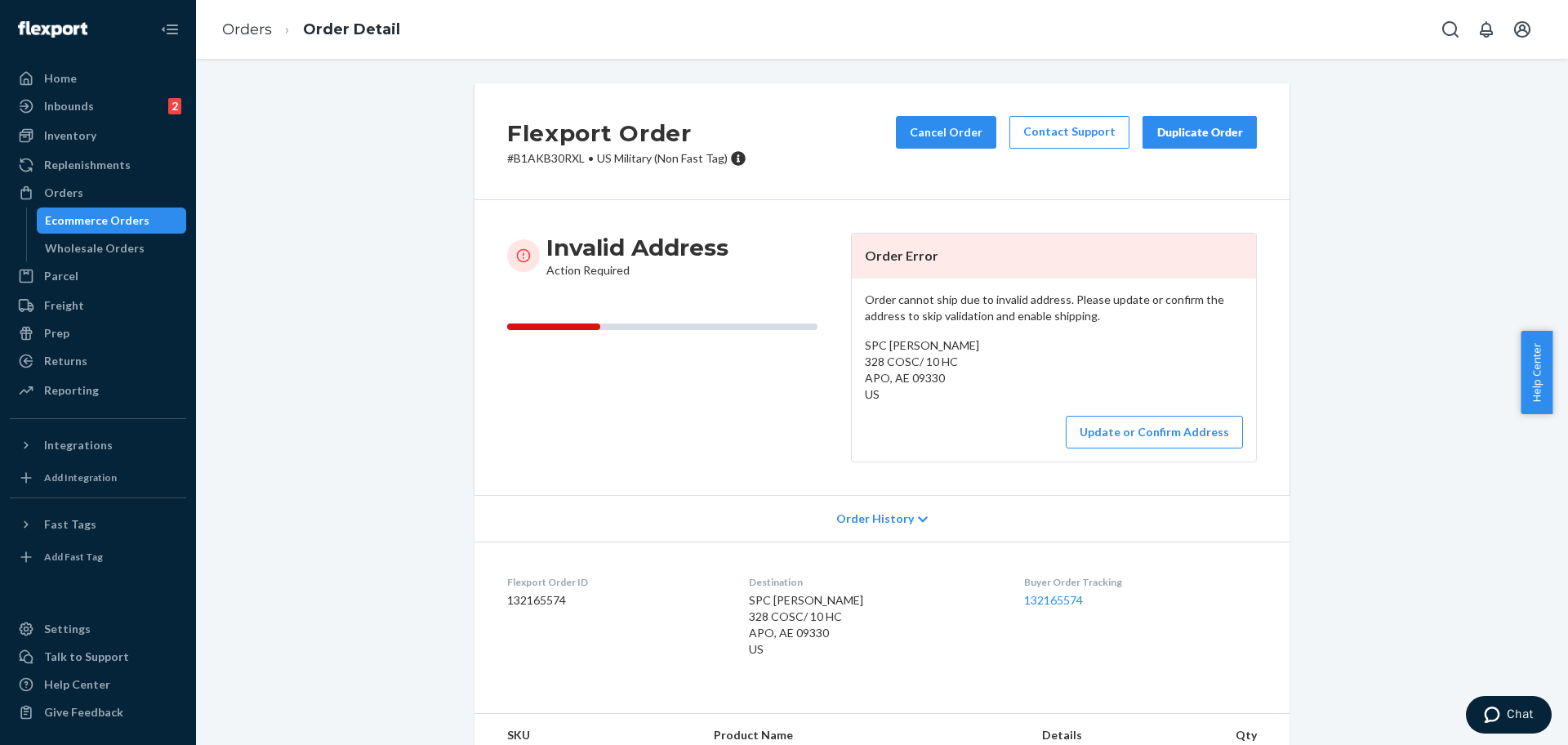 click on "SPC [PERSON_NAME]
328 COSC/ 10 HC
APO, AE 09330
US" at bounding box center [1054, 370] 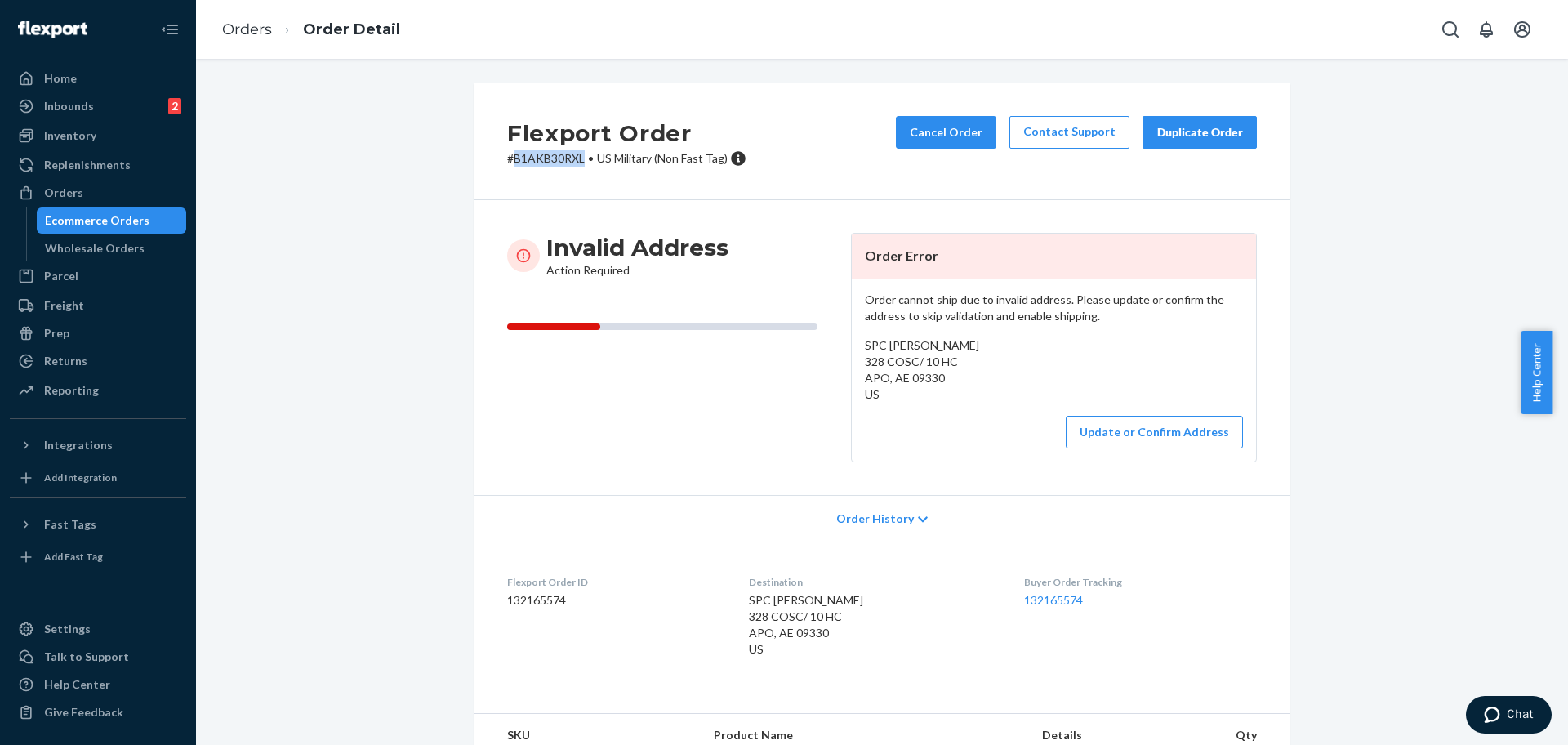 click on "# B1AKB30RXL • US Military (Non Fast Tag)" at bounding box center [626, 158] 